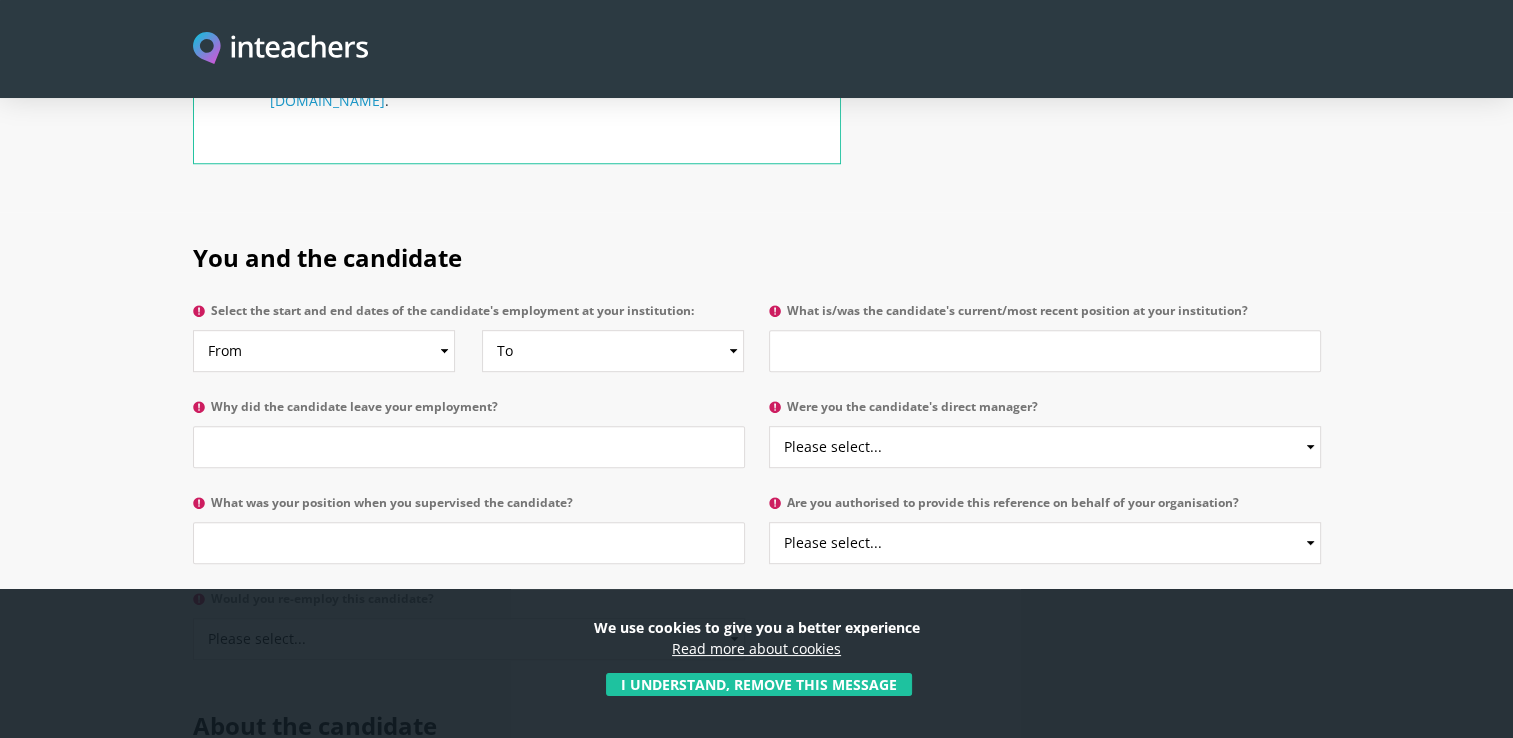 scroll, scrollTop: 900, scrollLeft: 0, axis: vertical 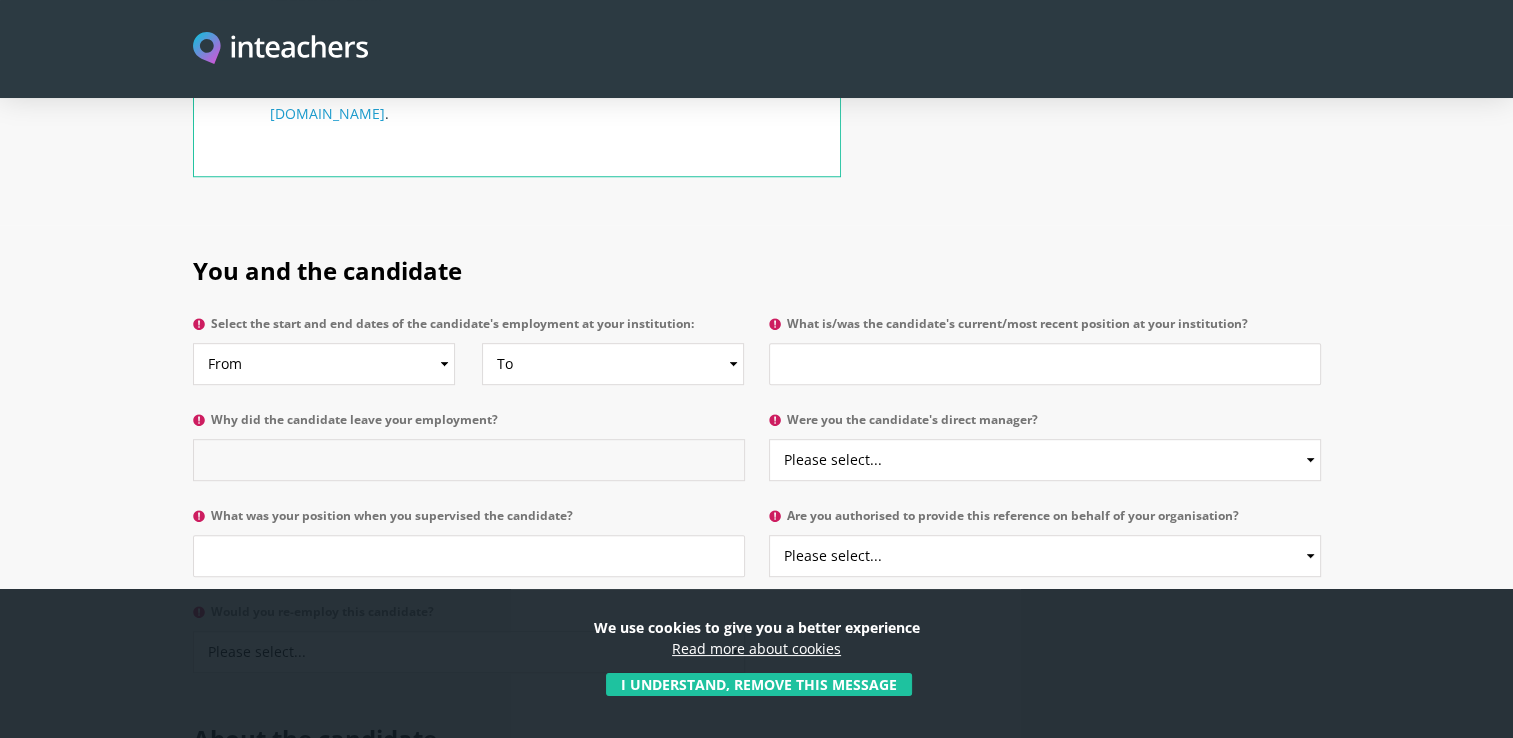 click on "Why did the candidate leave your employment?" at bounding box center [469, 460] 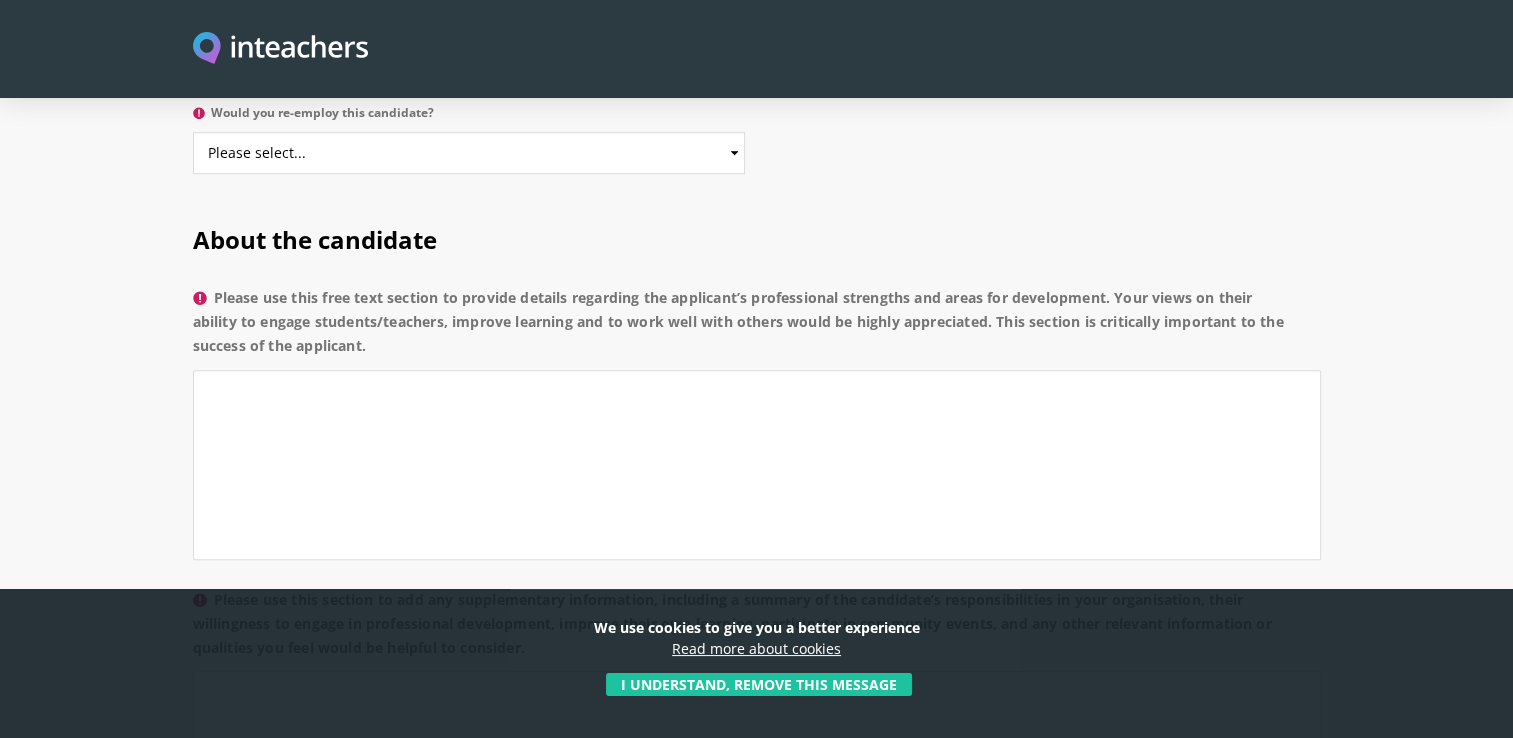 scroll, scrollTop: 1400, scrollLeft: 0, axis: vertical 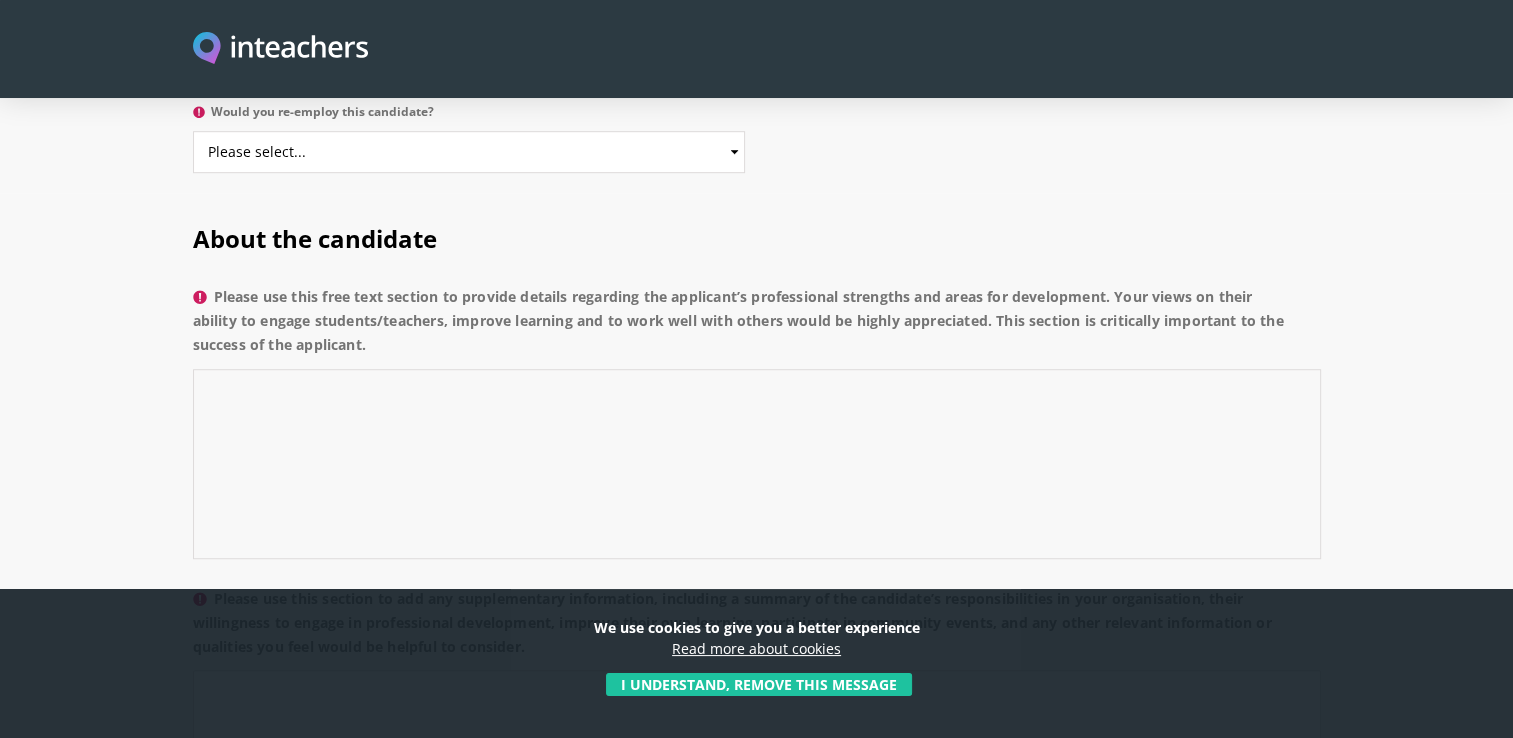 click on "Please use this free text section to provide details regarding the applicant’s professional strengths and areas for development. Your views on their ability to engage students/teachers, improve learning and to work well with others would be highly appreciated. This section is critically important to the success of the applicant." at bounding box center (757, 464) 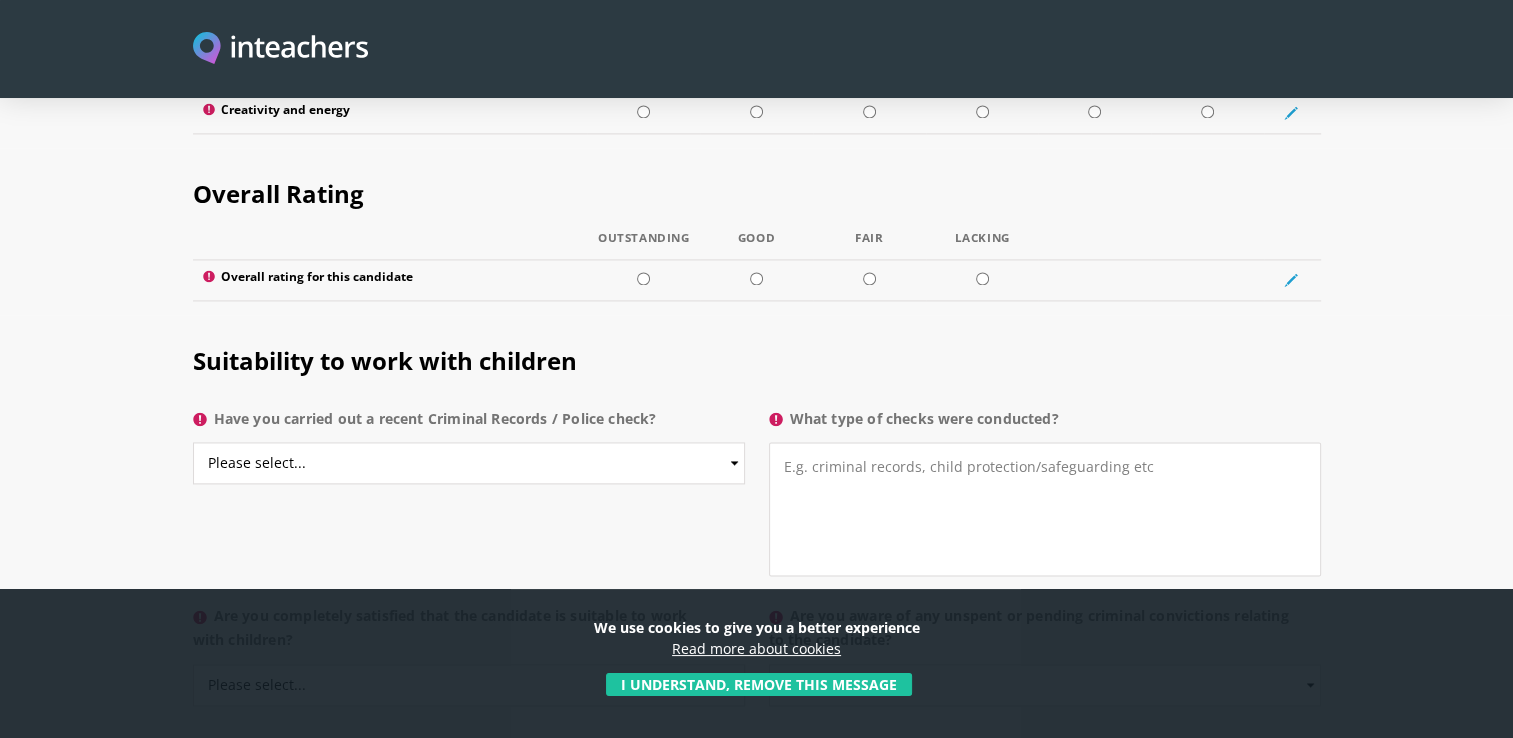 scroll, scrollTop: 2800, scrollLeft: 0, axis: vertical 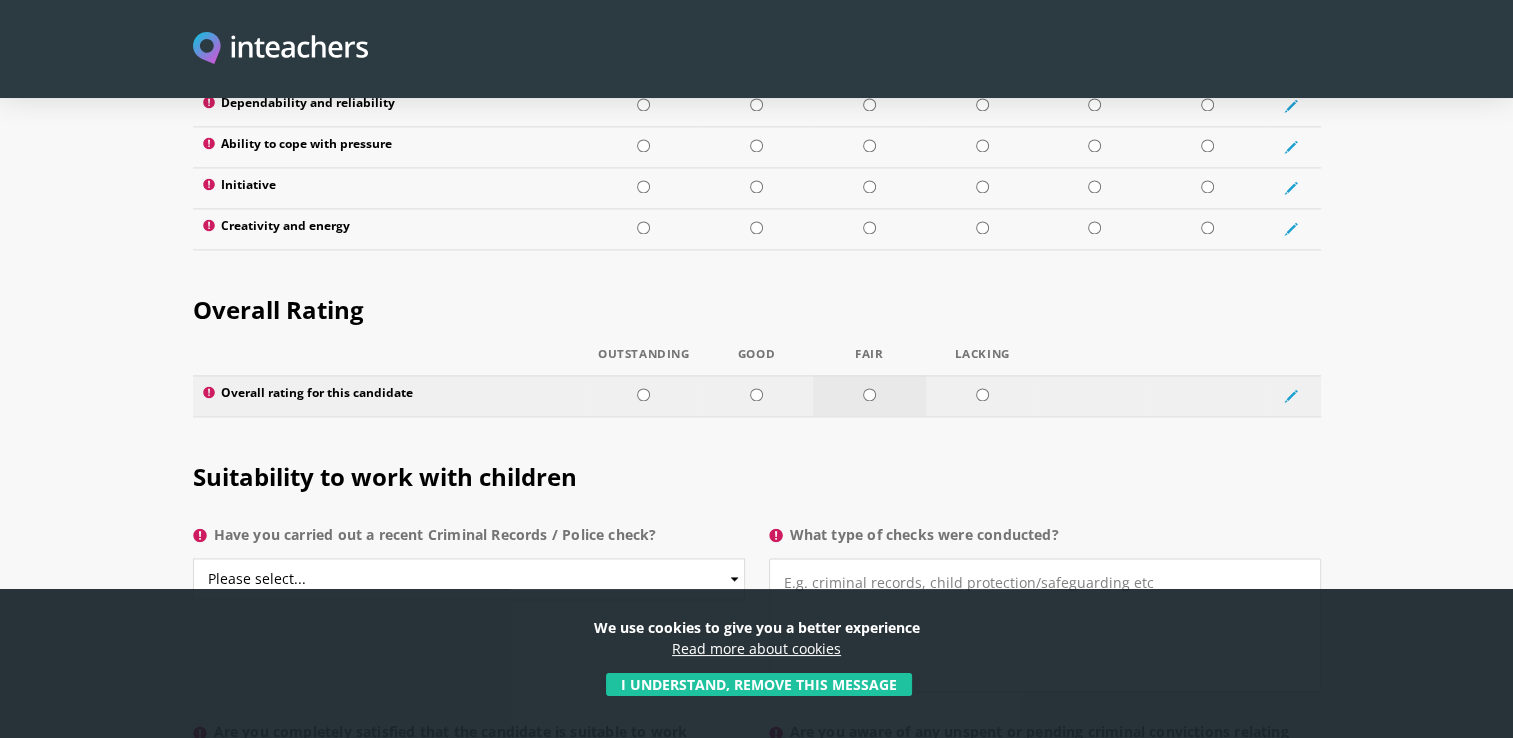 click at bounding box center (869, 394) 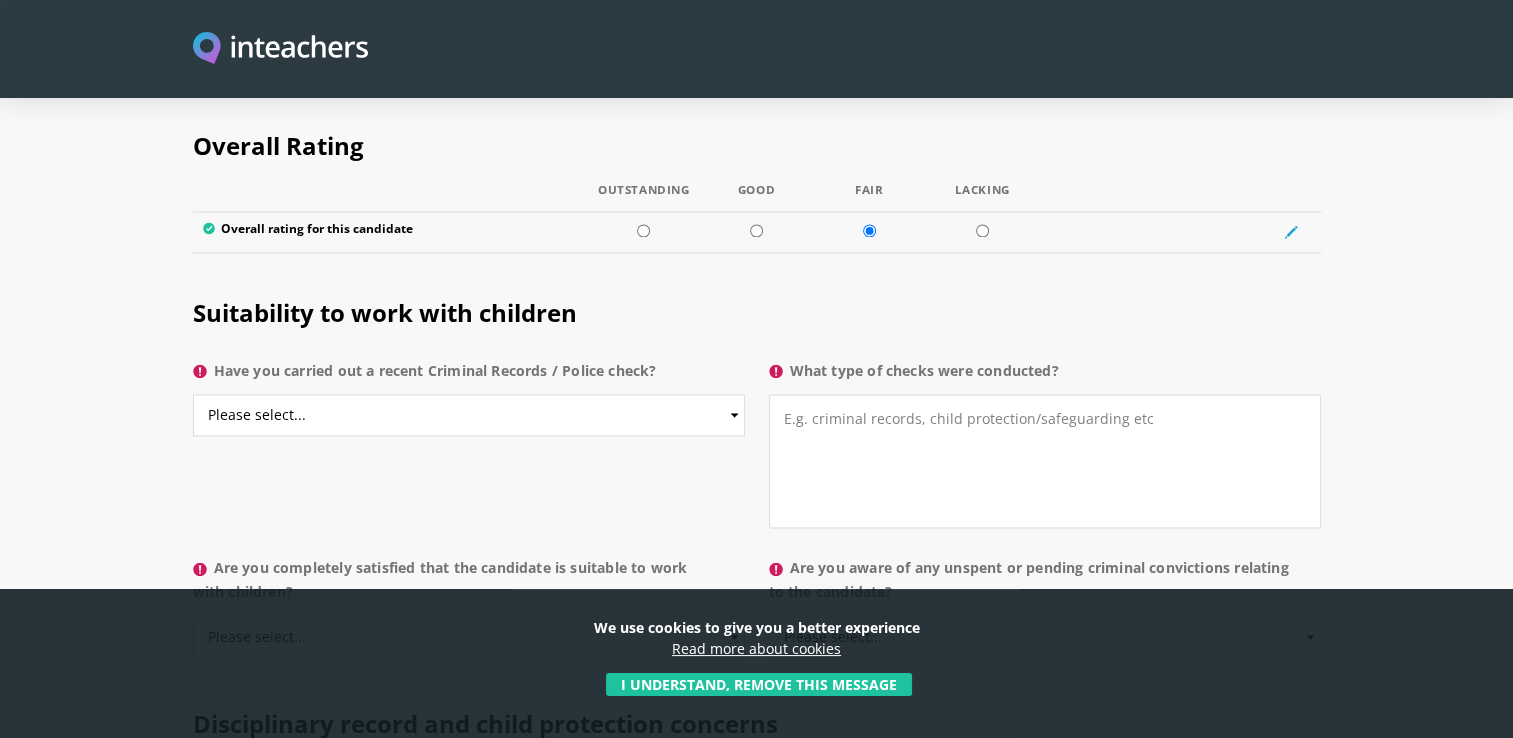 scroll, scrollTop: 3000, scrollLeft: 0, axis: vertical 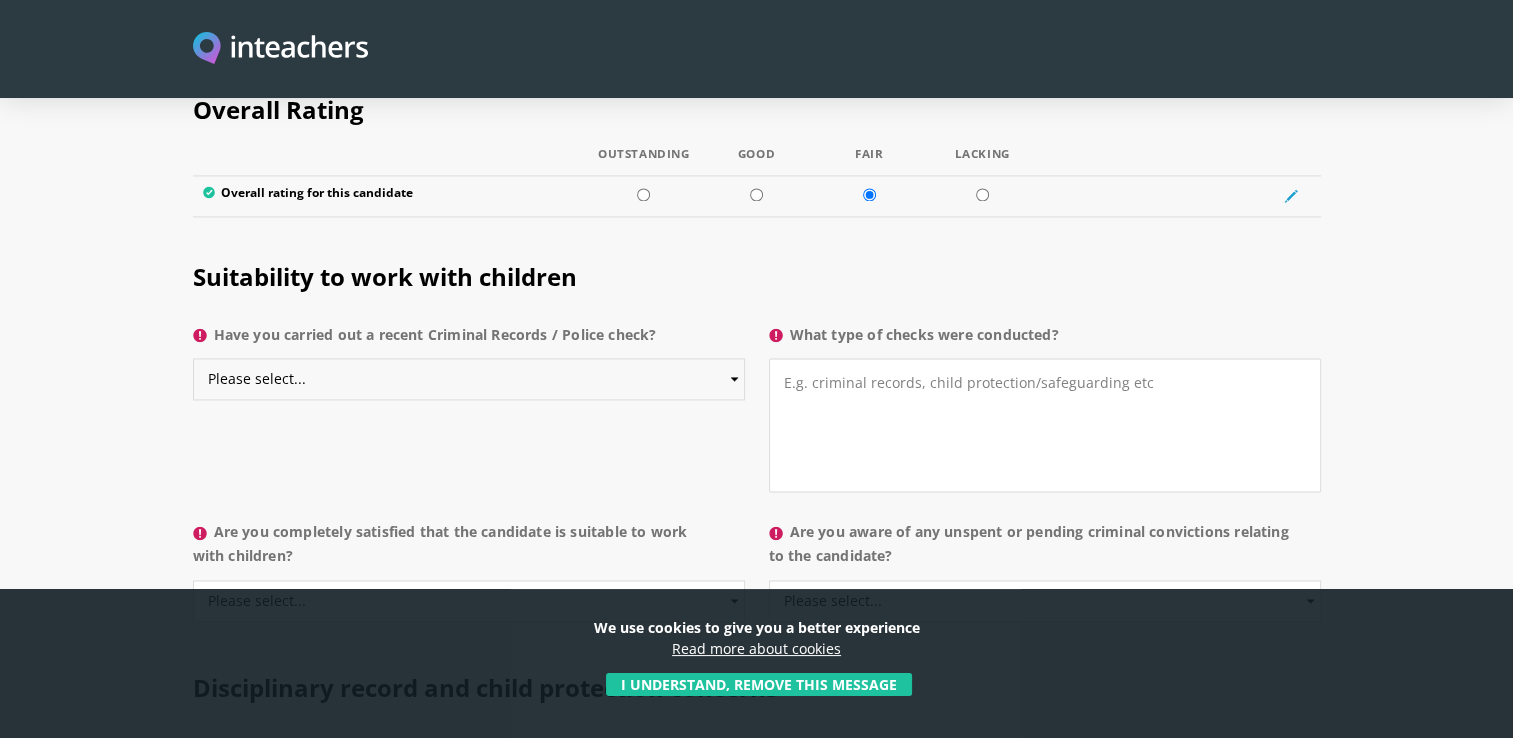 click on "Please select... Yes
No
Do not know" at bounding box center (469, 379) 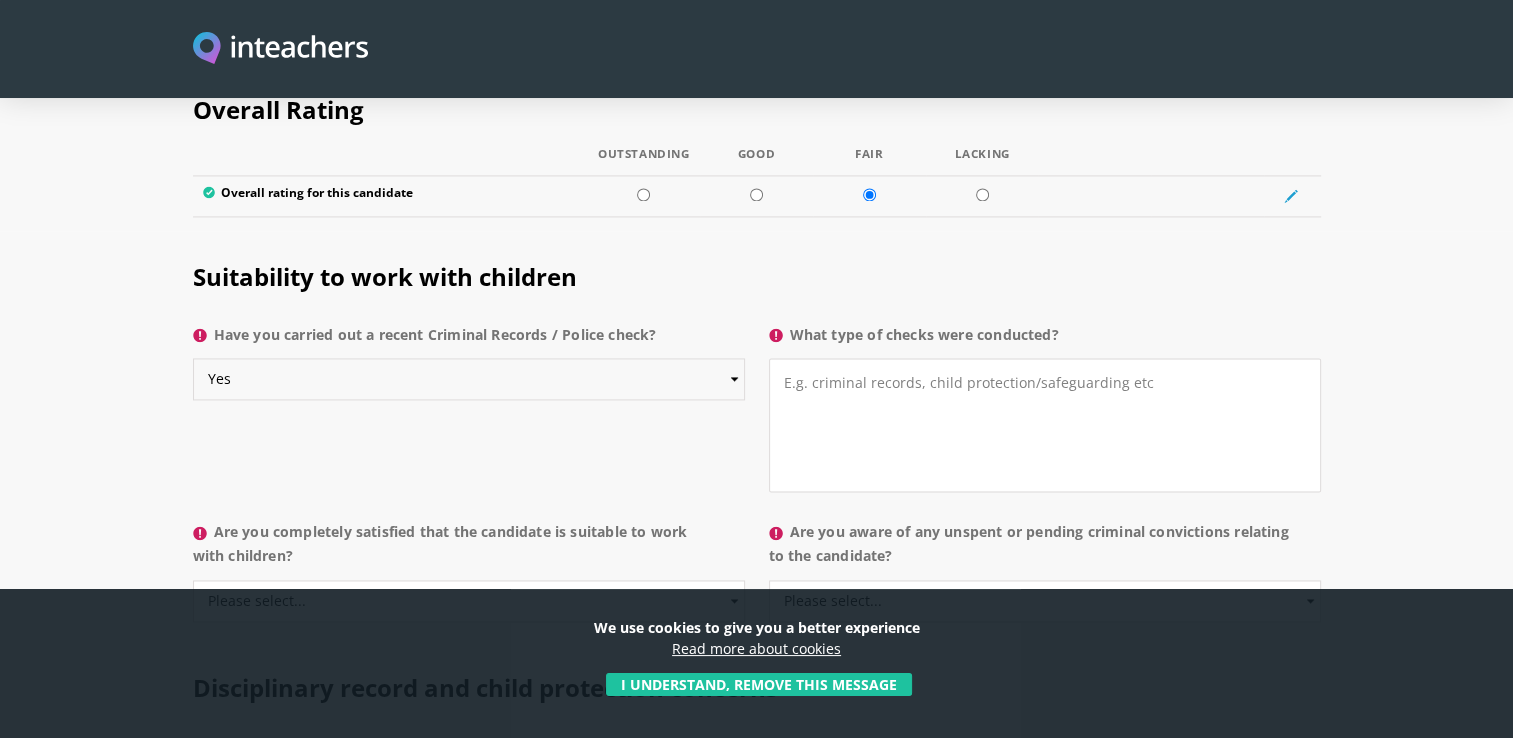 click on "Please select... Yes
No
Do not know" at bounding box center [469, 379] 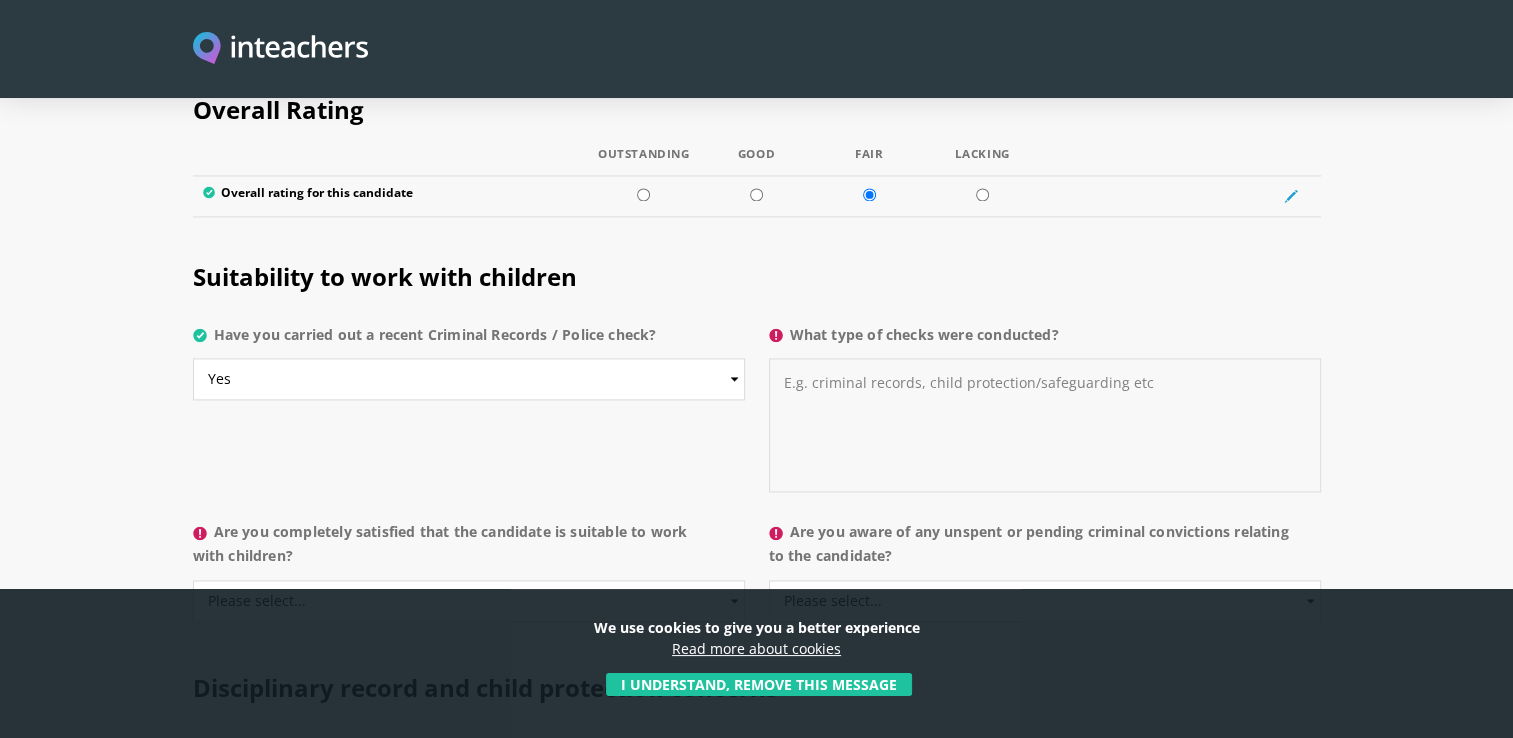 click on "What type of checks were conducted?" at bounding box center (1045, 425) 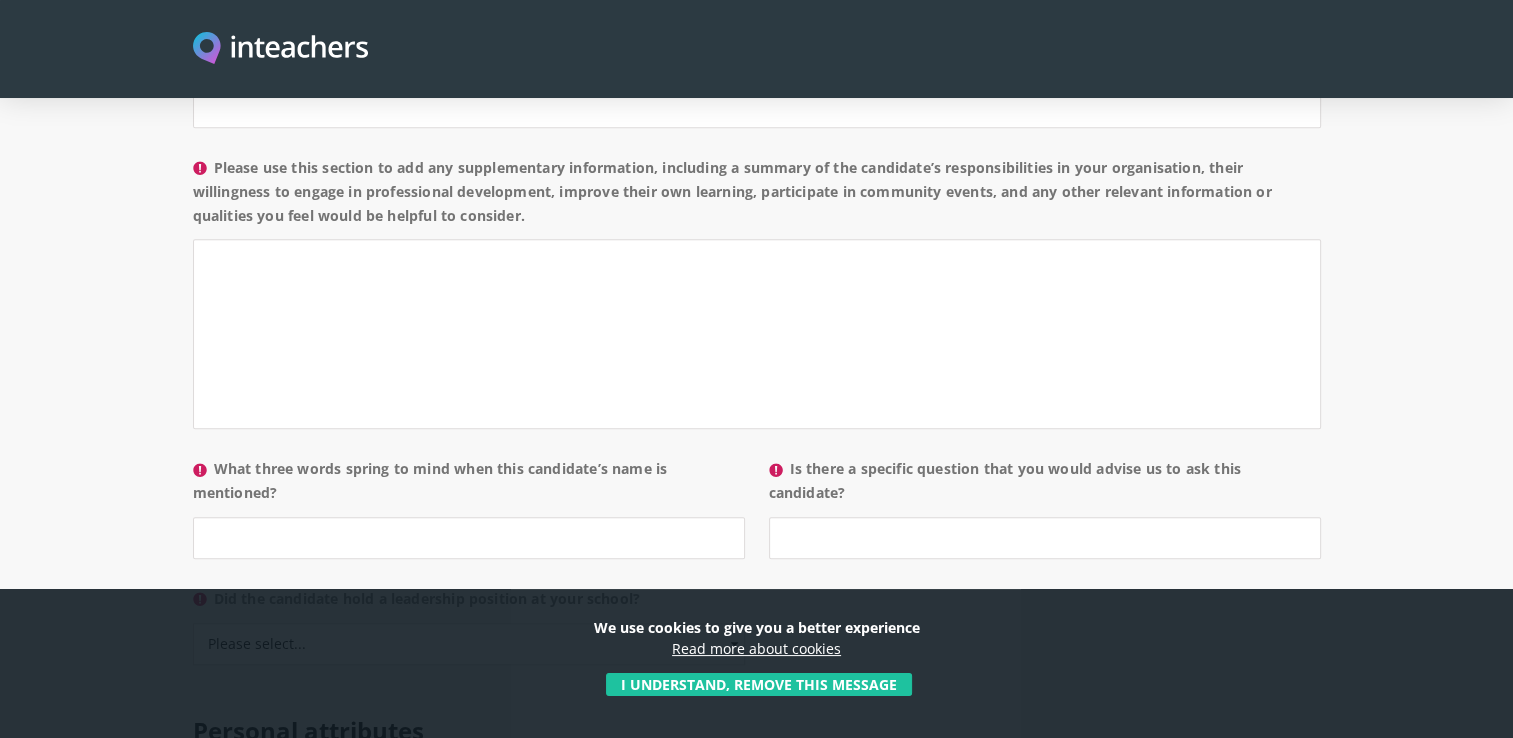 scroll, scrollTop: 1800, scrollLeft: 0, axis: vertical 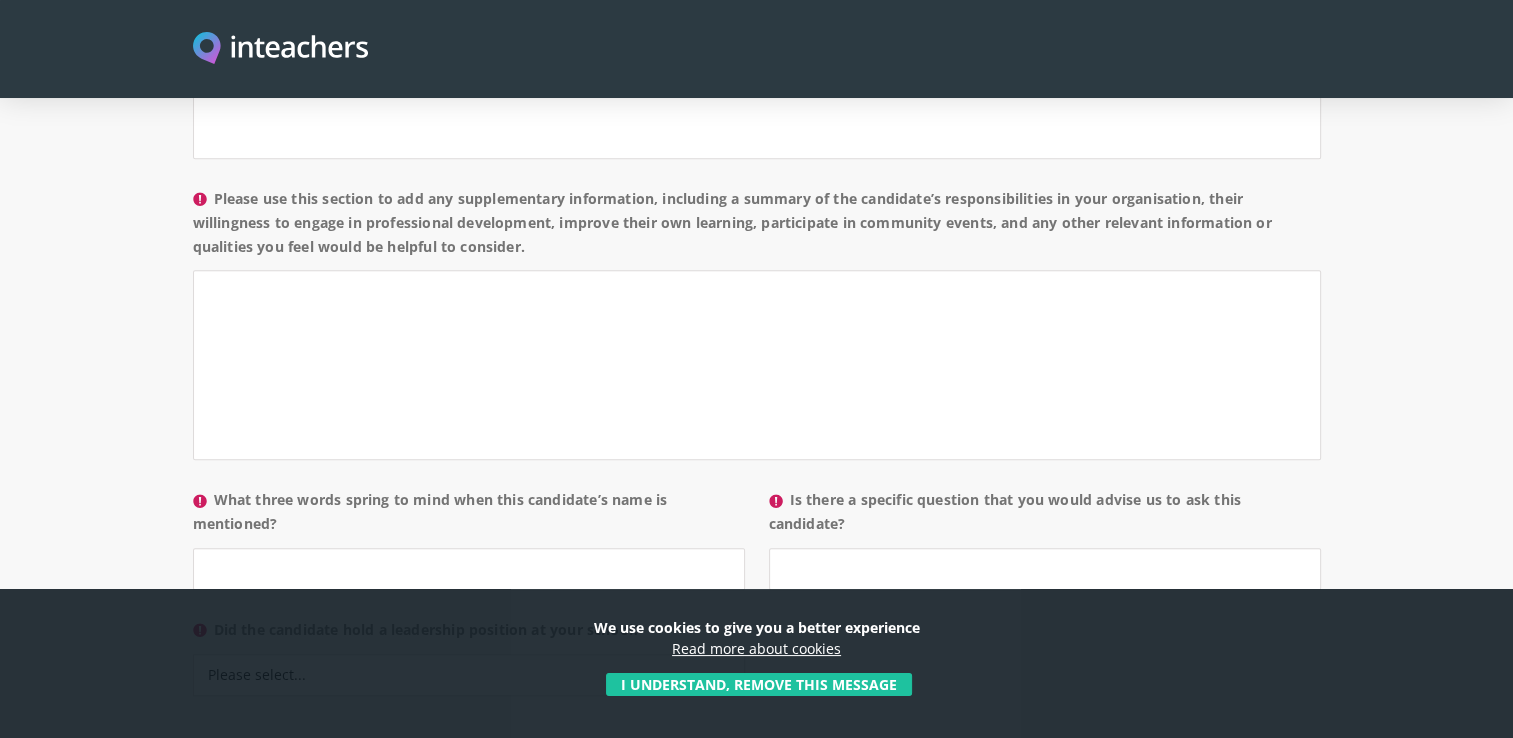 drag, startPoint x: 212, startPoint y: 446, endPoint x: 284, endPoint y: 461, distance: 73.545906 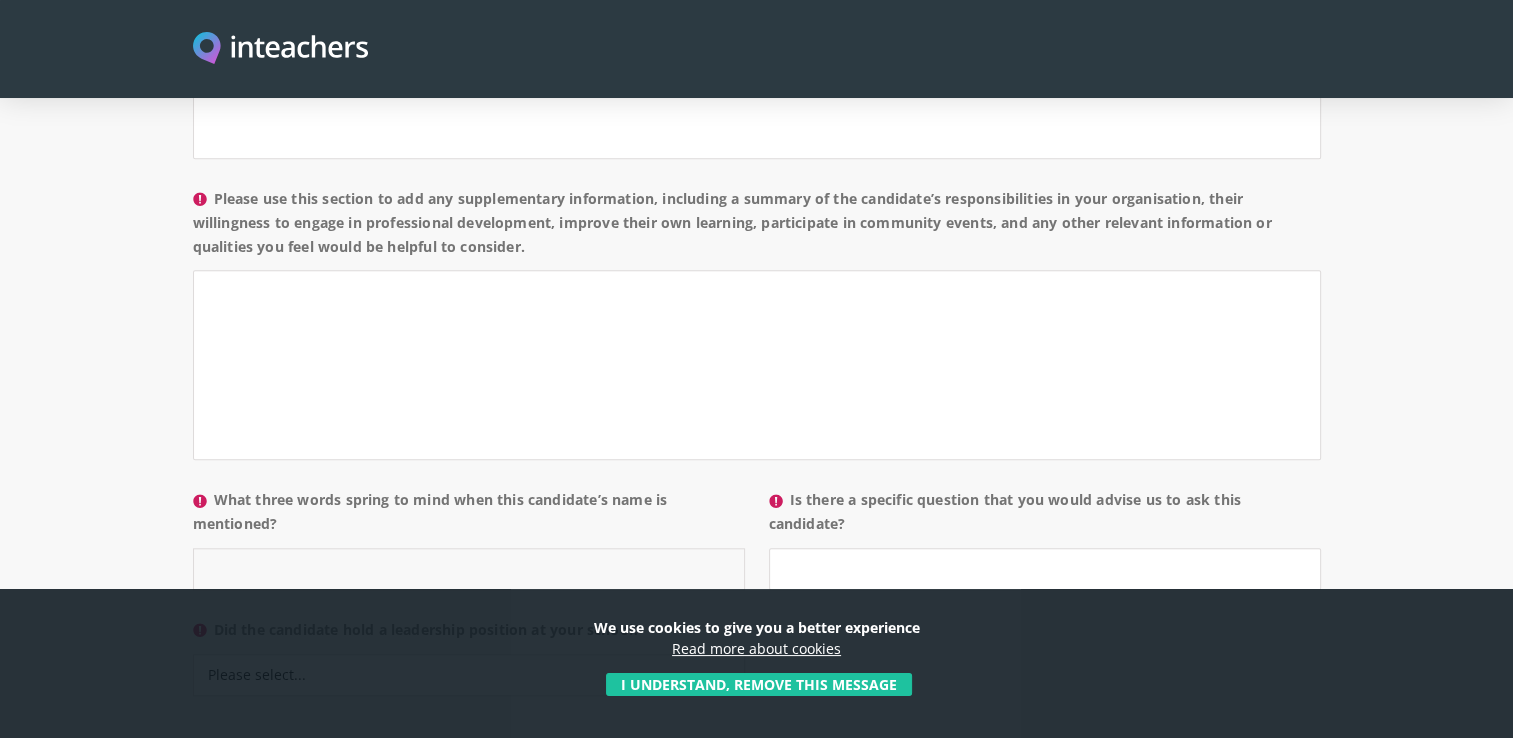 click on "What three words spring to mind when this candidate’s name is mentioned?" at bounding box center (469, 569) 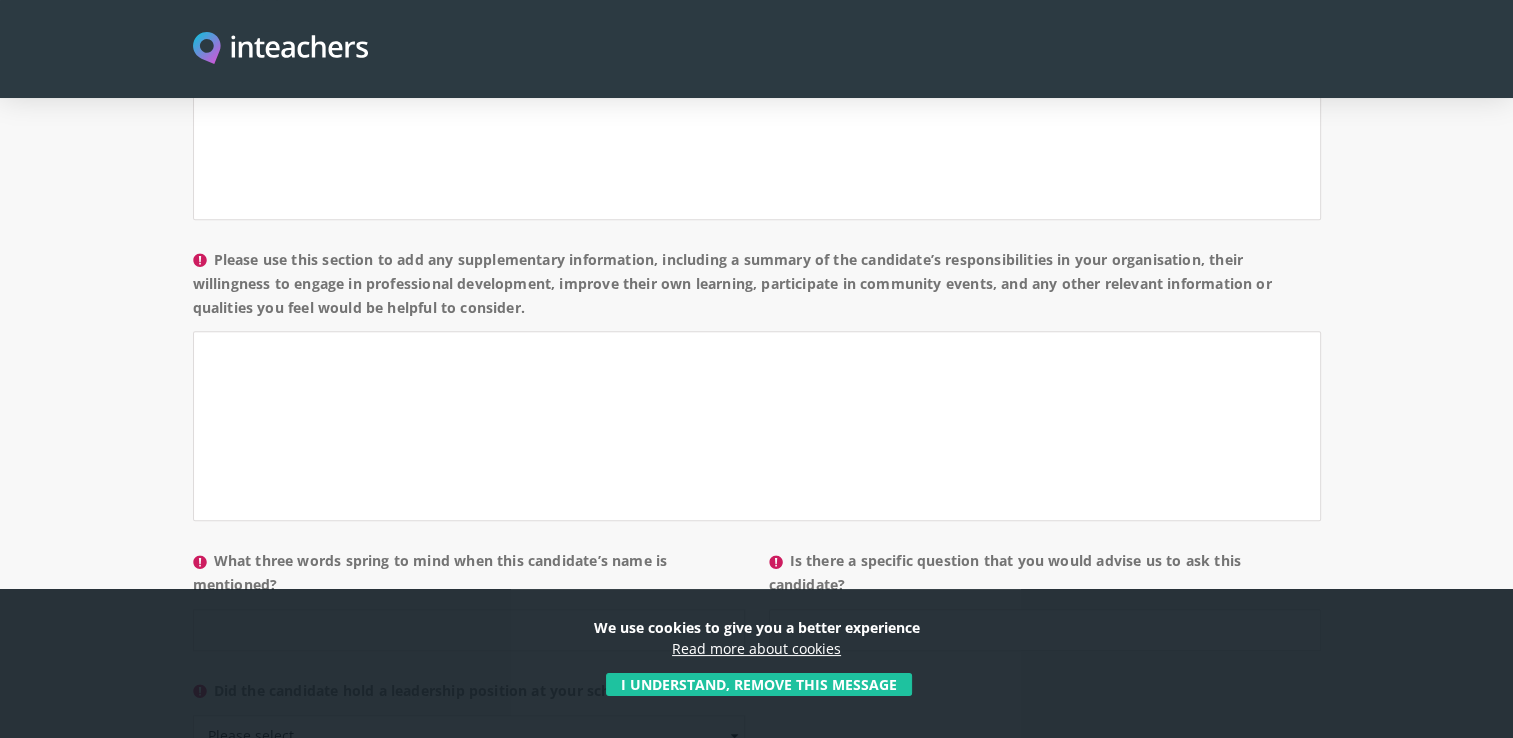 scroll, scrollTop: 1800, scrollLeft: 0, axis: vertical 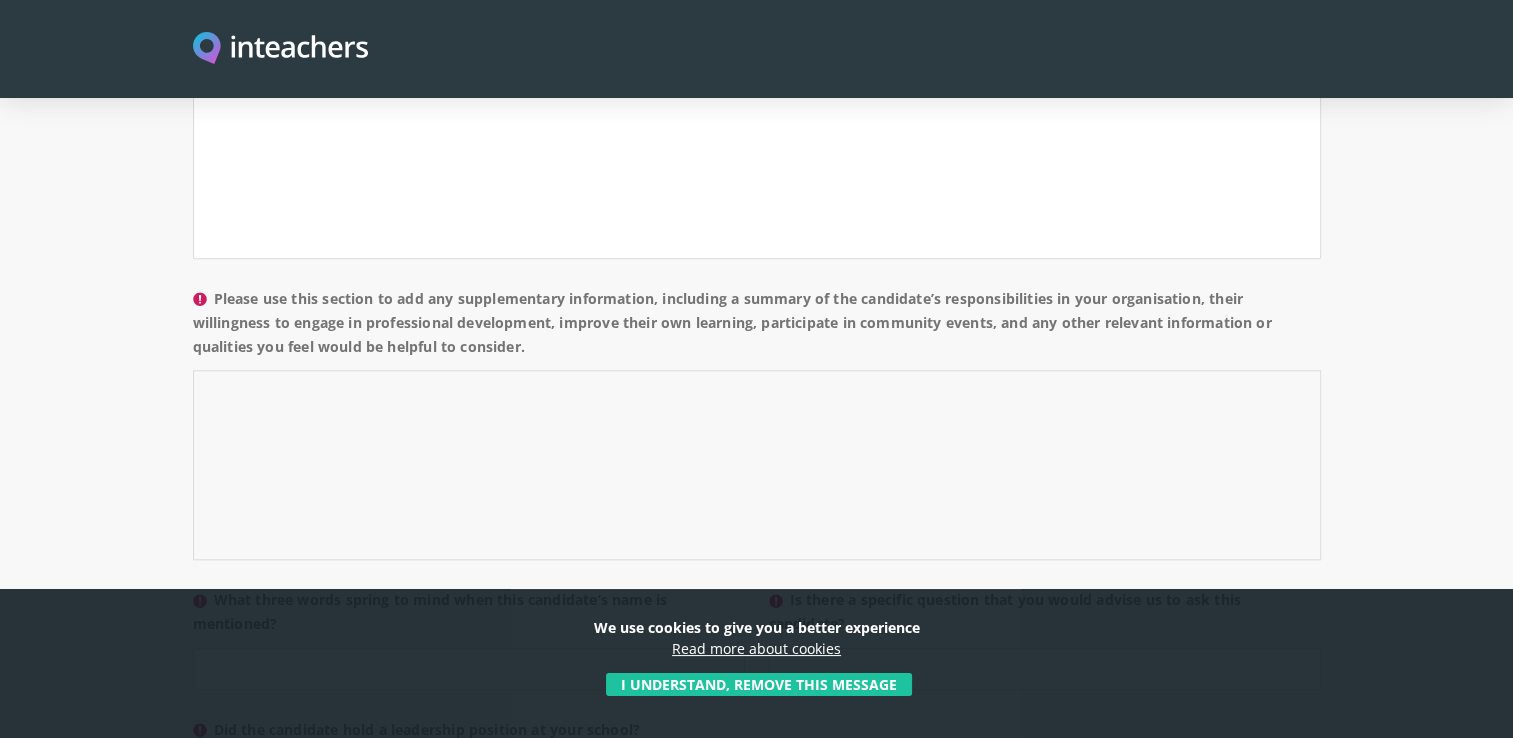 click on "Please use this section to add any supplementary information, including a summary of the candidate’s responsibilities in your organisation, their willingness to engage in professional development, improve their own learning, participate in community events, and any other relevant information or qualities you feel would be helpful to consider." at bounding box center [757, 465] 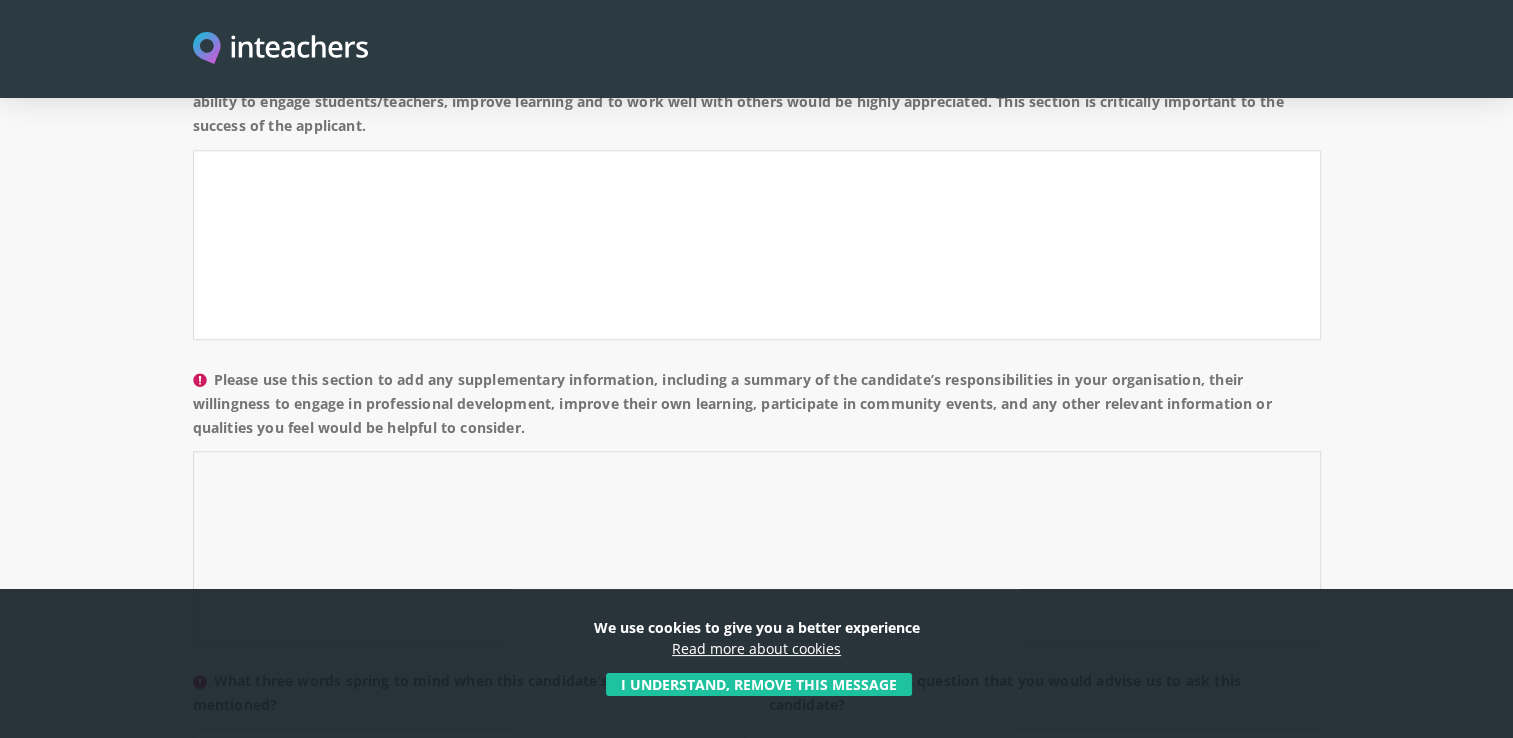 scroll, scrollTop: 1500, scrollLeft: 0, axis: vertical 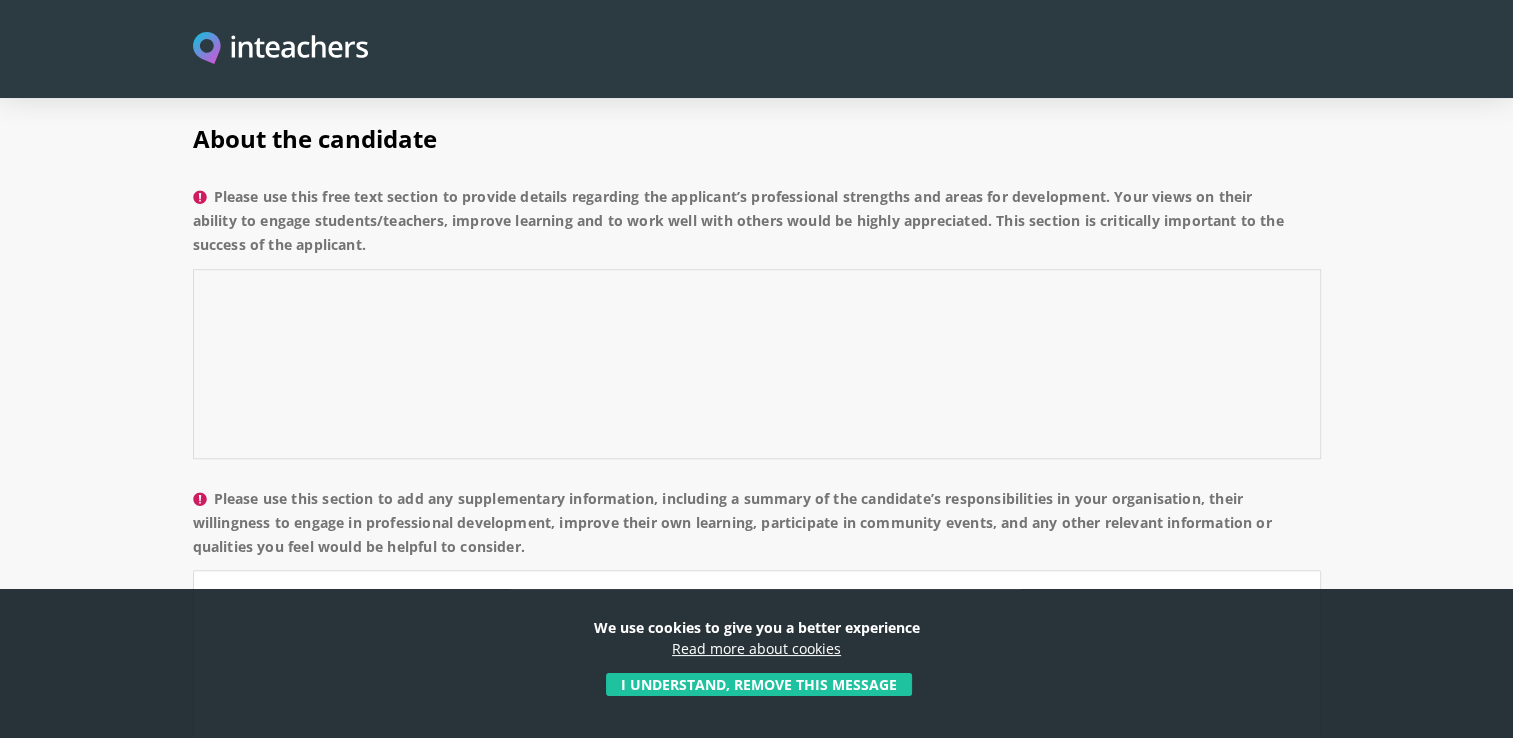 click on "Please use this free text section to provide details regarding the applicant’s professional strengths and areas for development. Your views on their ability to engage students/teachers, improve learning and to work well with others would be highly appreciated. This section is critically important to the success of the applicant." at bounding box center [757, 364] 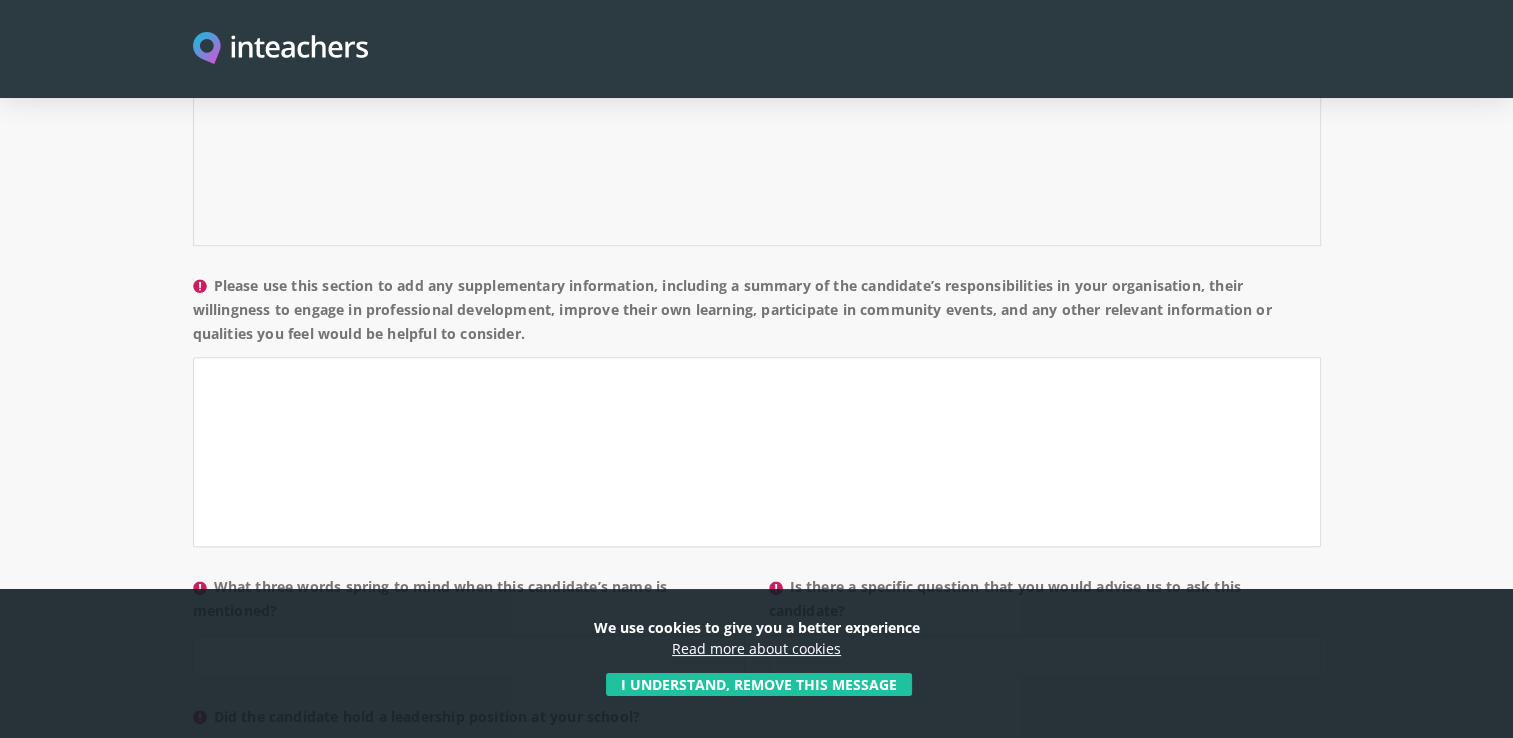 scroll, scrollTop: 1800, scrollLeft: 0, axis: vertical 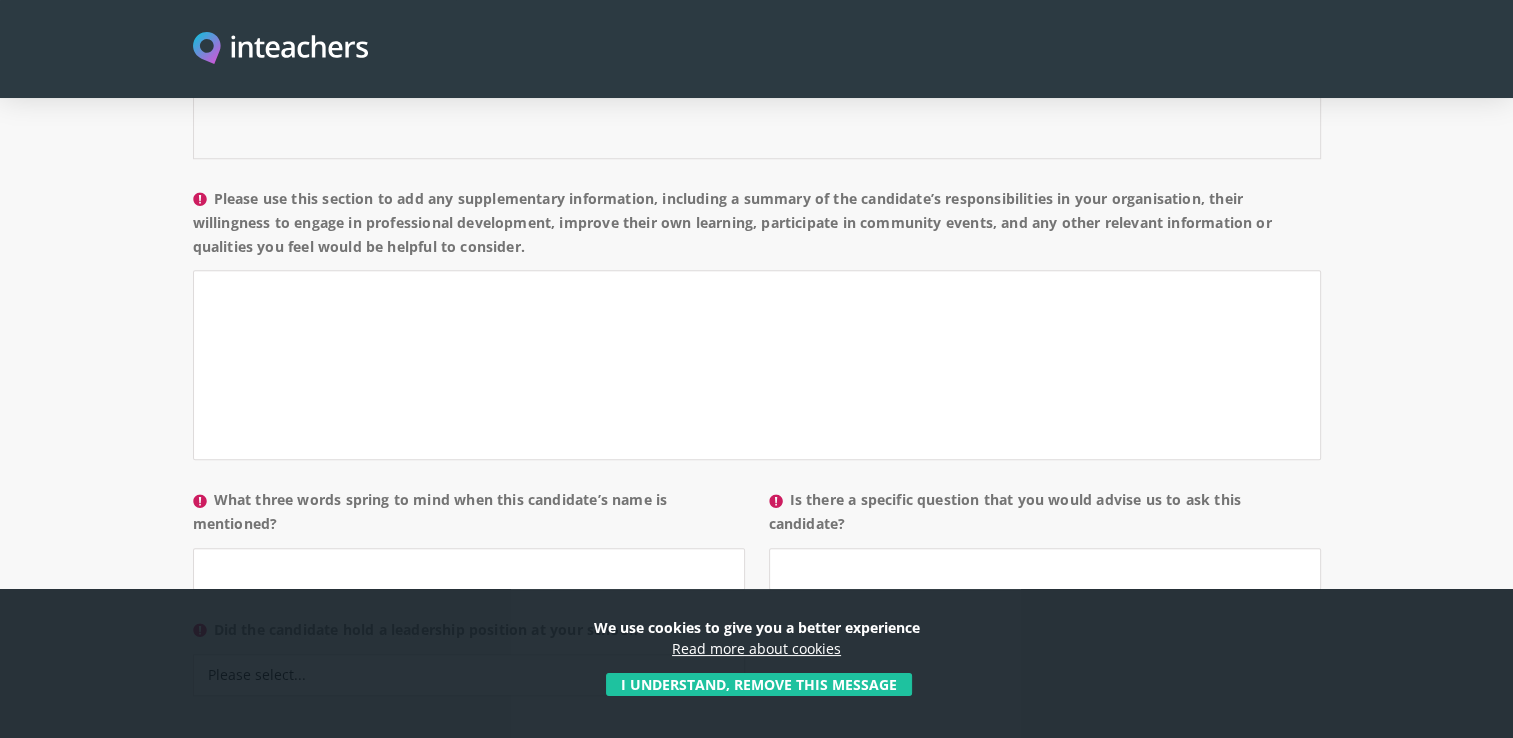 type on "I would prefer to discuss this via telephone." 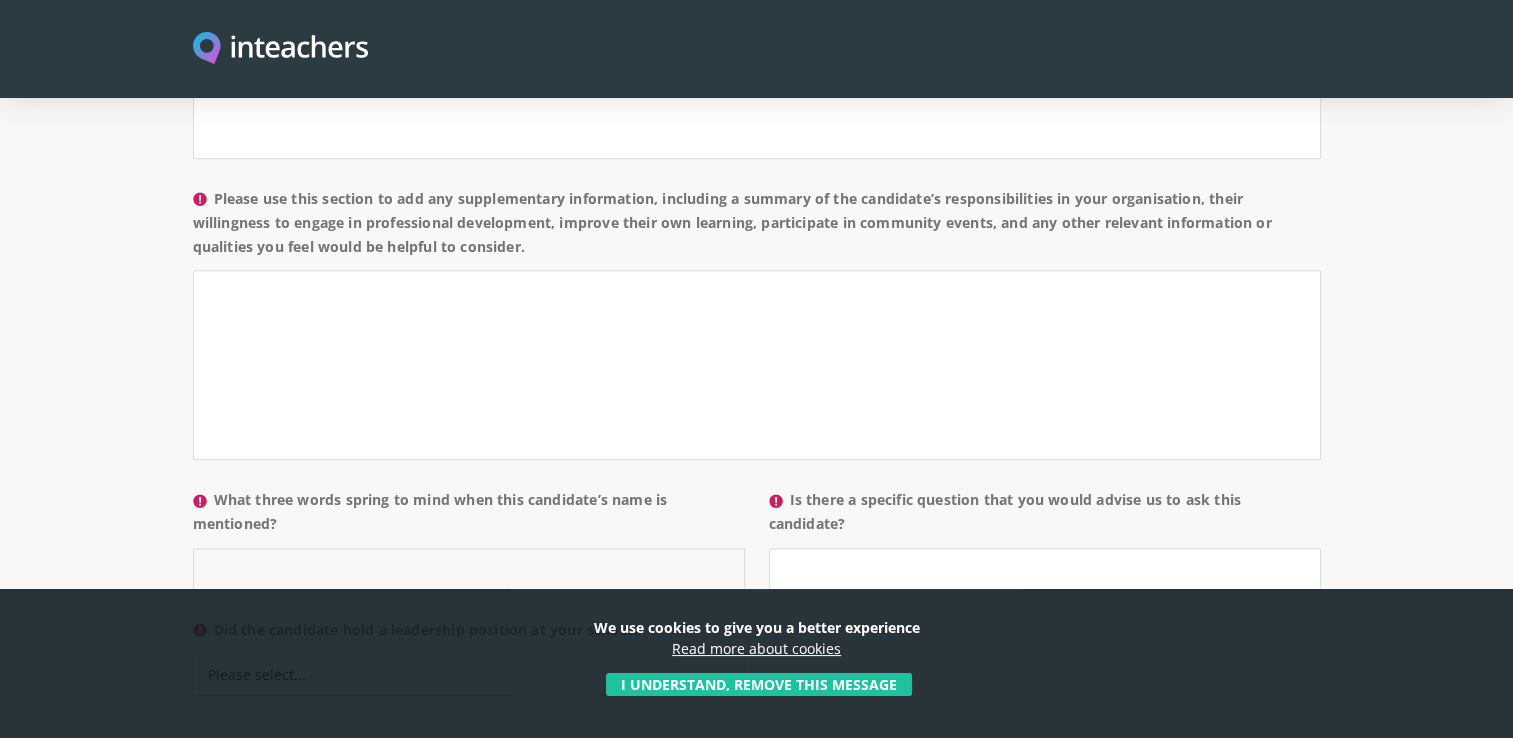 click on "What three words spring to mind when this candidate’s name is mentioned?" at bounding box center (469, 569) 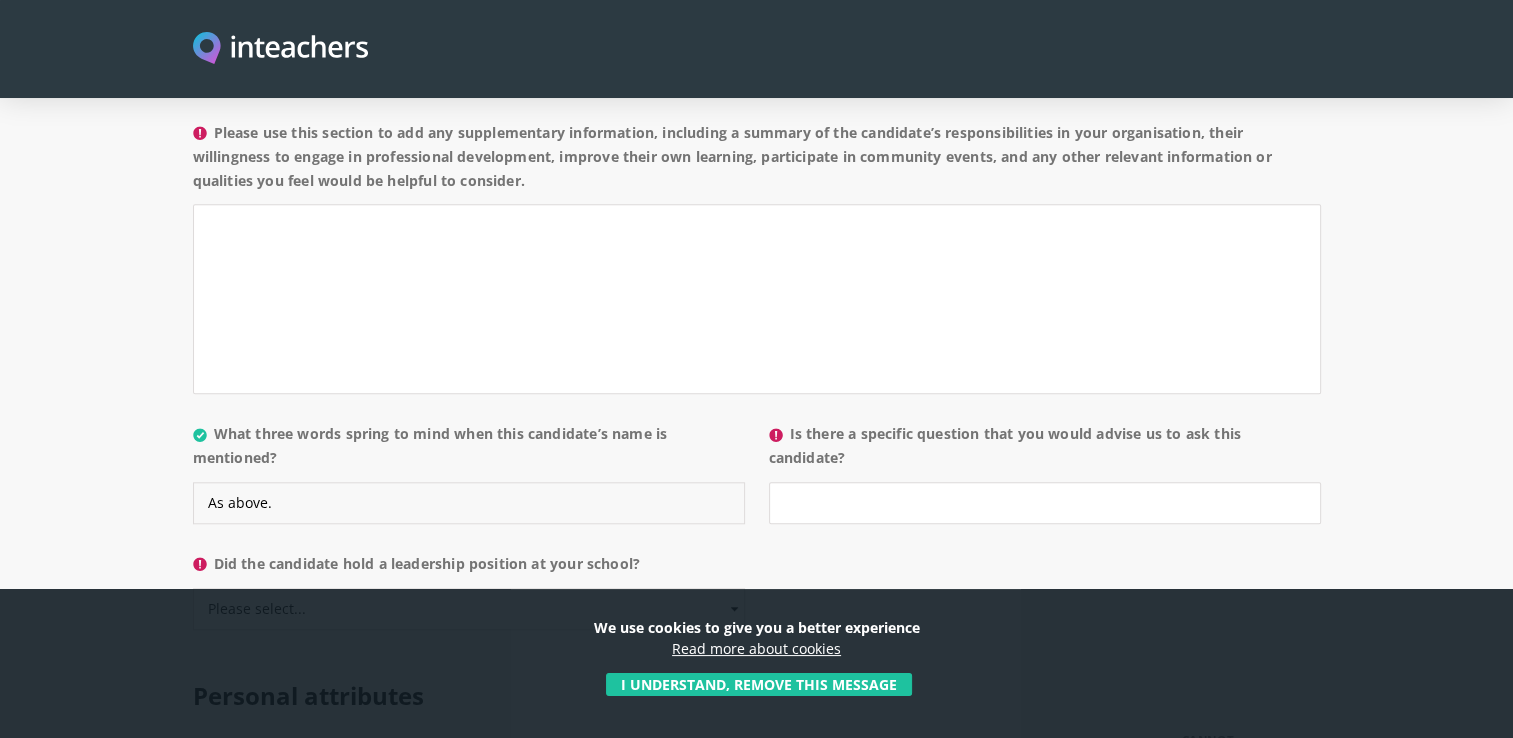 scroll, scrollTop: 1900, scrollLeft: 0, axis: vertical 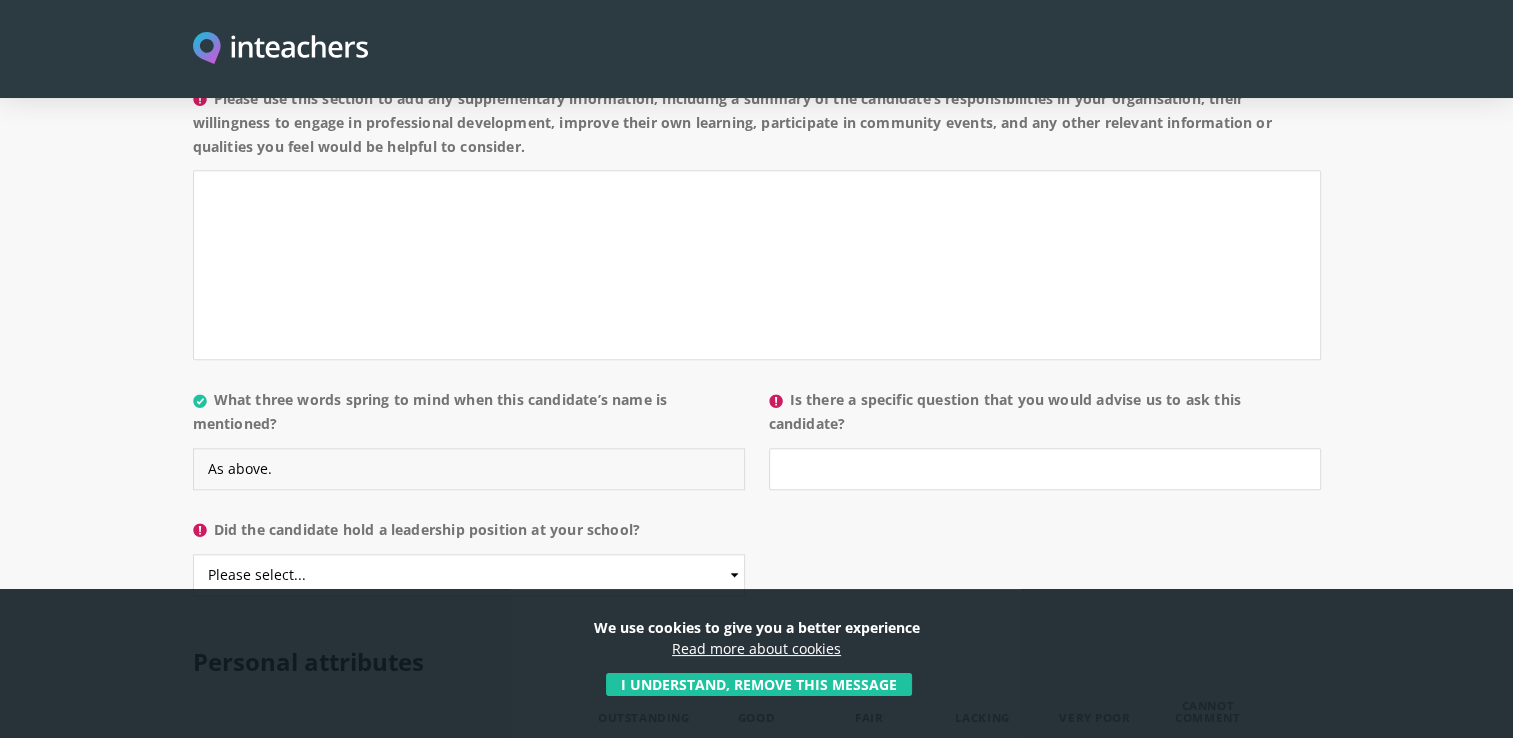 type on "As above." 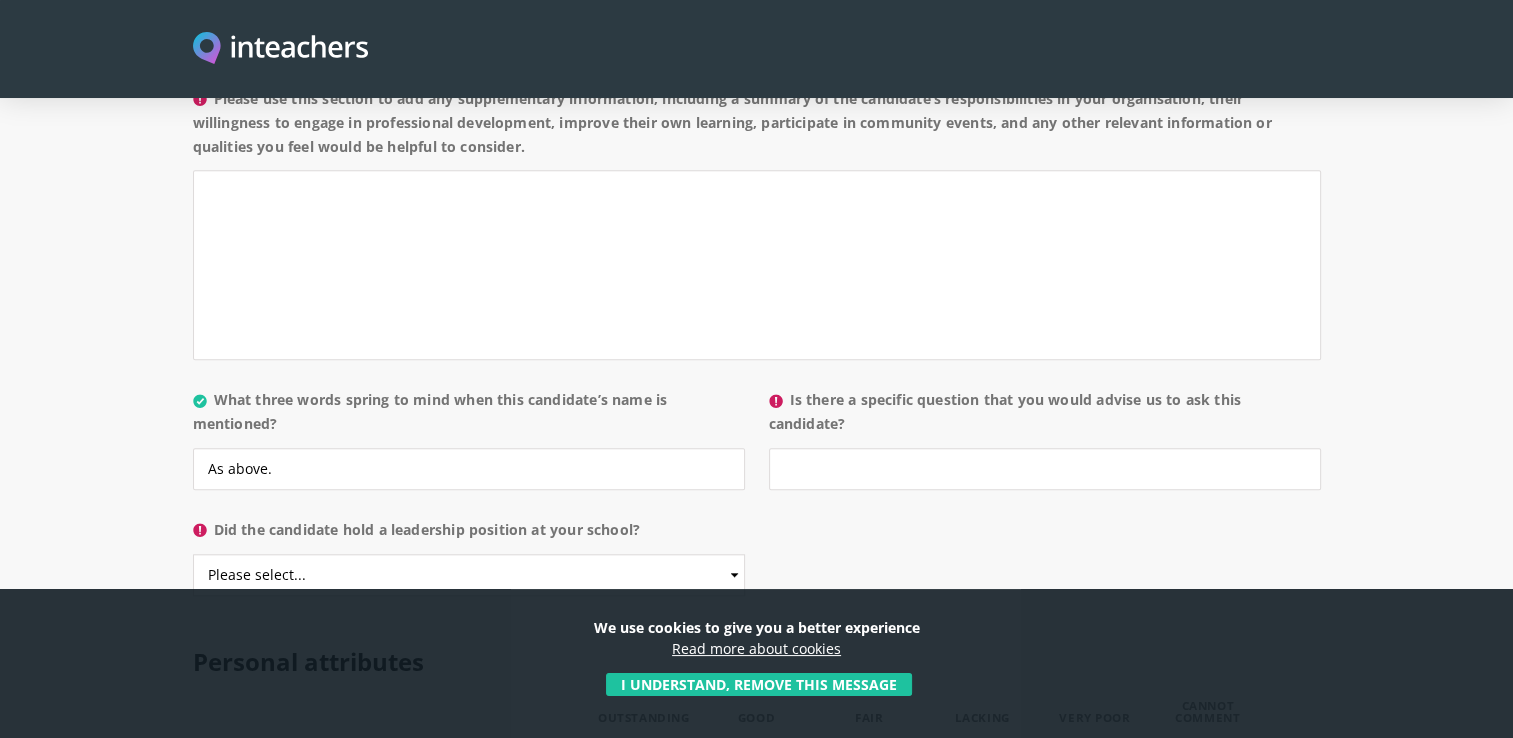 drag, startPoint x: 788, startPoint y: 343, endPoint x: 849, endPoint y: 364, distance: 64.513565 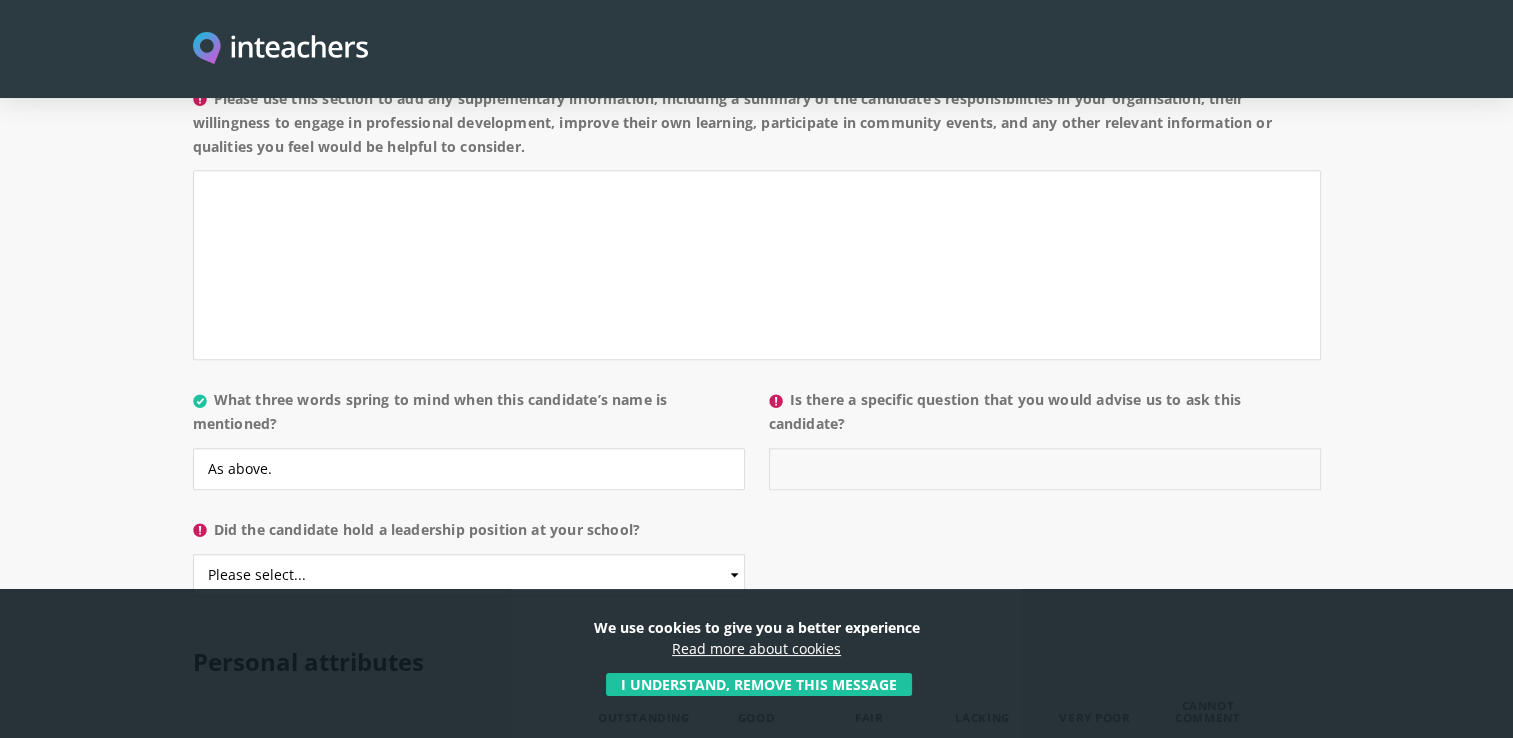 click on "Is there a specific question that you would advise us to ask this candidate?" at bounding box center (1045, 469) 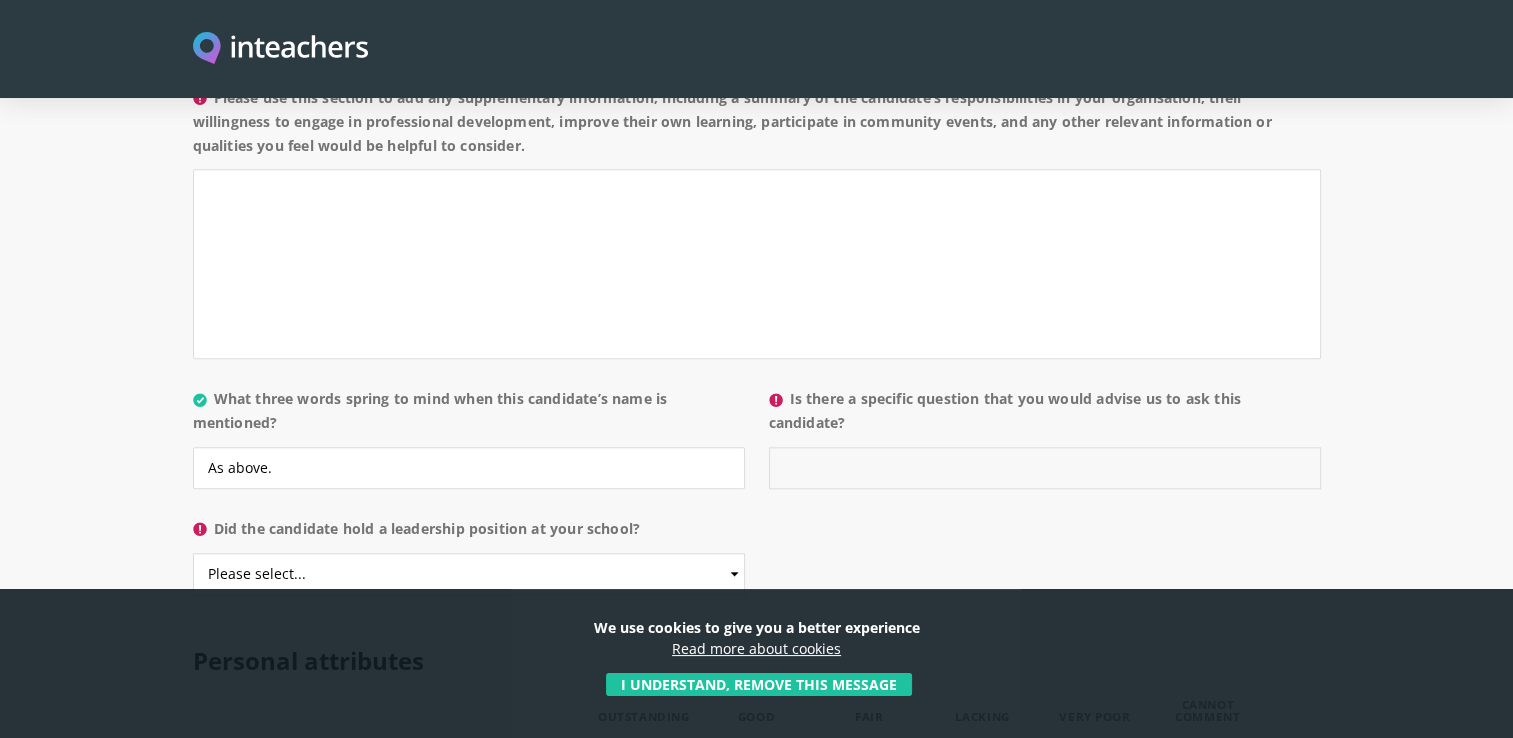 scroll, scrollTop: 2000, scrollLeft: 0, axis: vertical 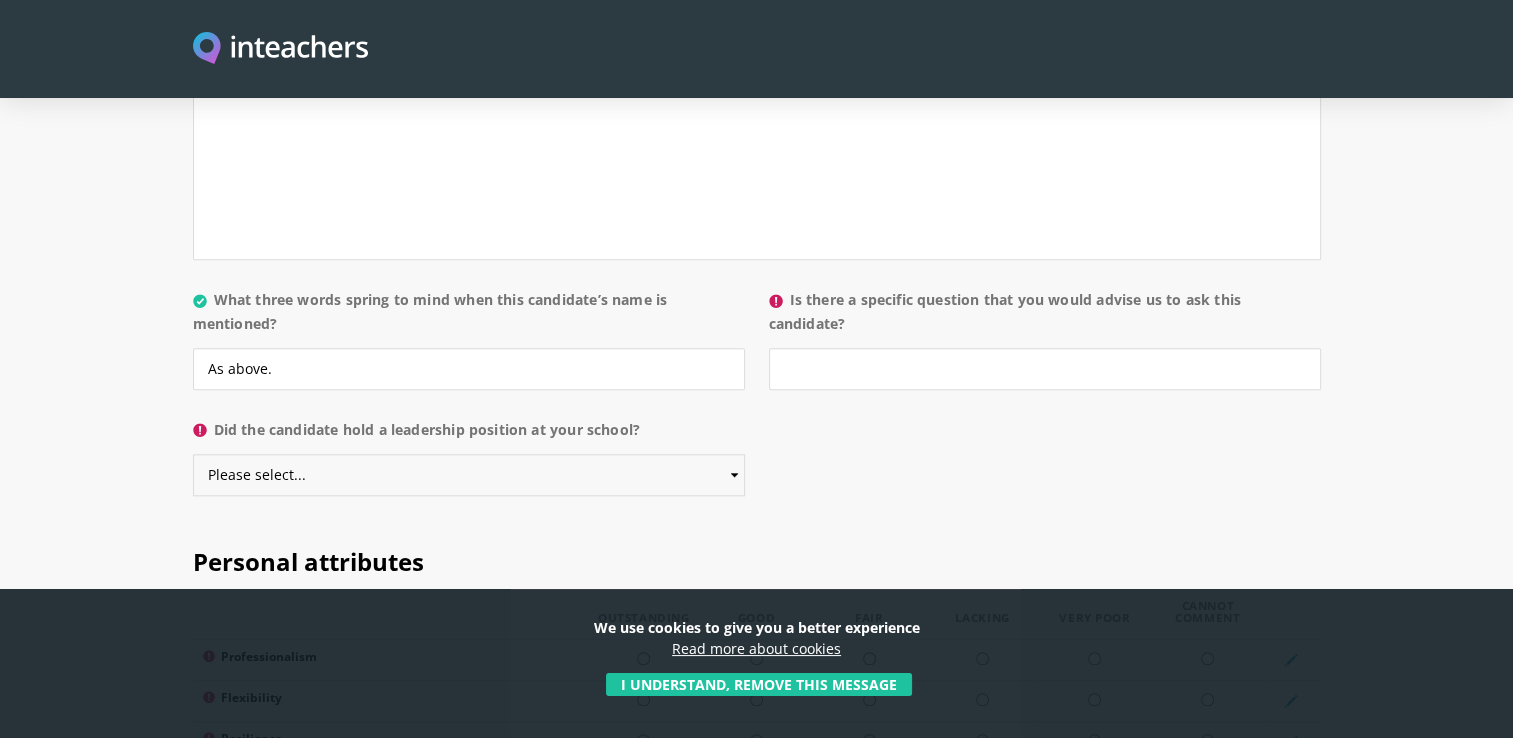 click on "Please select... Yes
No" at bounding box center (469, 475) 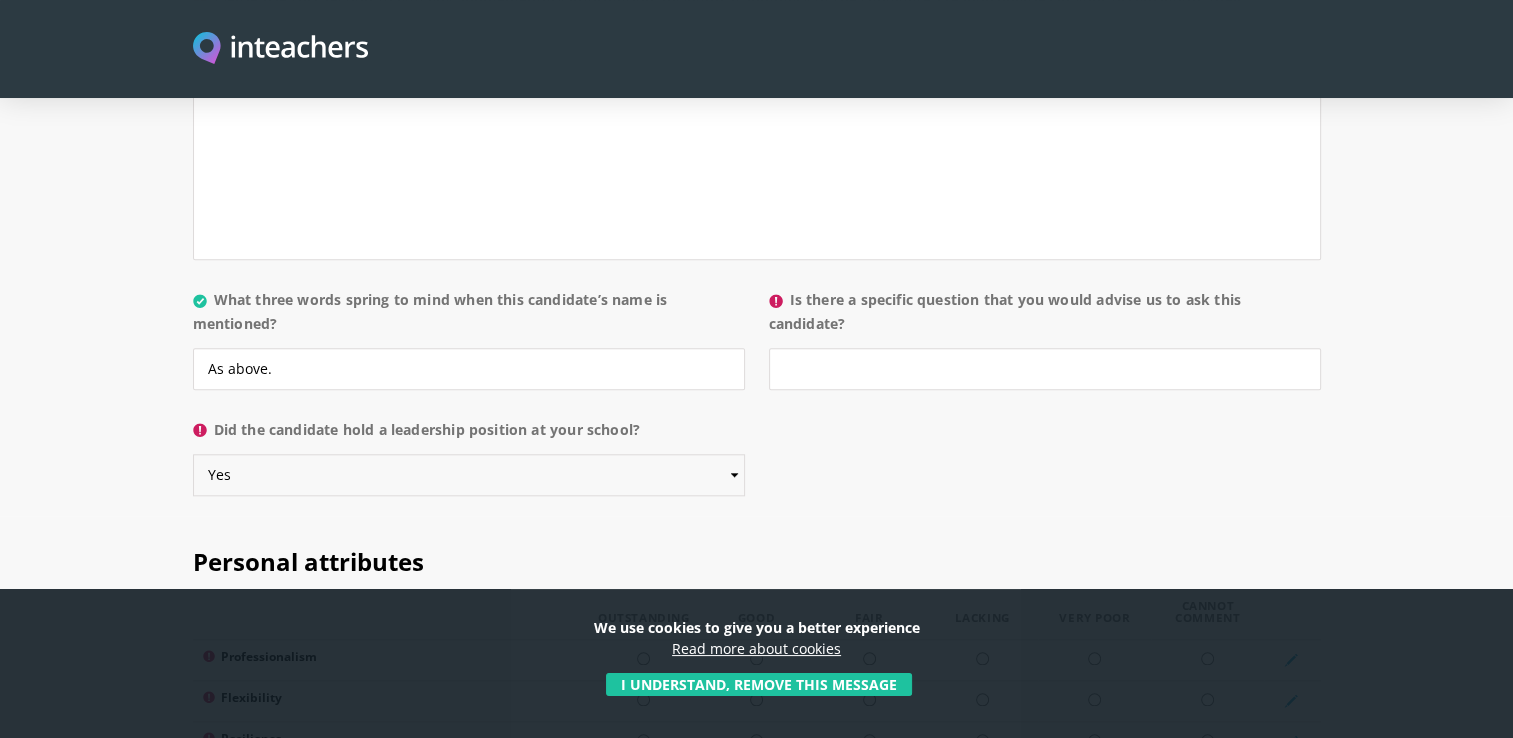 click on "Please select... Yes
No" at bounding box center (469, 475) 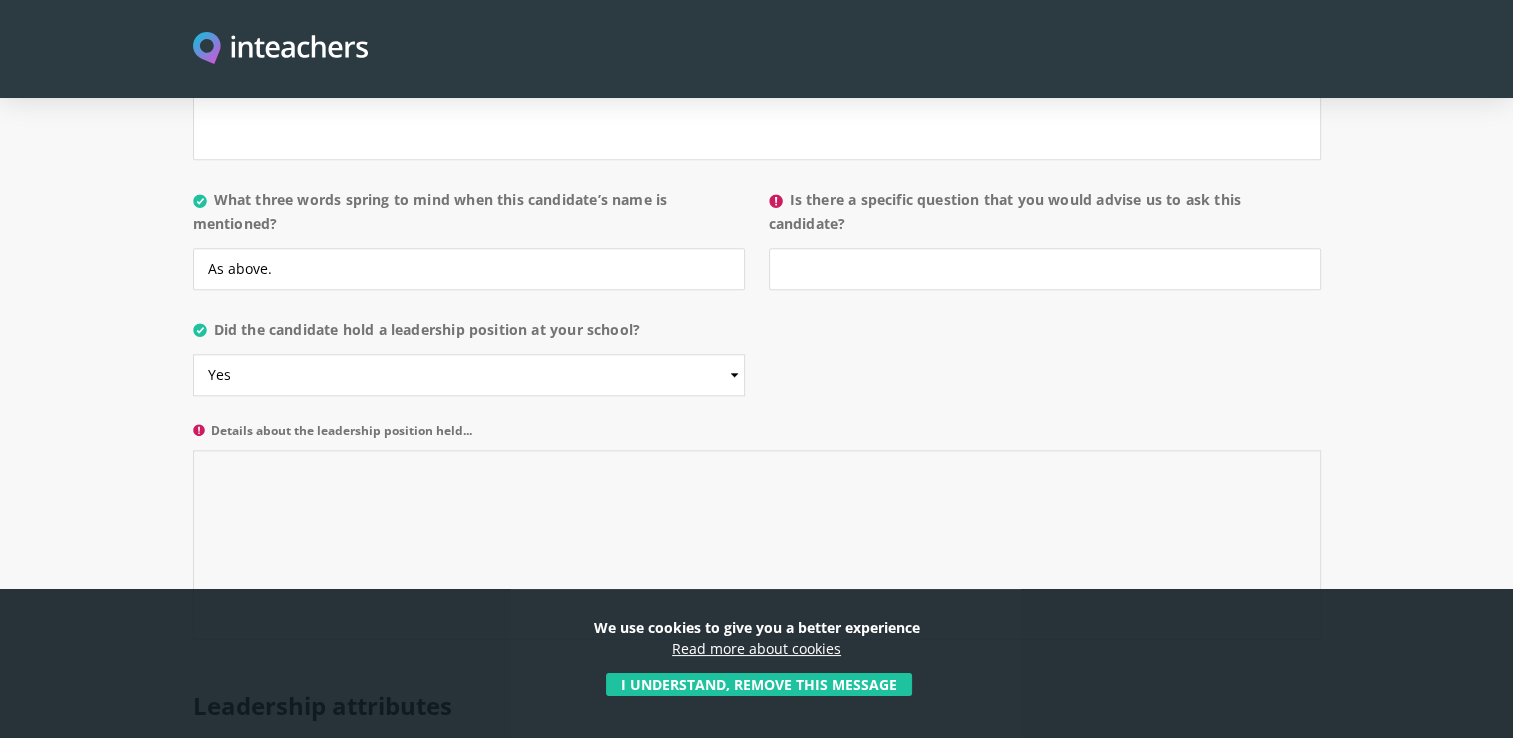 click on "Details about the leadership position held..." at bounding box center (757, 545) 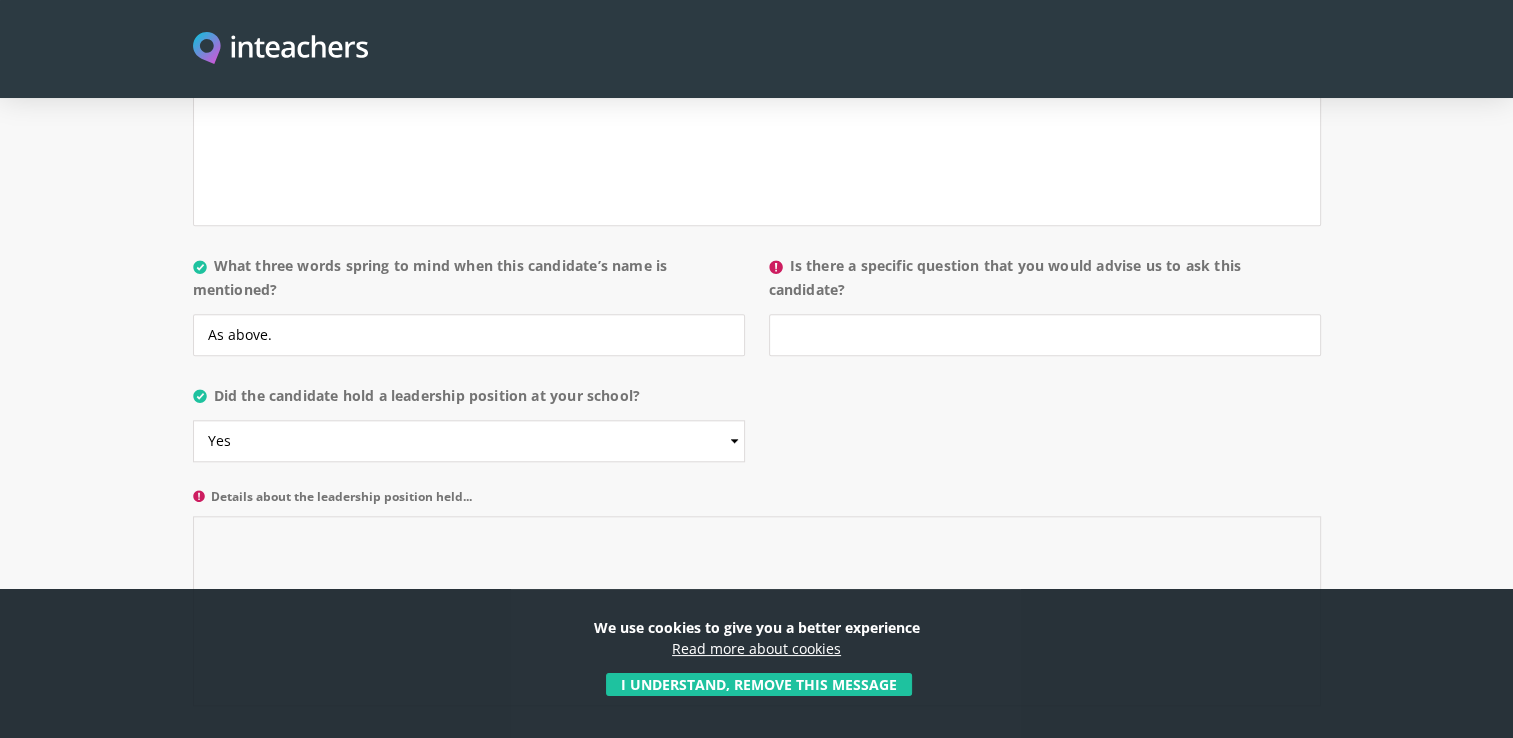 scroll, scrollTop: 2000, scrollLeft: 0, axis: vertical 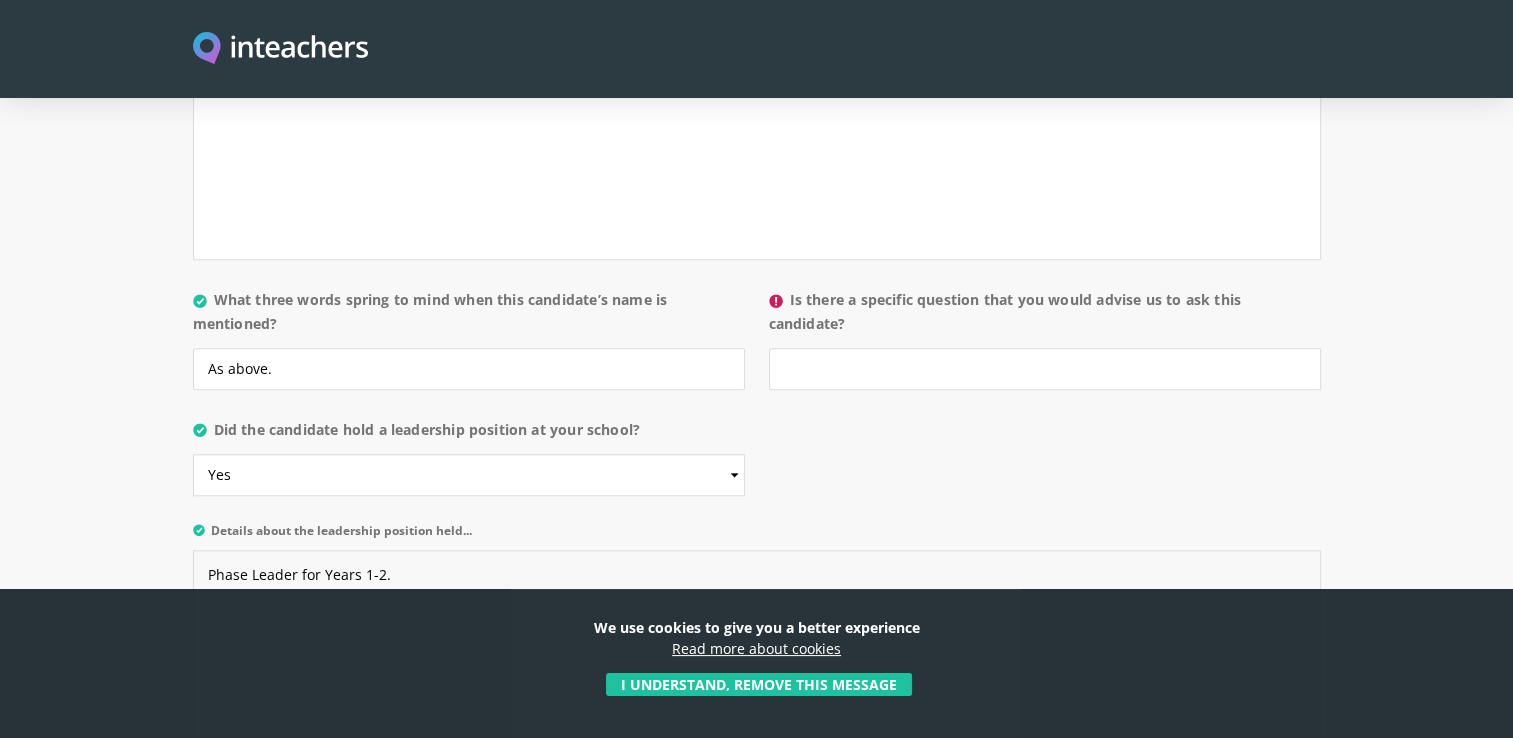 type on "Phase Leader for Years 1-2." 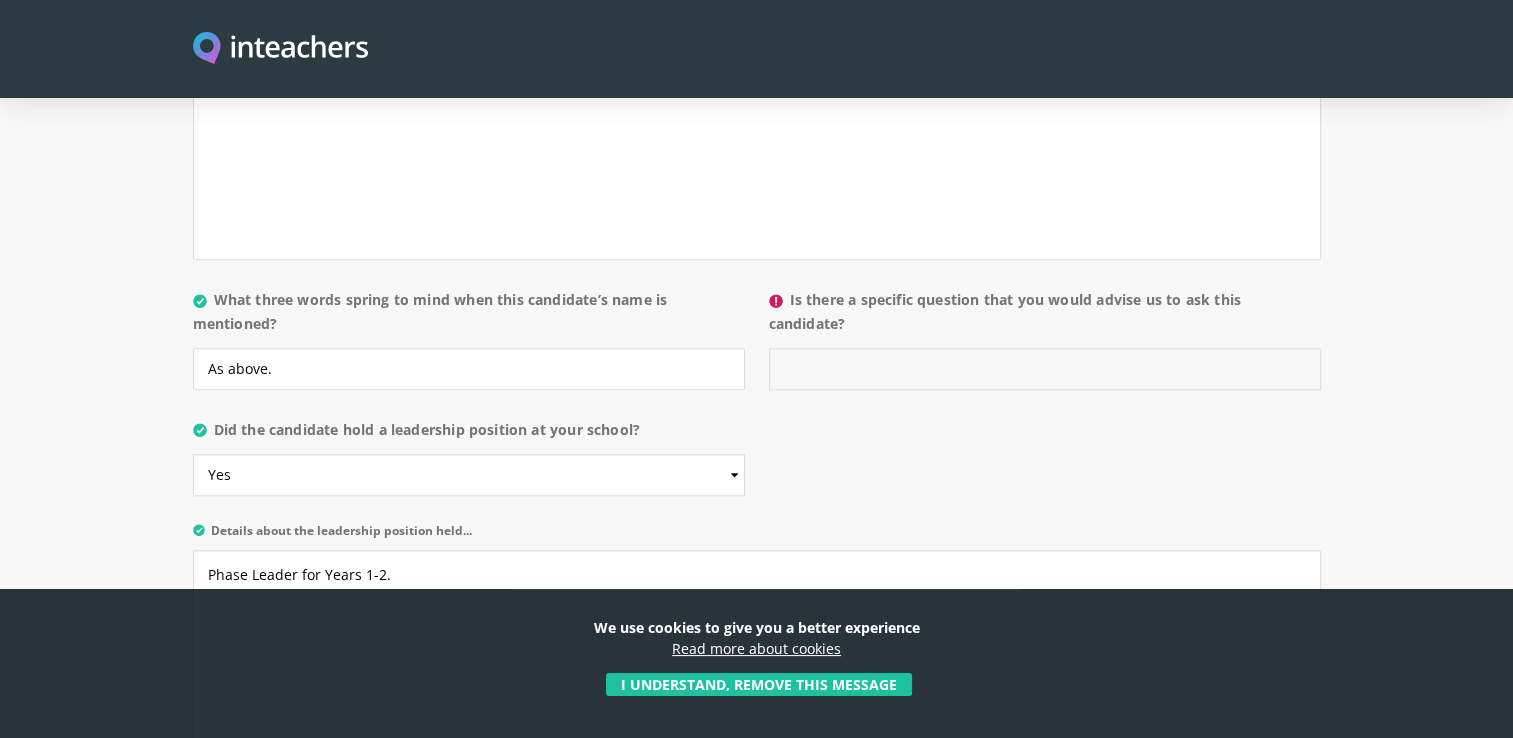 click on "Is there a specific question that you would advise us to ask this candidate?" at bounding box center (1045, 369) 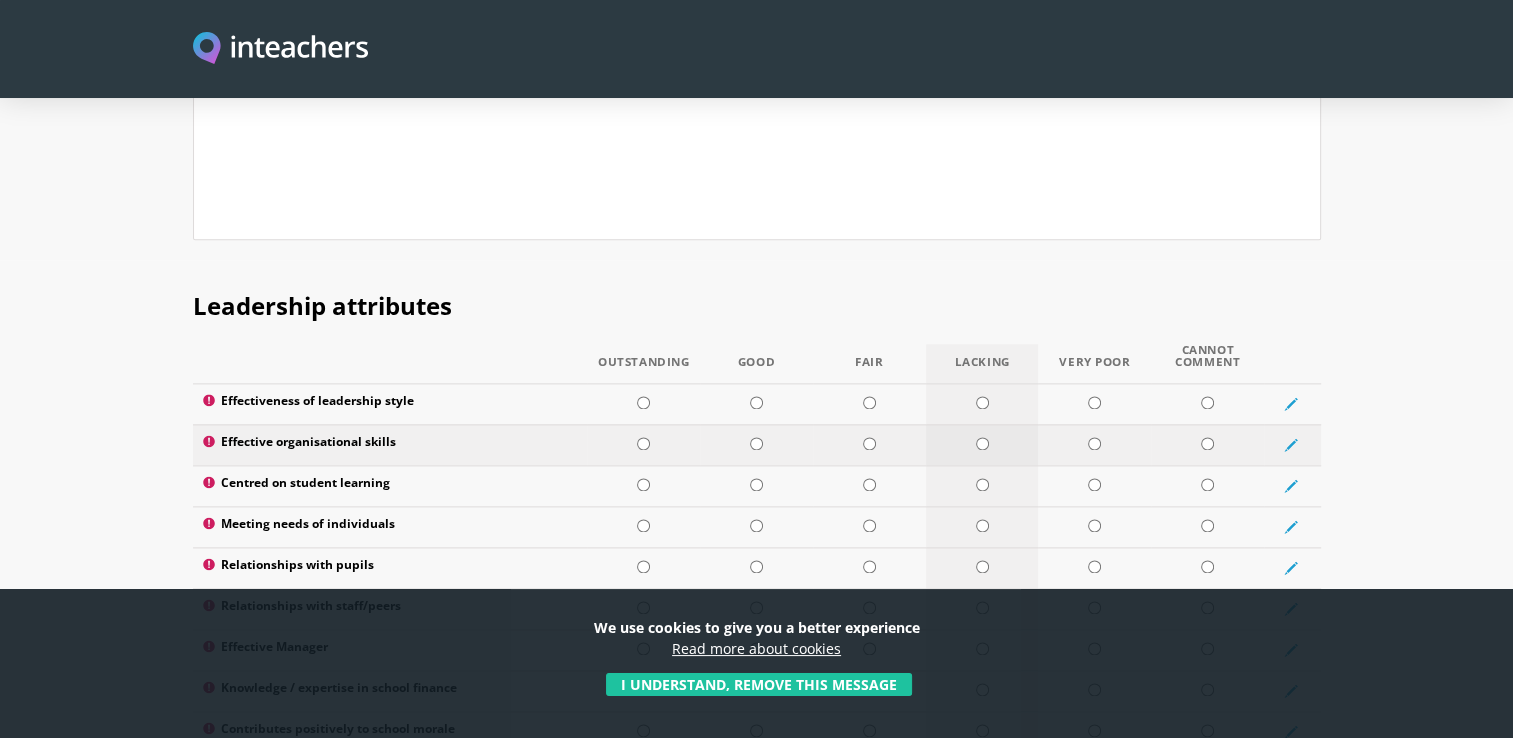 scroll, scrollTop: 2600, scrollLeft: 0, axis: vertical 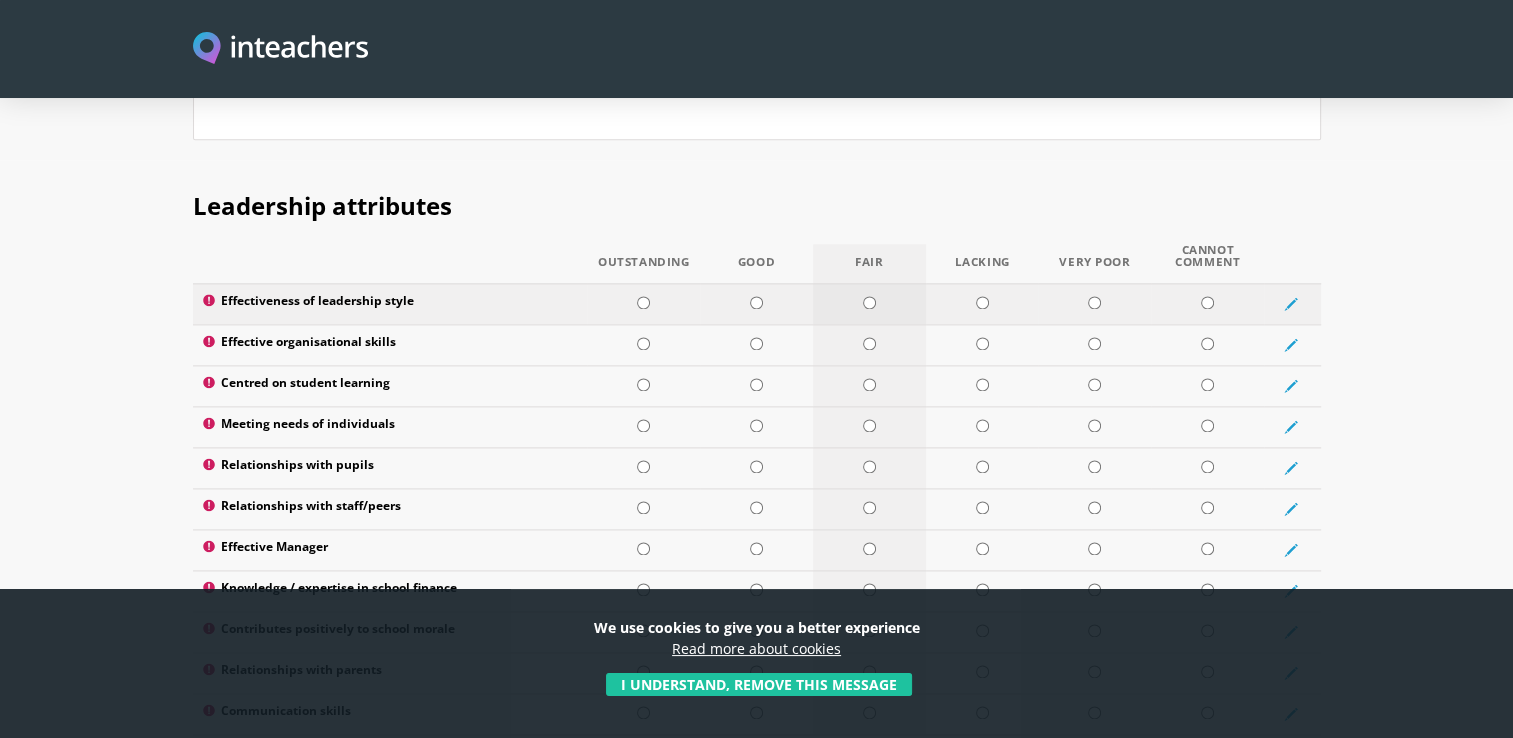 type on "No comment." 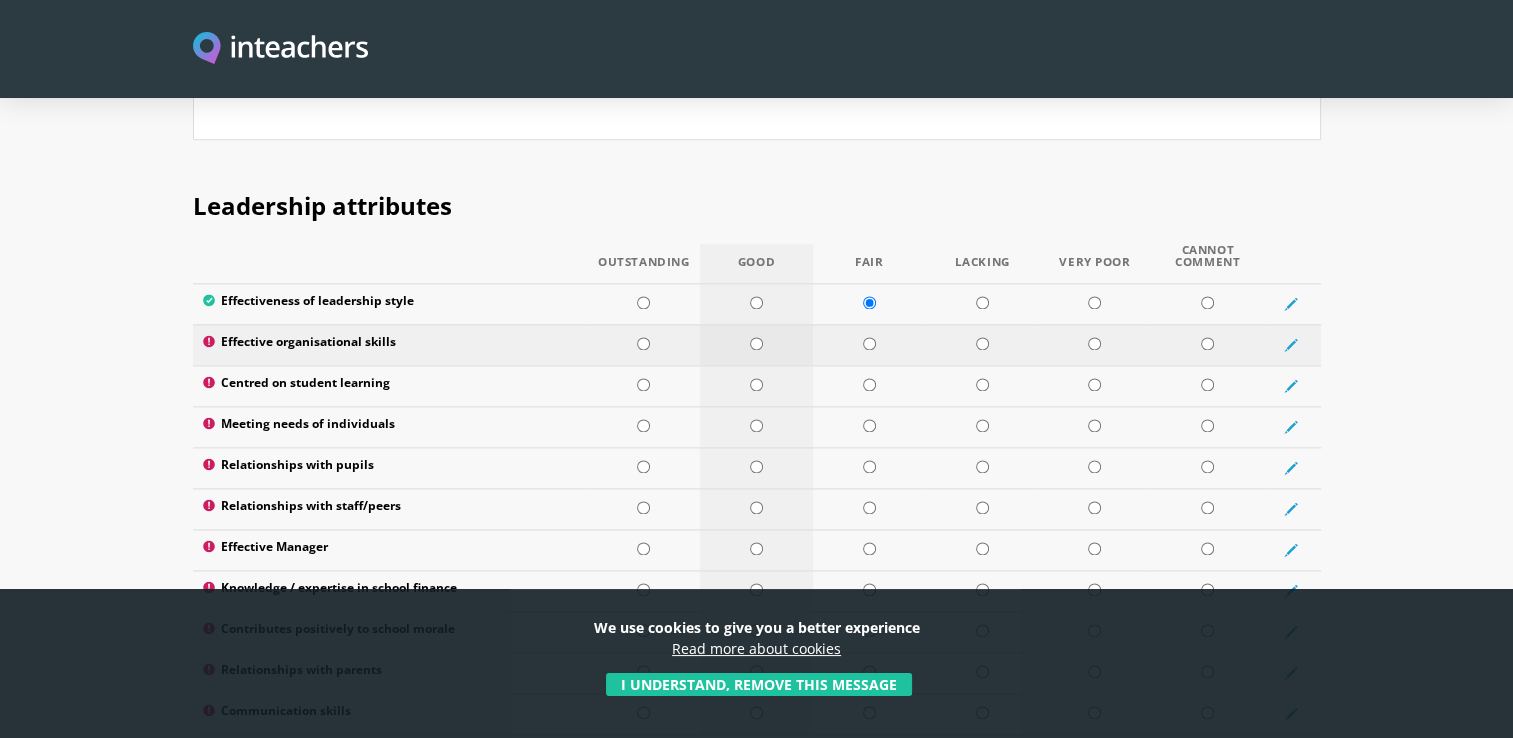 click at bounding box center (756, 343) 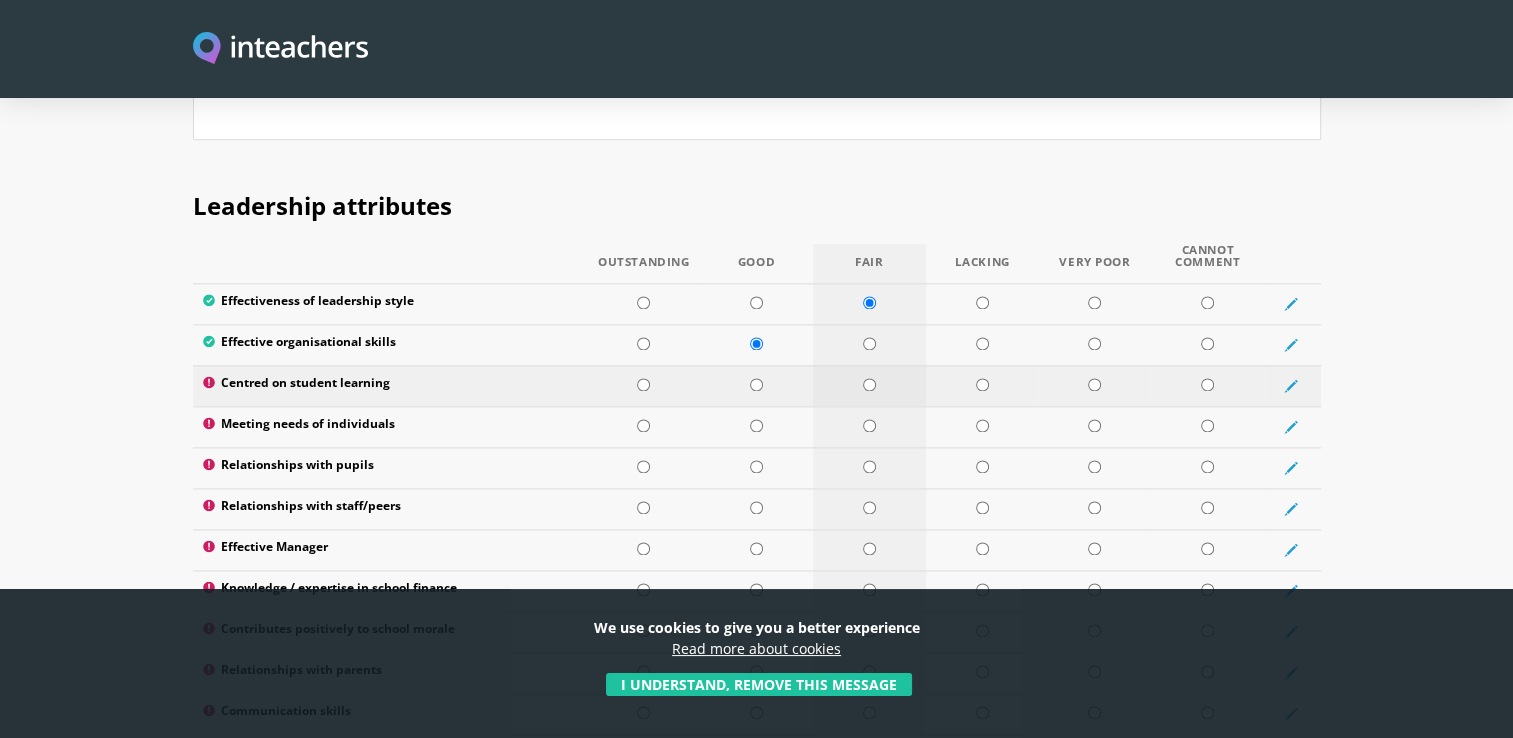 click at bounding box center (869, 384) 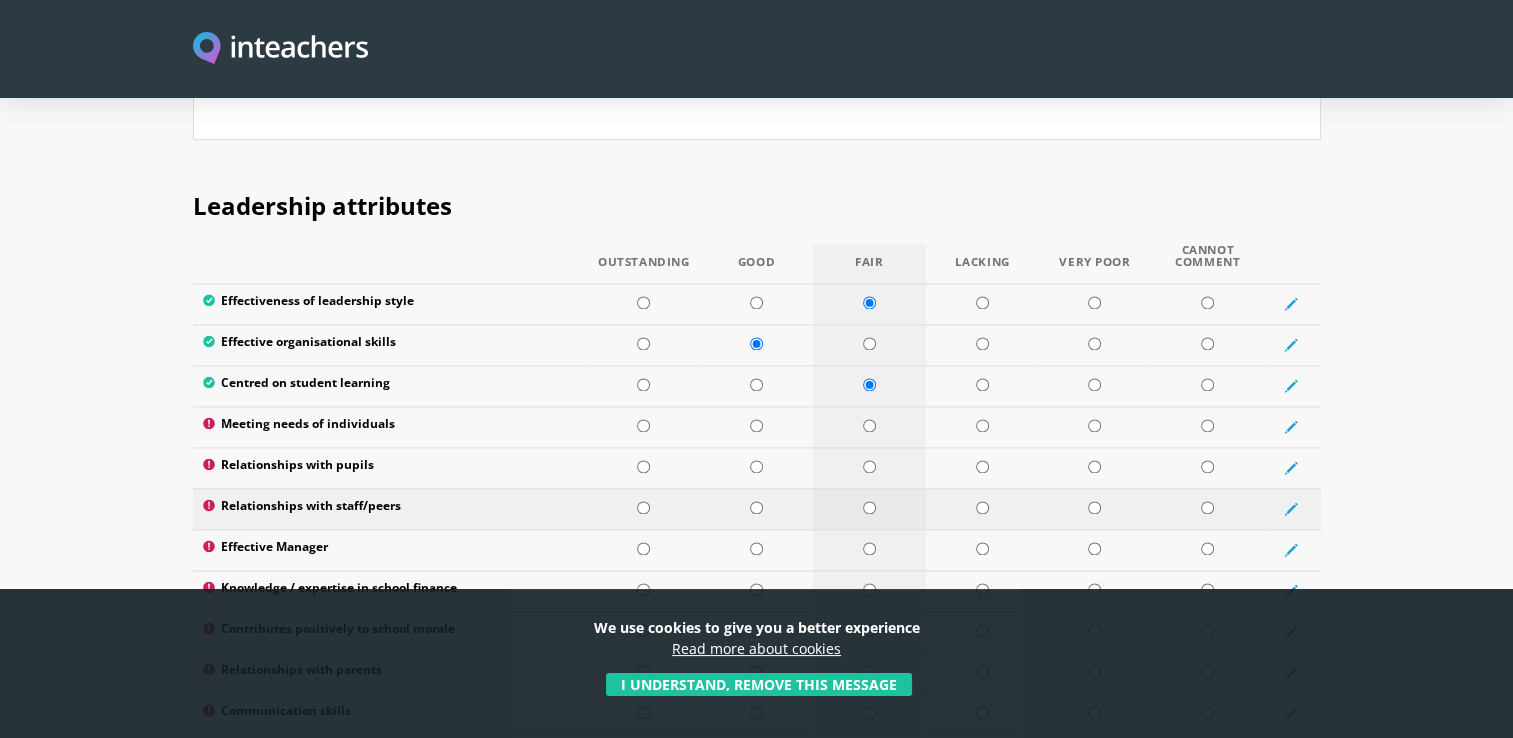 scroll, scrollTop: 2700, scrollLeft: 0, axis: vertical 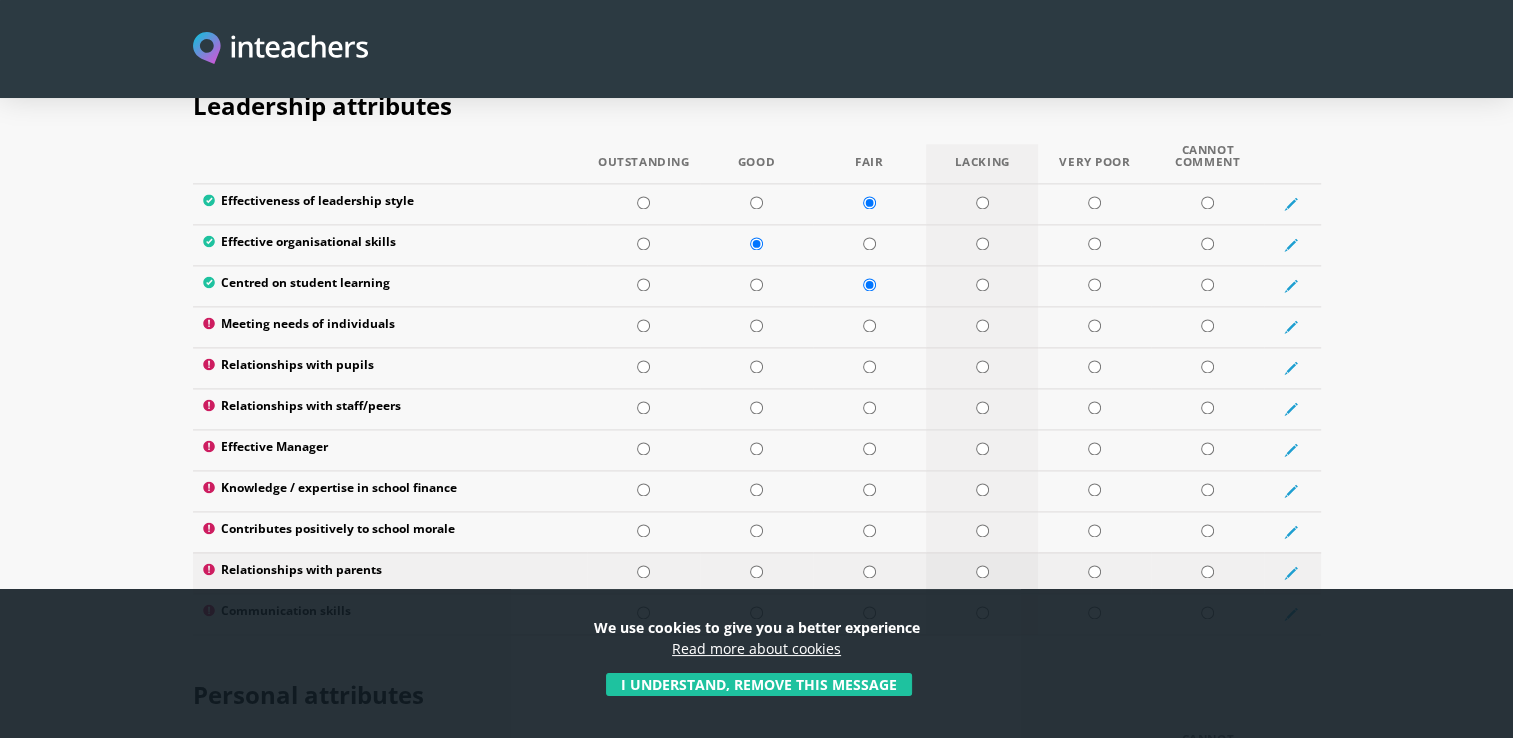 click at bounding box center [982, 571] 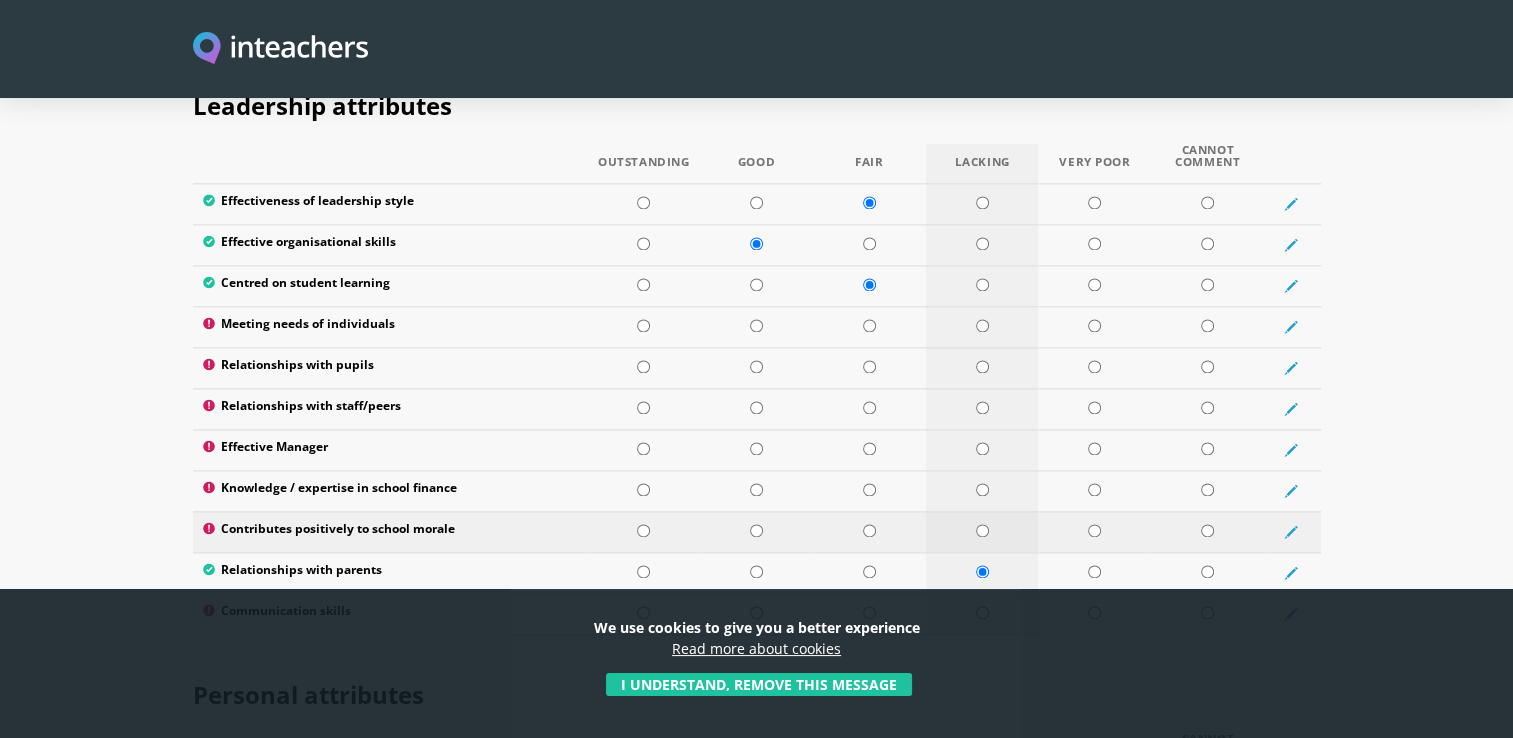 click at bounding box center (982, 530) 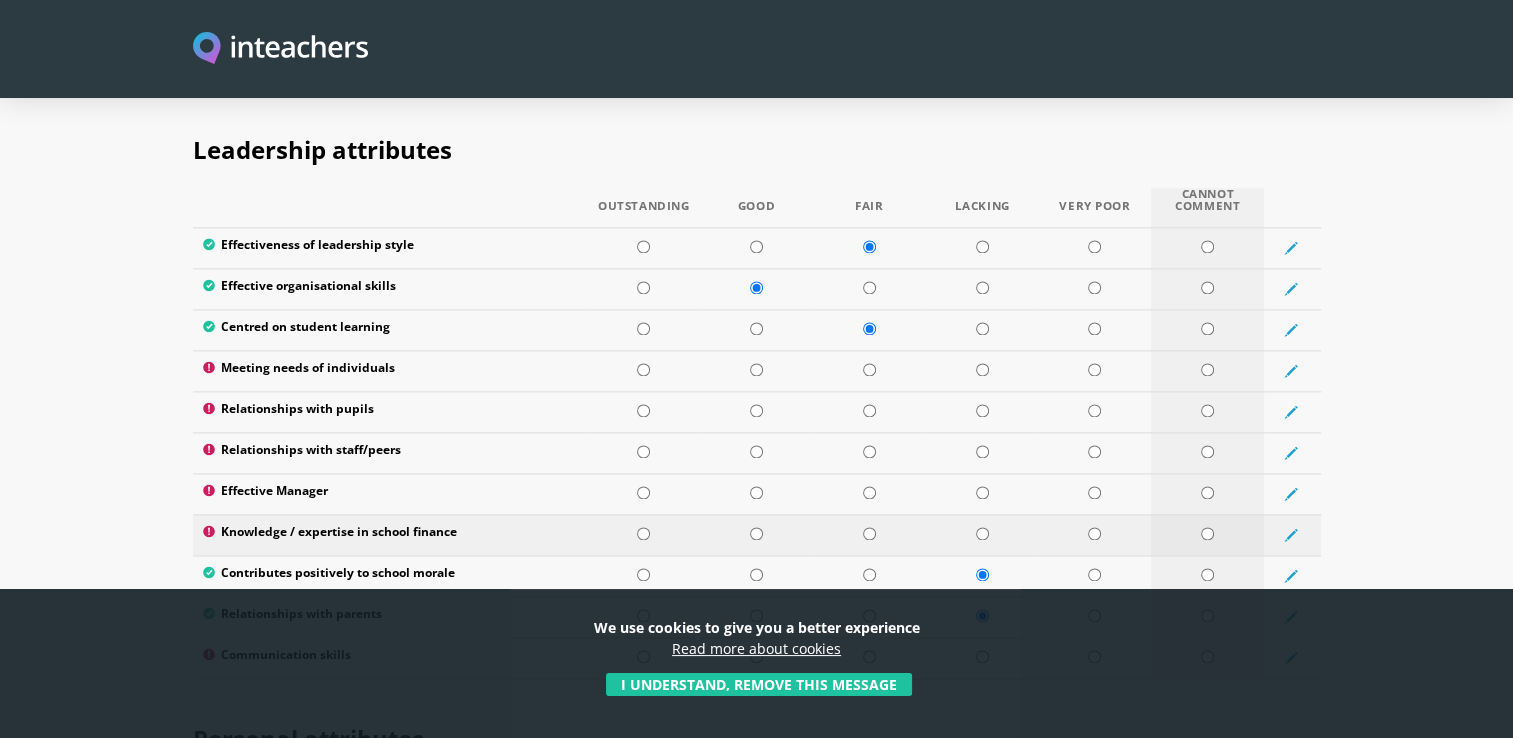 scroll, scrollTop: 2700, scrollLeft: 0, axis: vertical 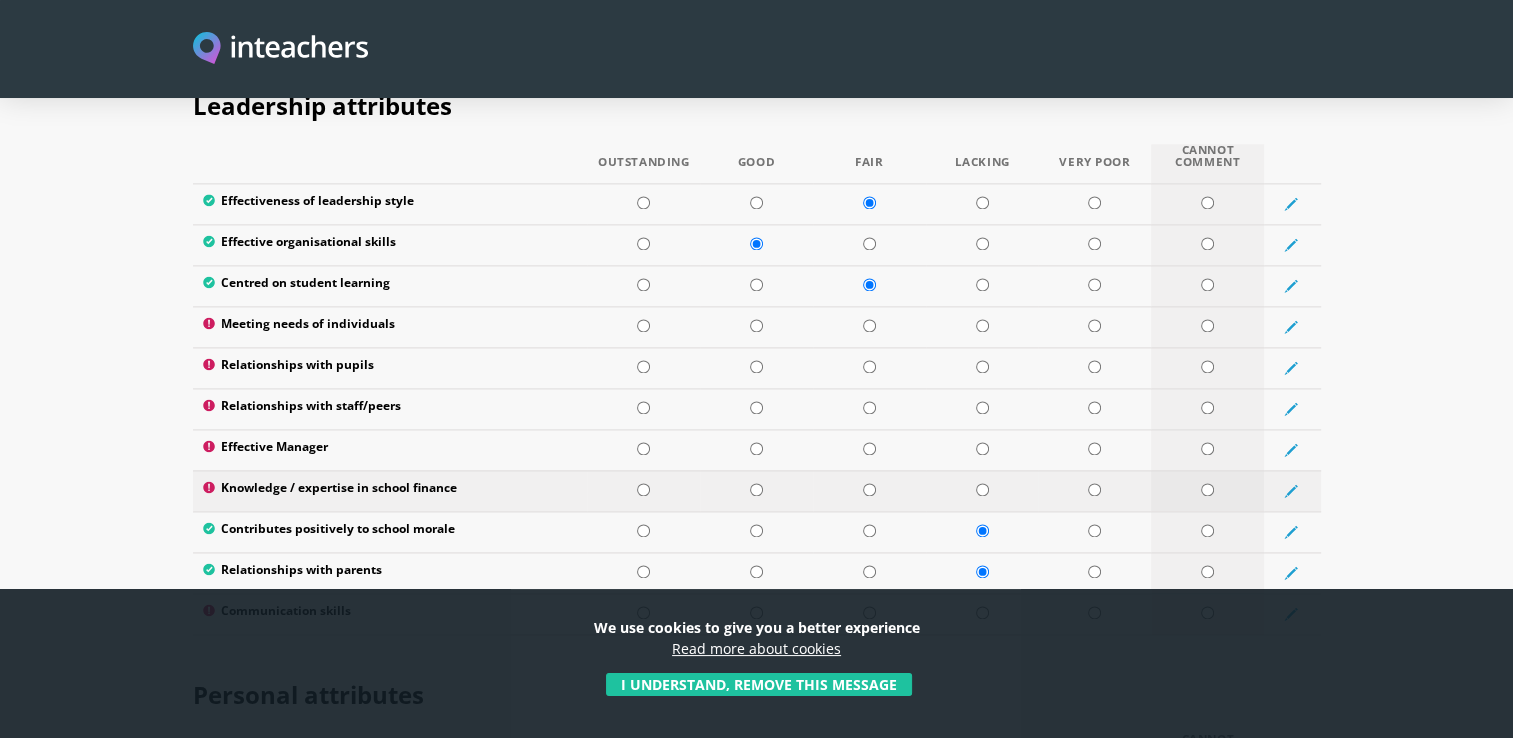 click at bounding box center (1207, 489) 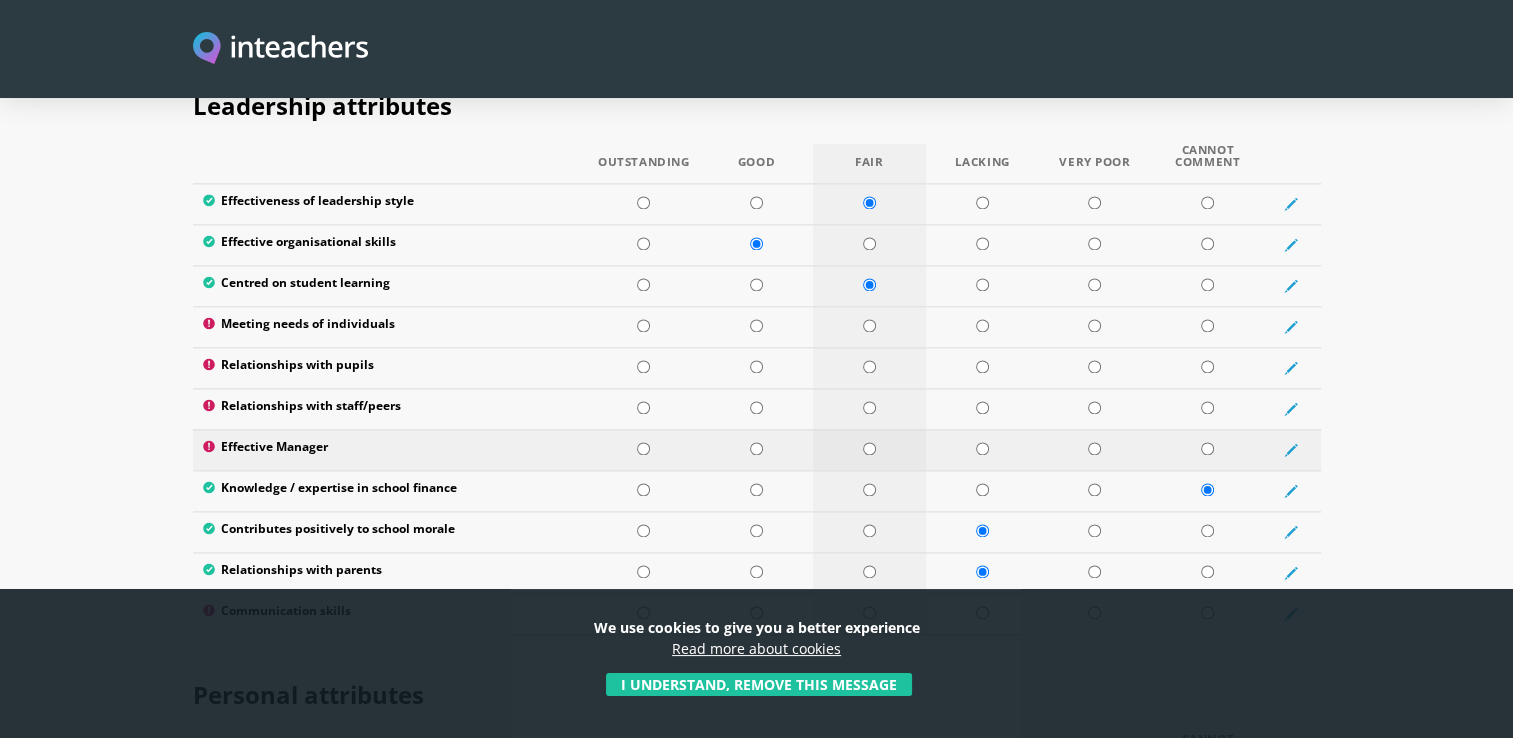 click at bounding box center (869, 448) 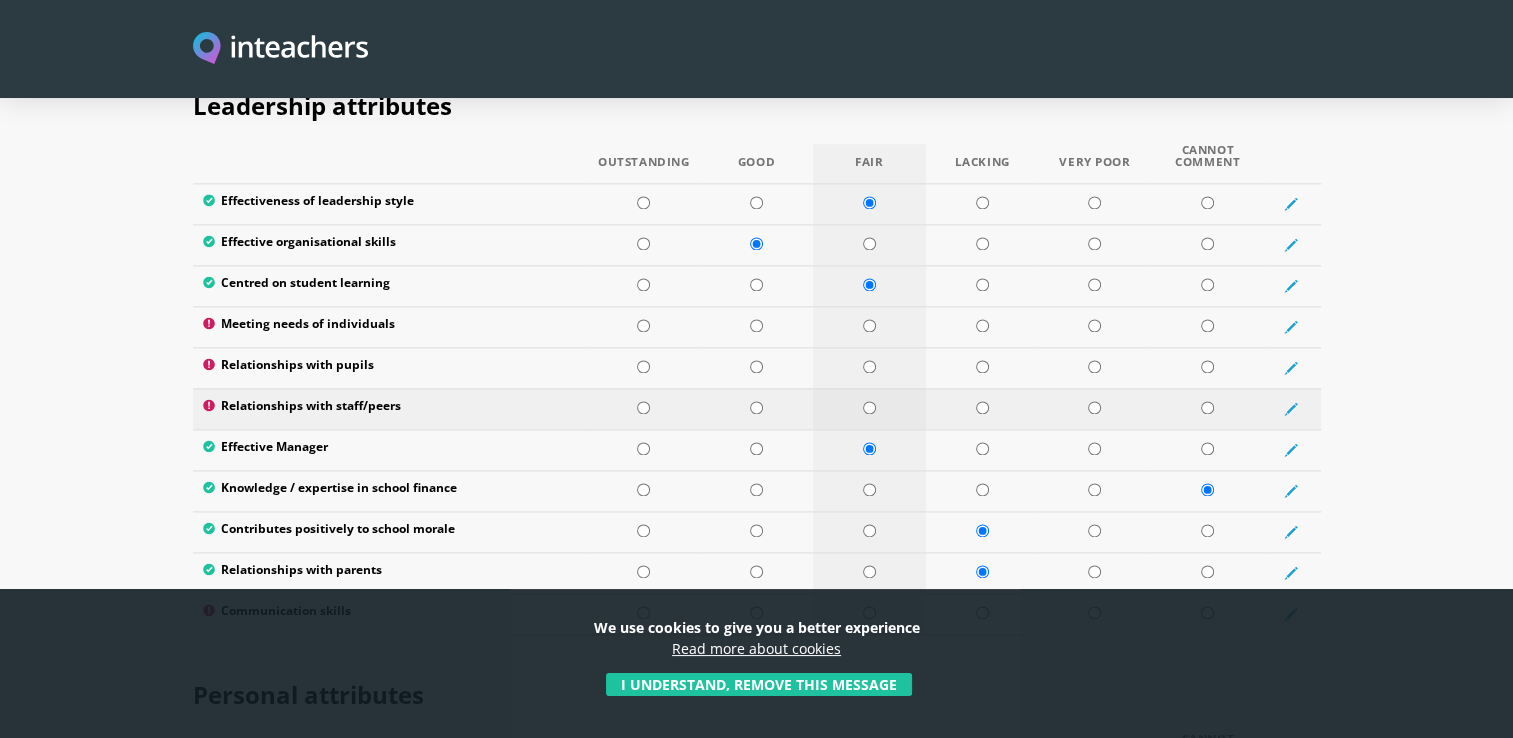 click at bounding box center [869, 407] 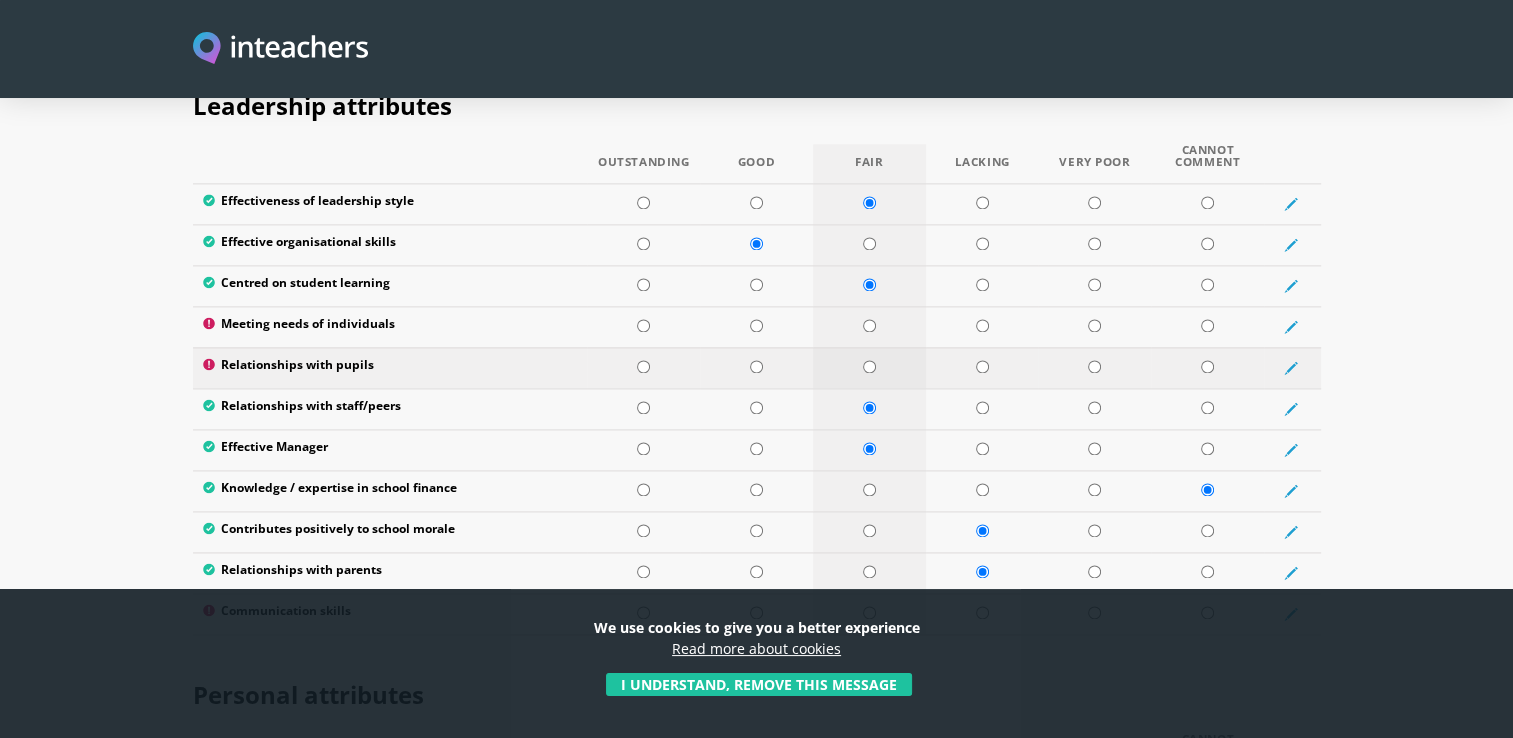 click at bounding box center [869, 366] 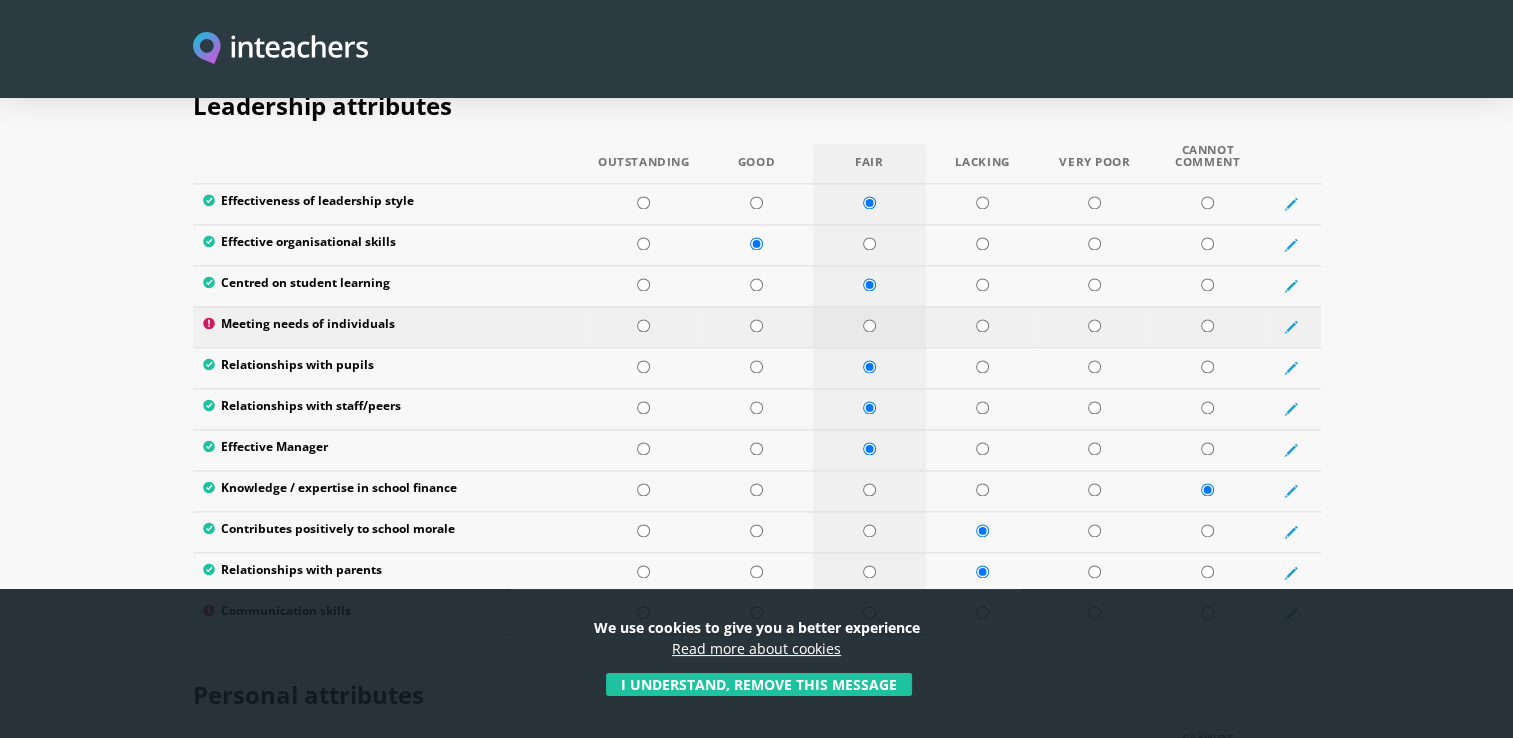 click at bounding box center (869, 325) 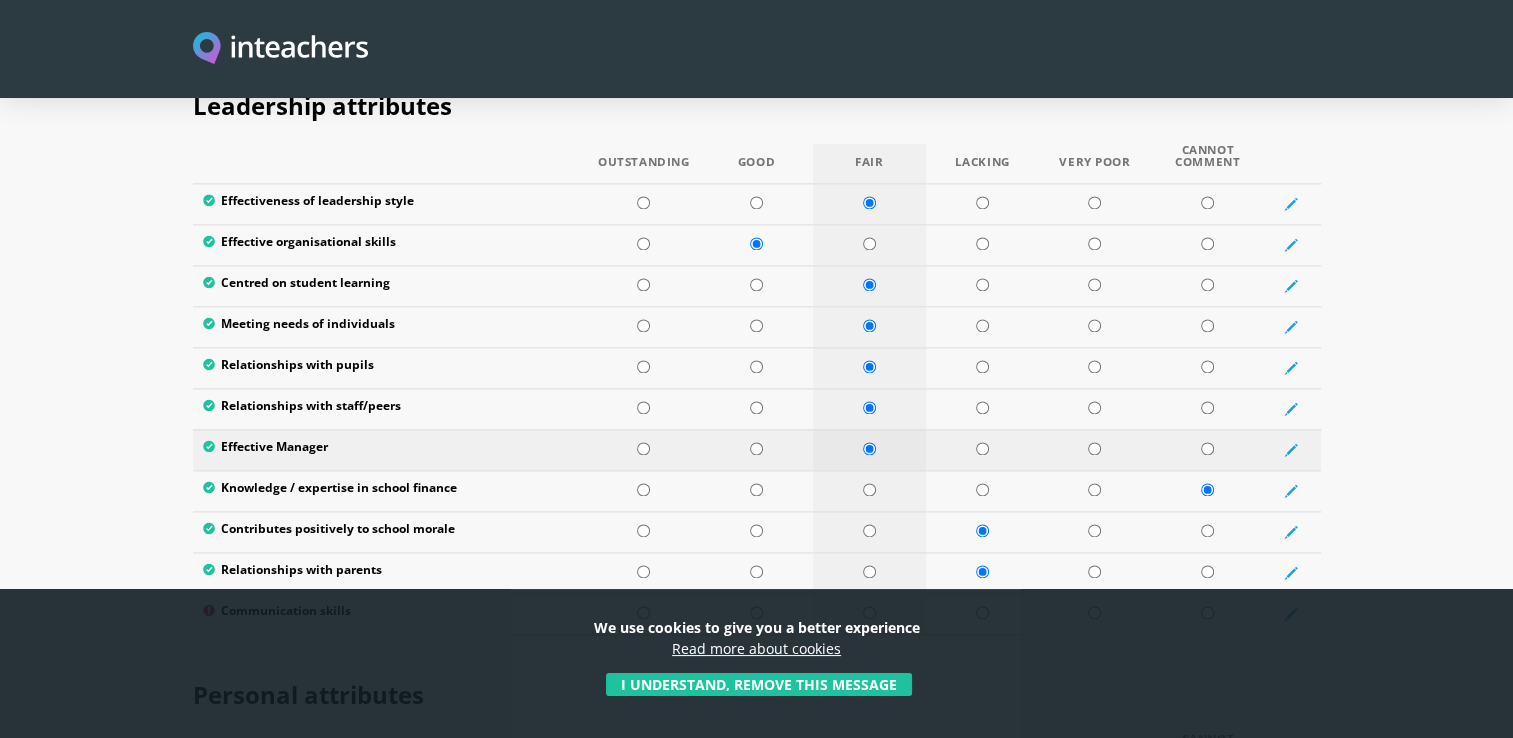 scroll, scrollTop: 2800, scrollLeft: 0, axis: vertical 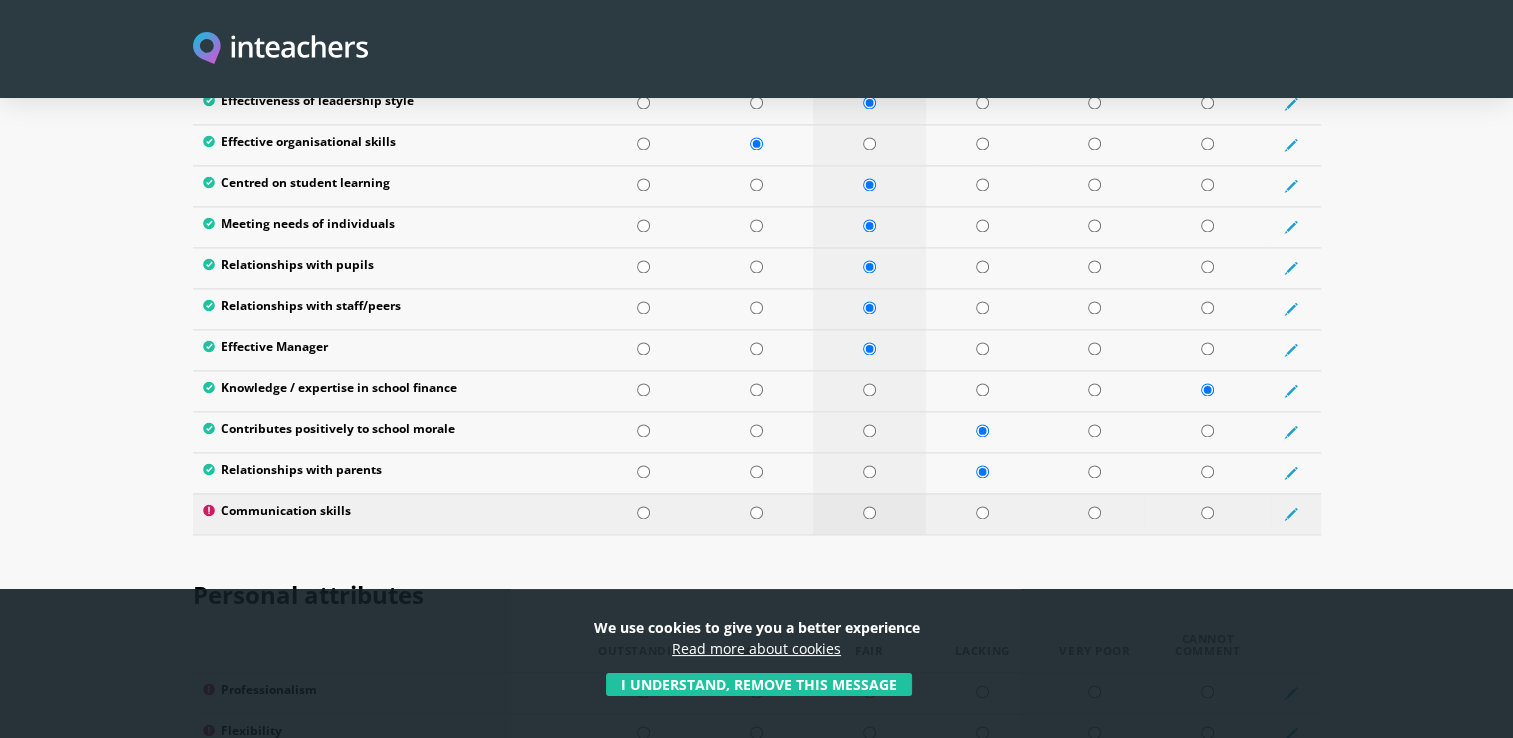 click at bounding box center [869, 512] 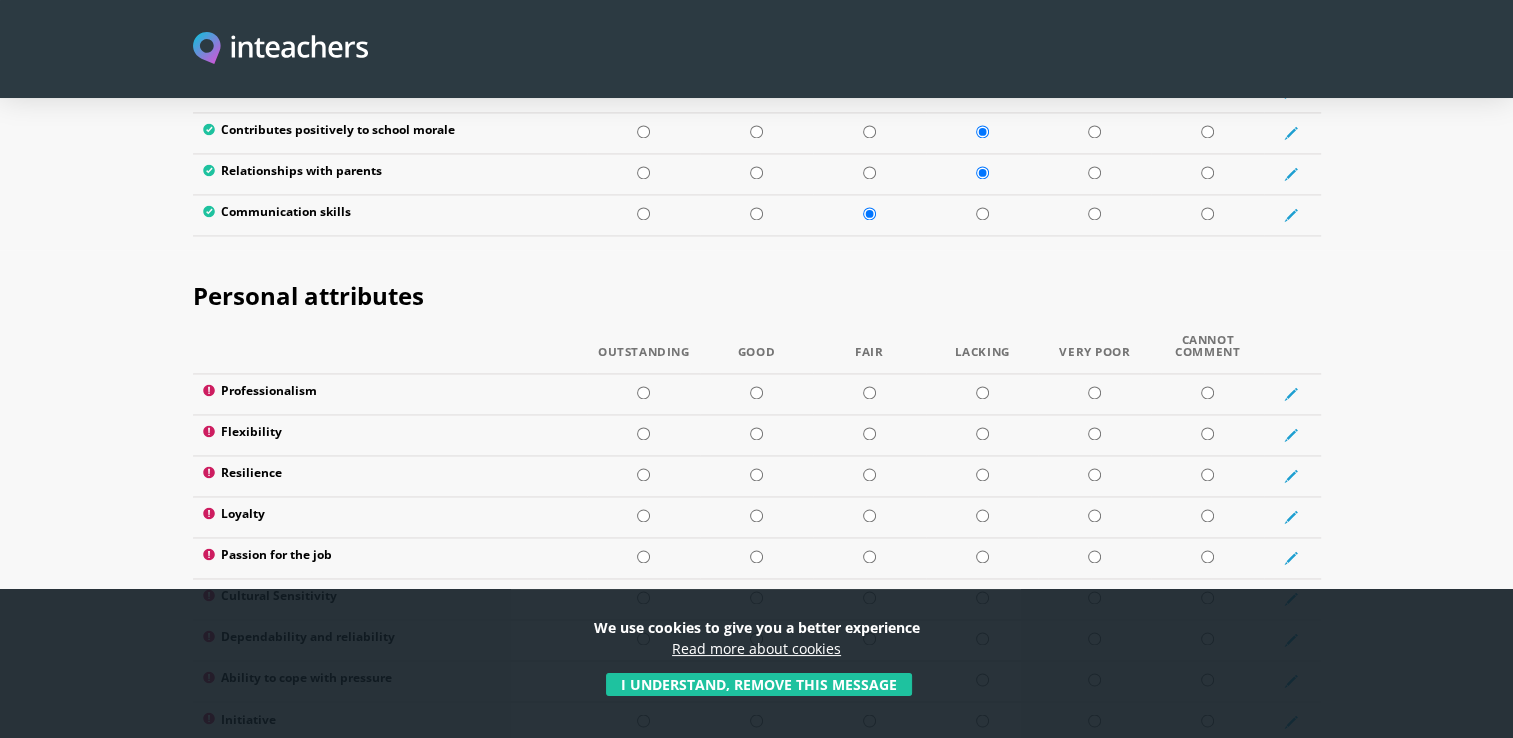 scroll, scrollTop: 3100, scrollLeft: 0, axis: vertical 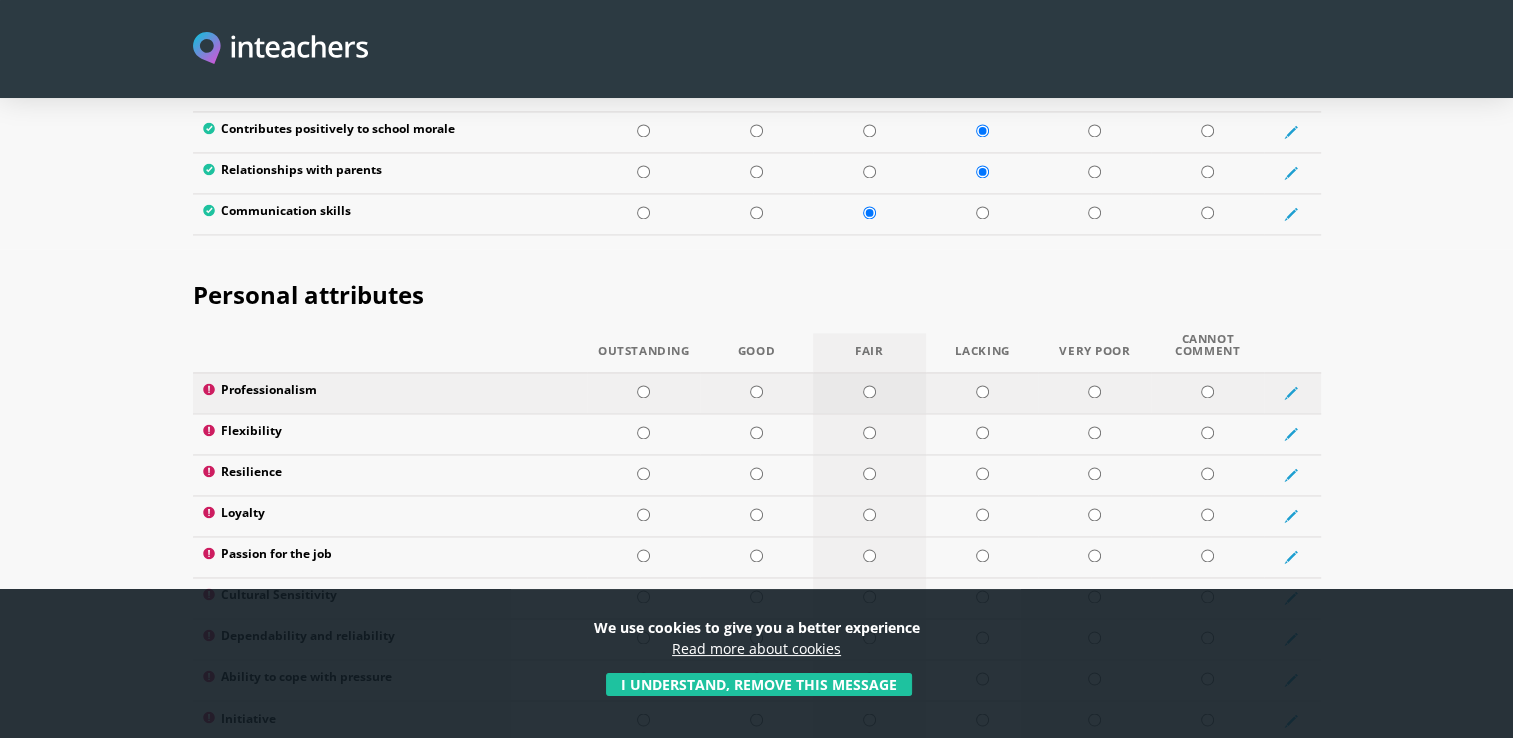 click at bounding box center [869, 391] 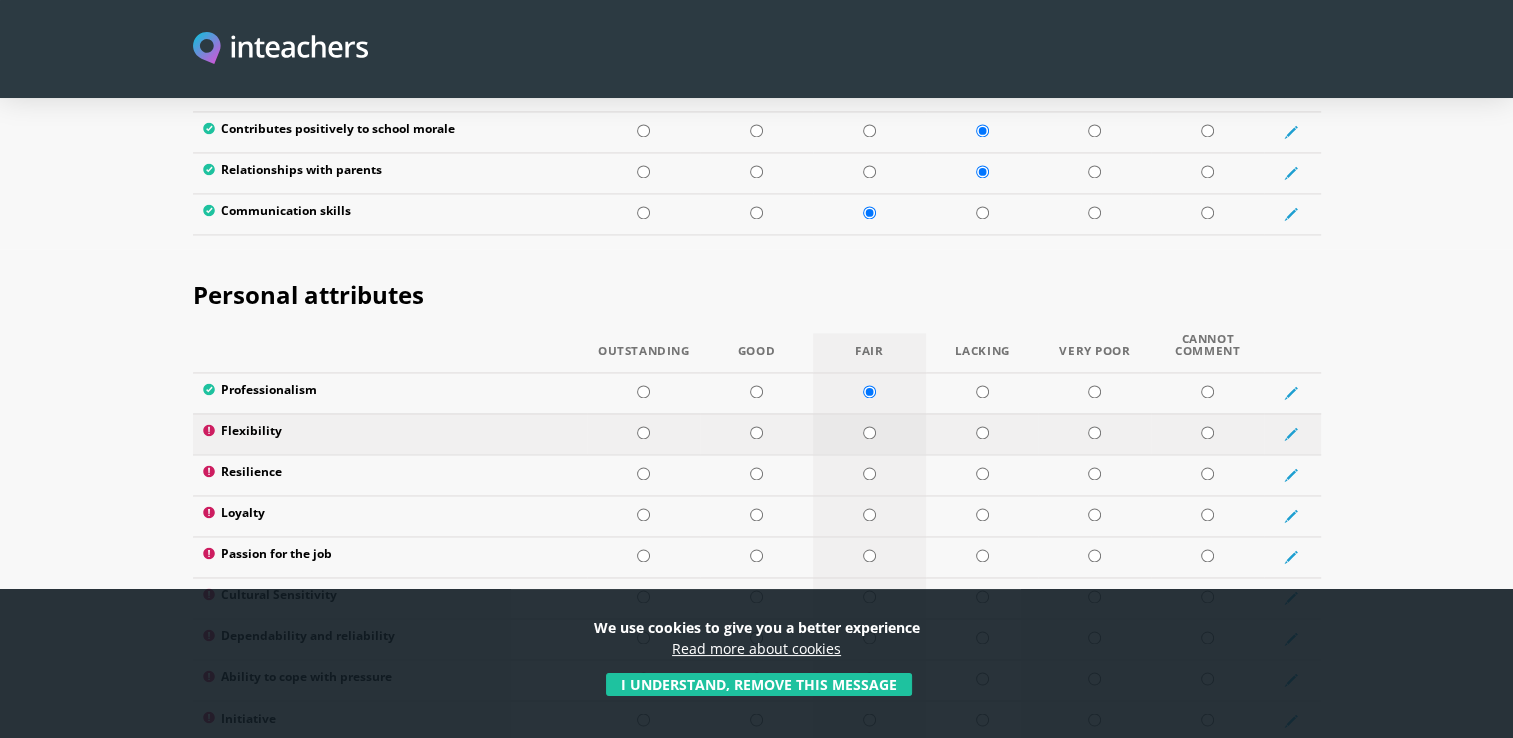 click at bounding box center (869, 432) 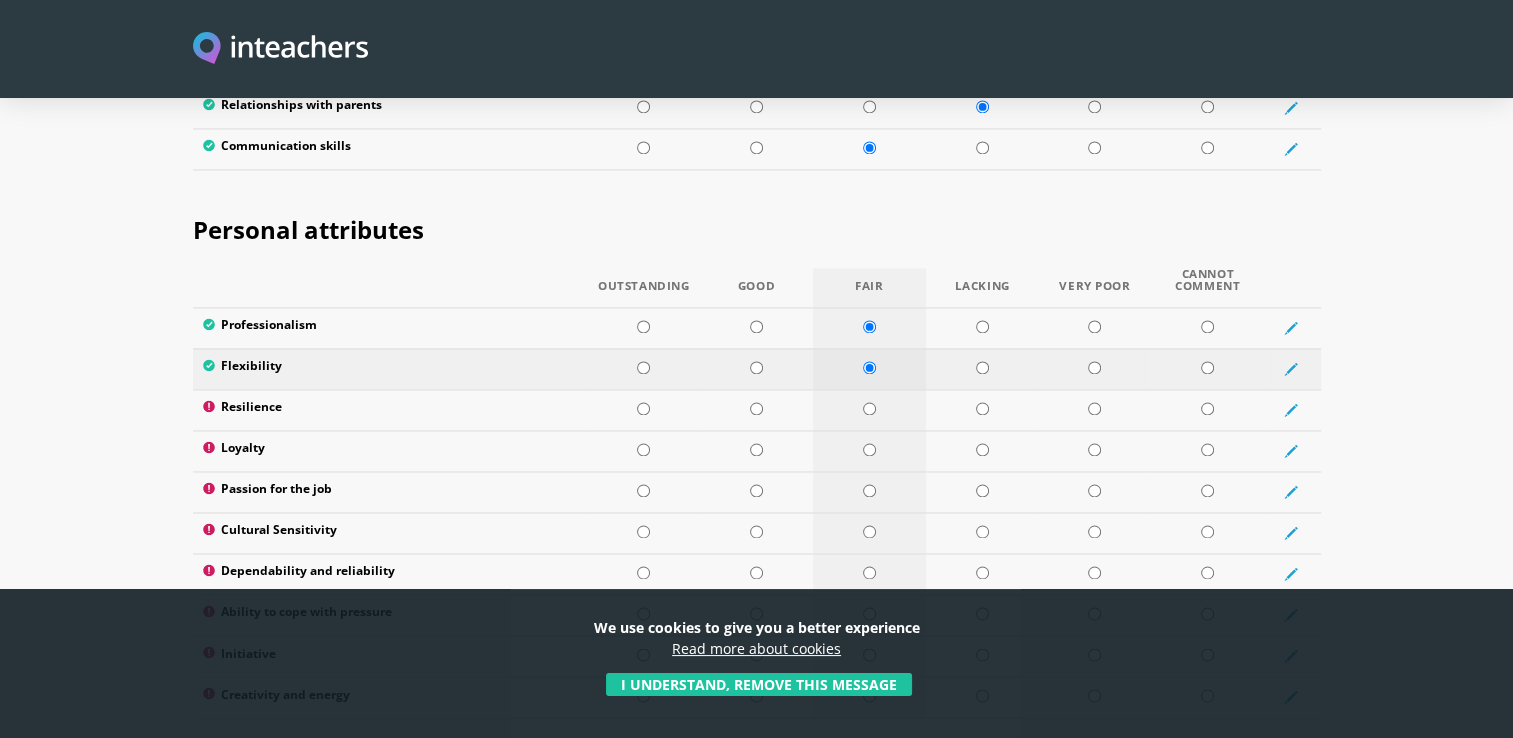 scroll, scrollTop: 3200, scrollLeft: 0, axis: vertical 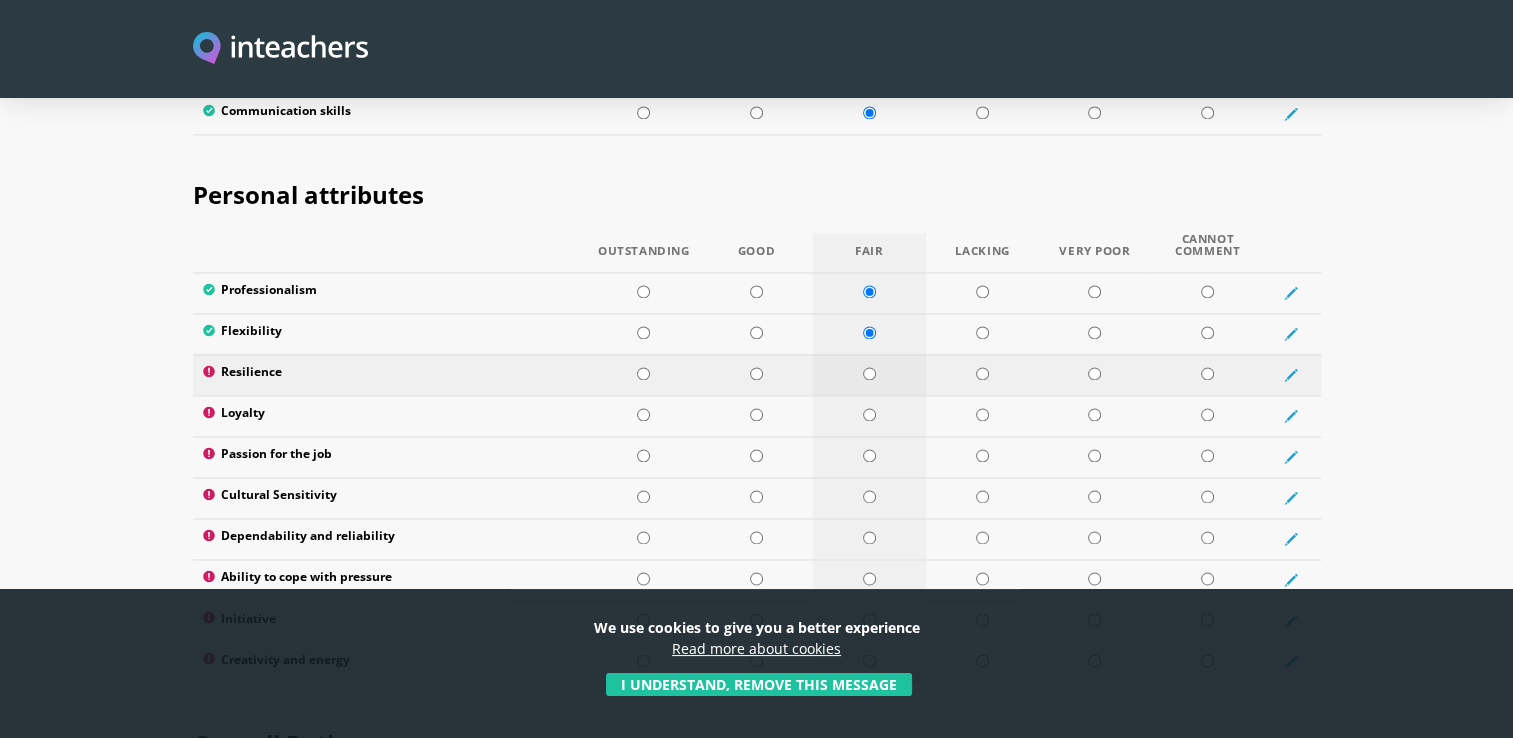 click at bounding box center [869, 373] 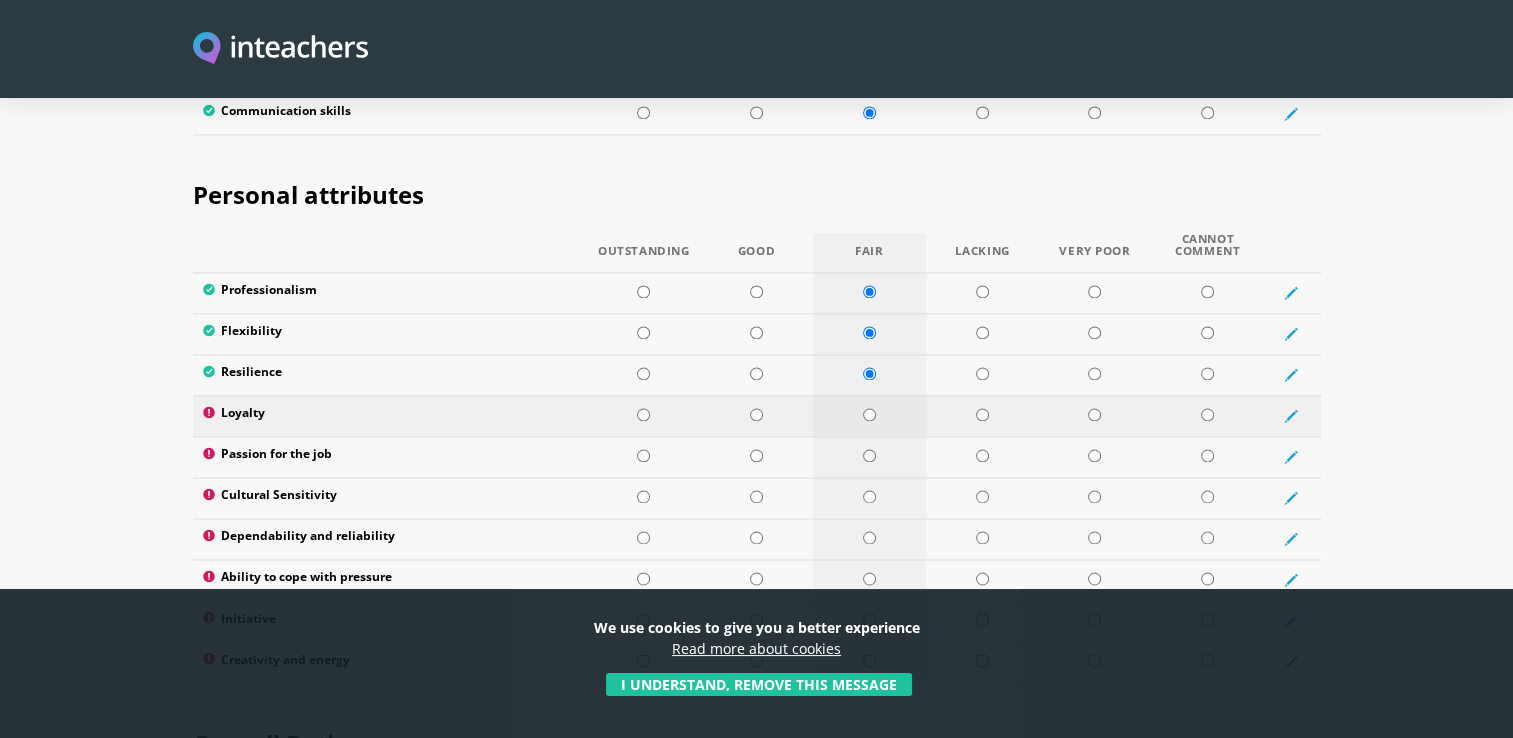 click at bounding box center (869, 414) 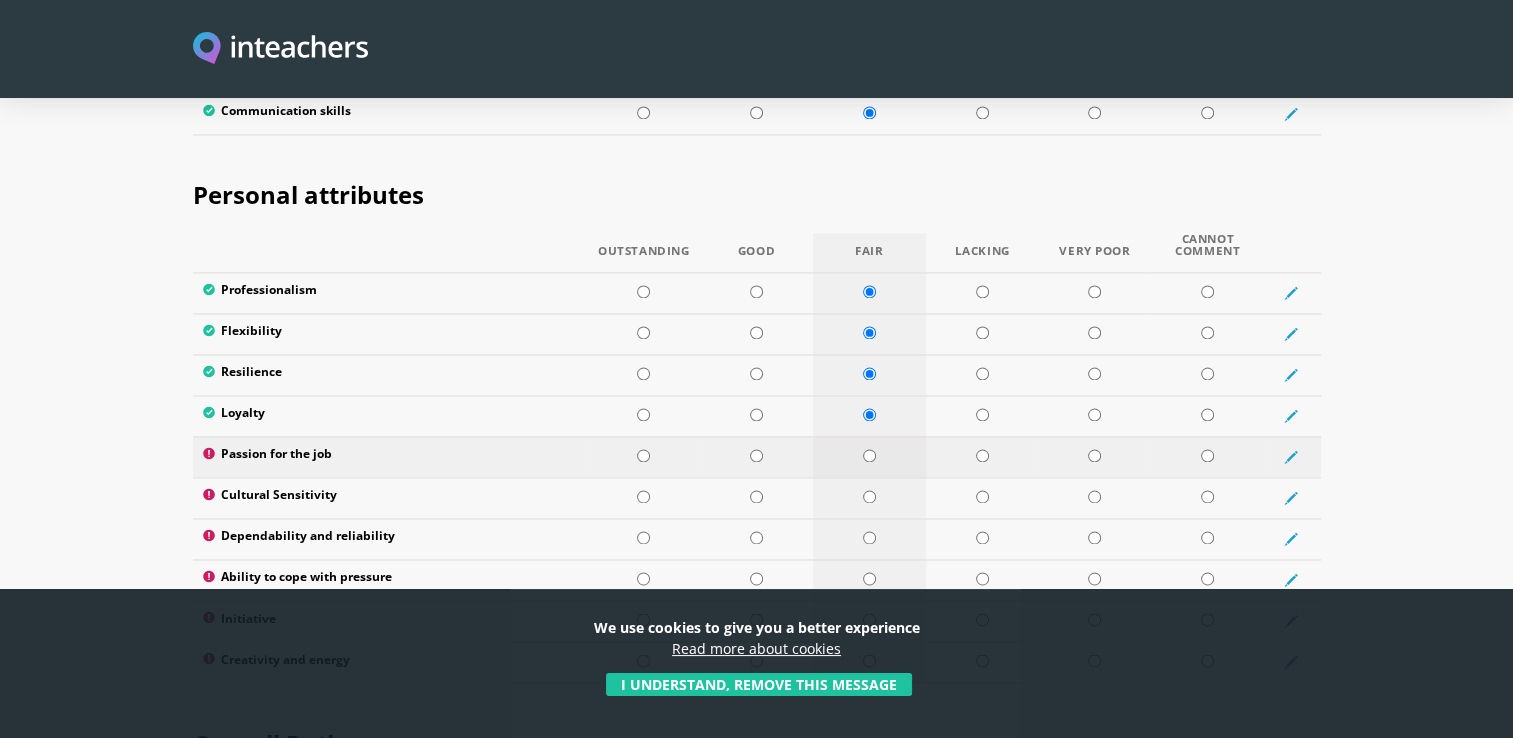 click at bounding box center (869, 455) 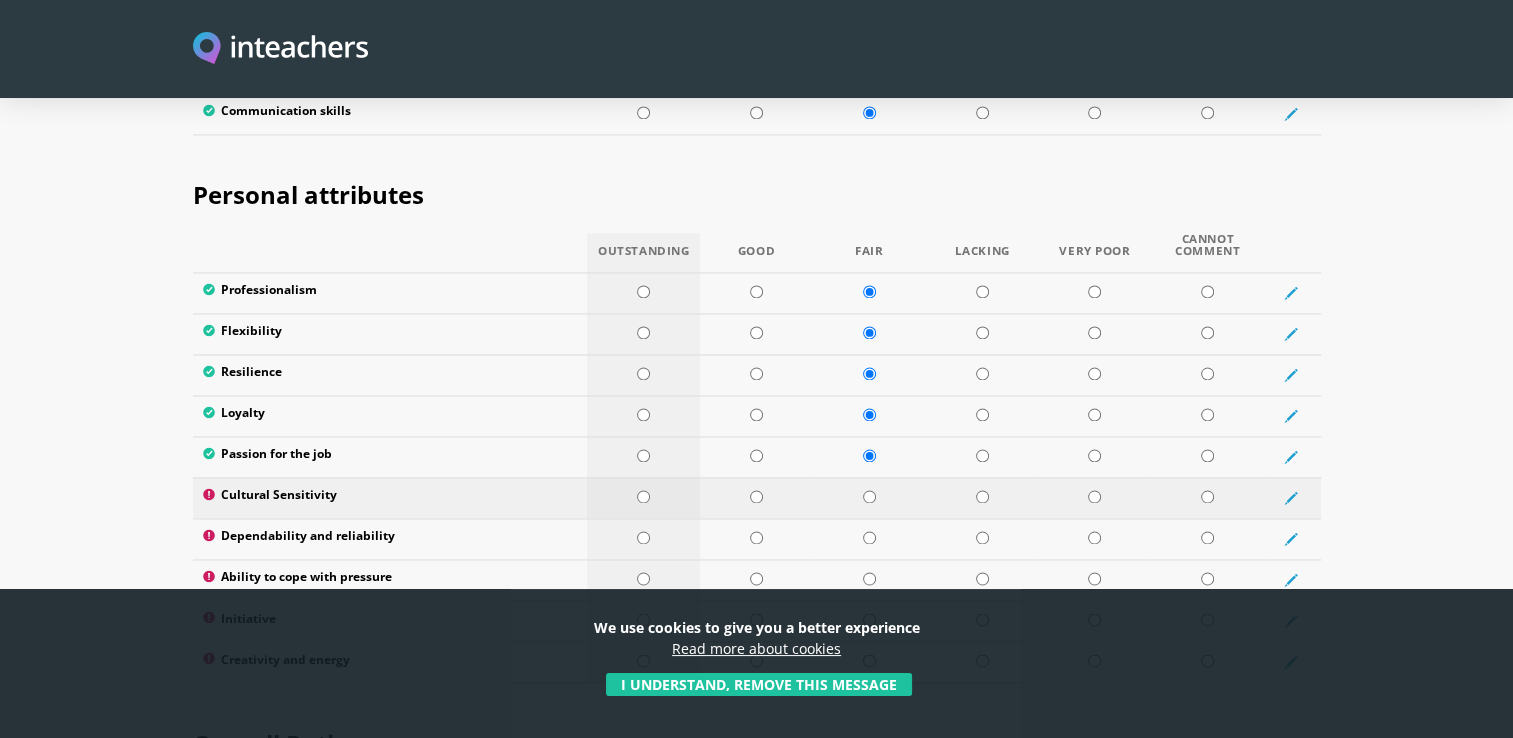 click at bounding box center (643, 497) 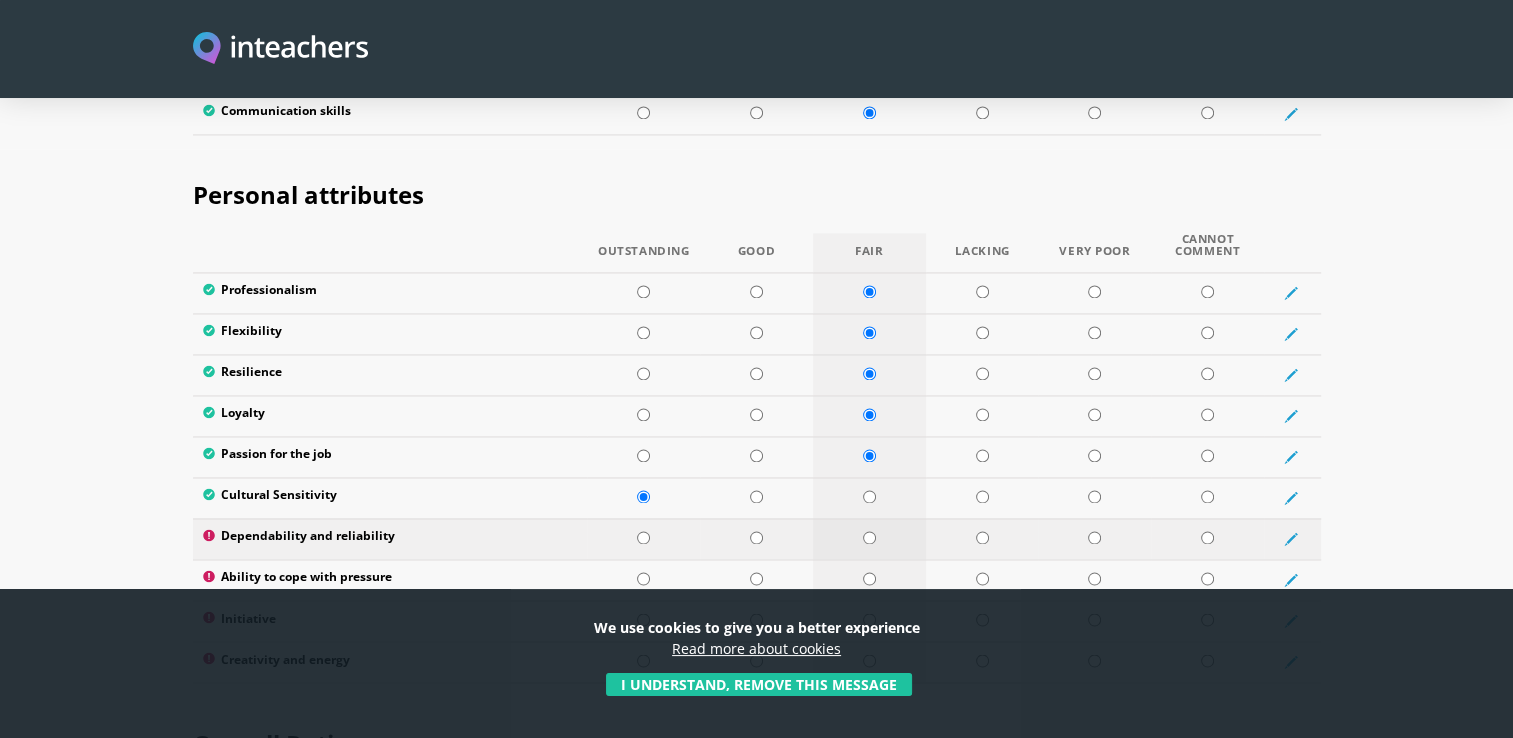 click at bounding box center [869, 537] 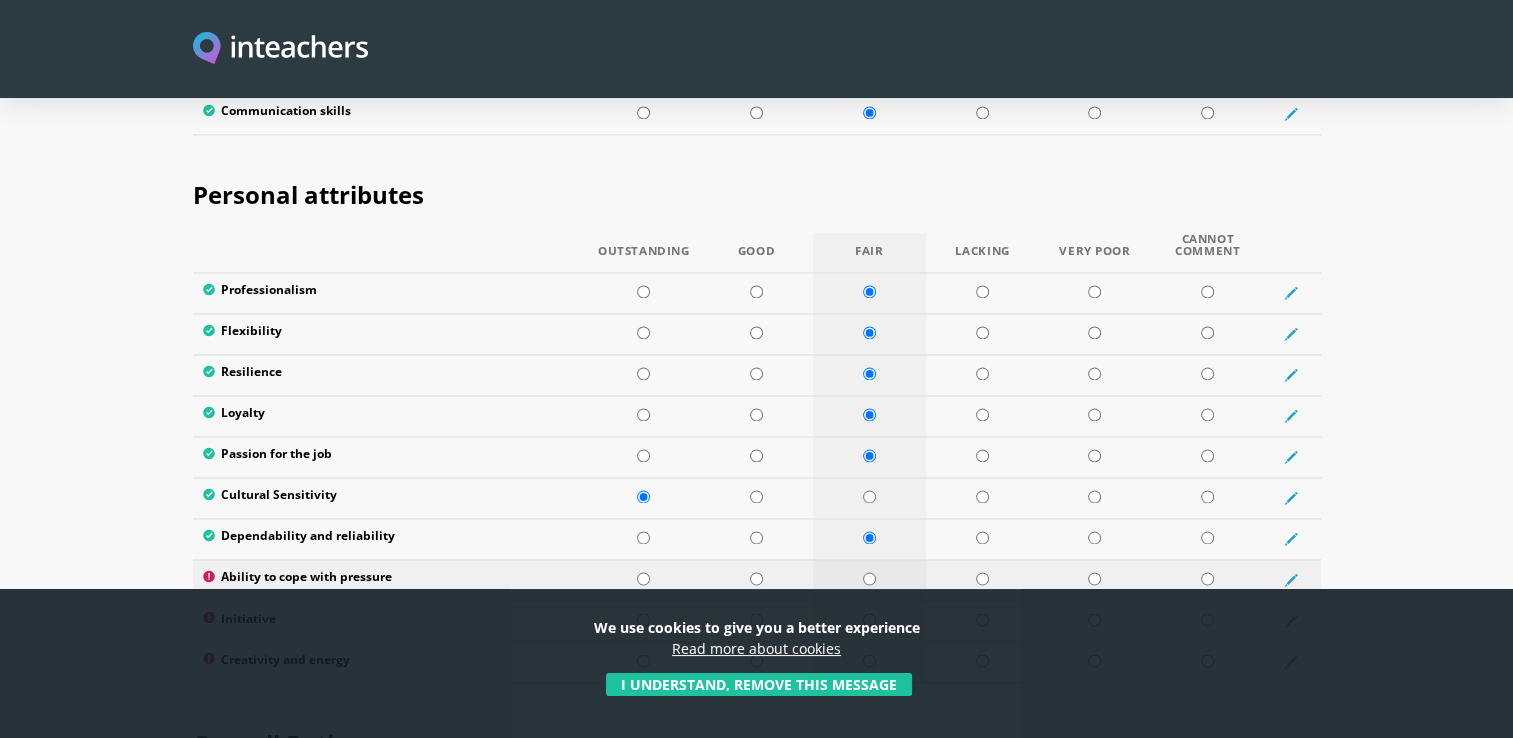 click at bounding box center [869, 578] 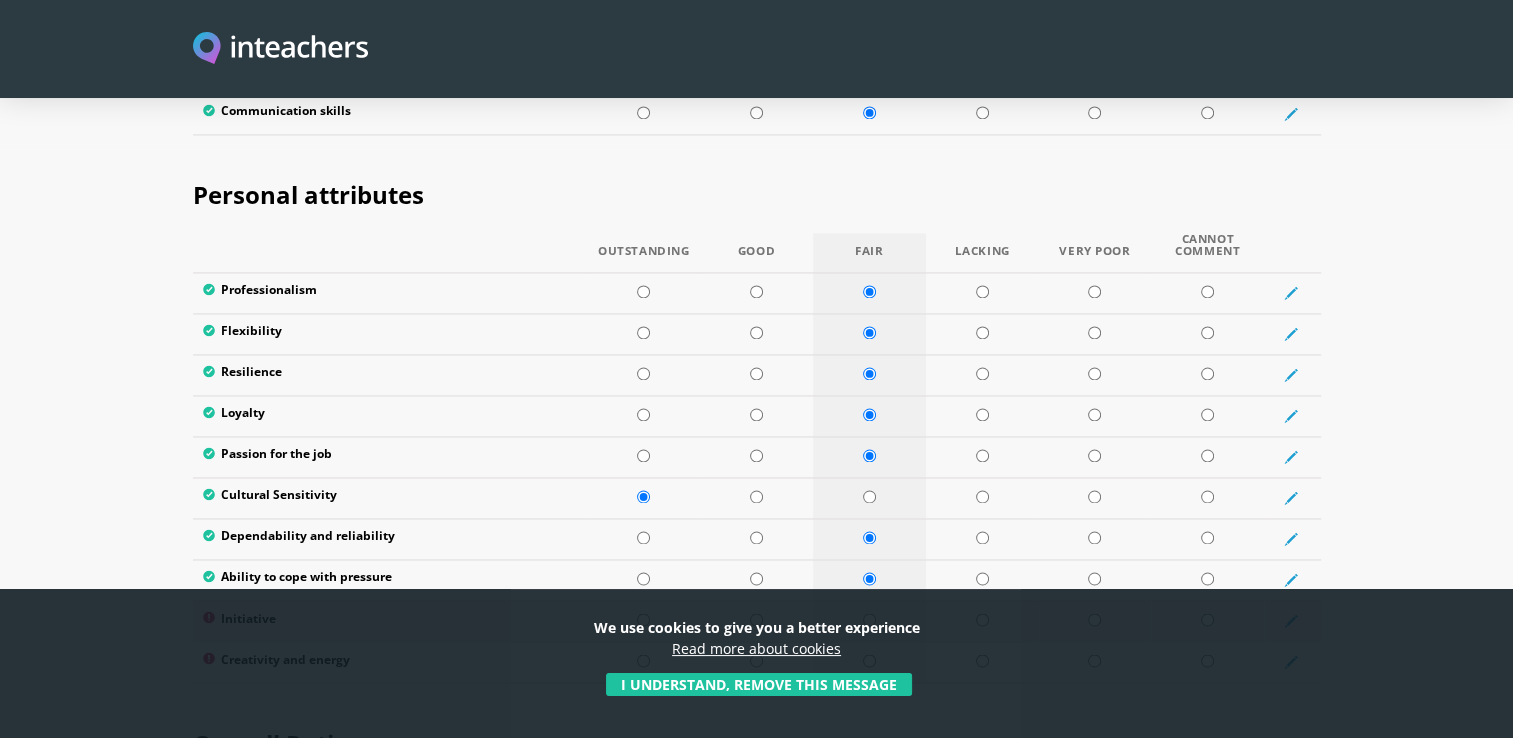 click at bounding box center (869, 619) 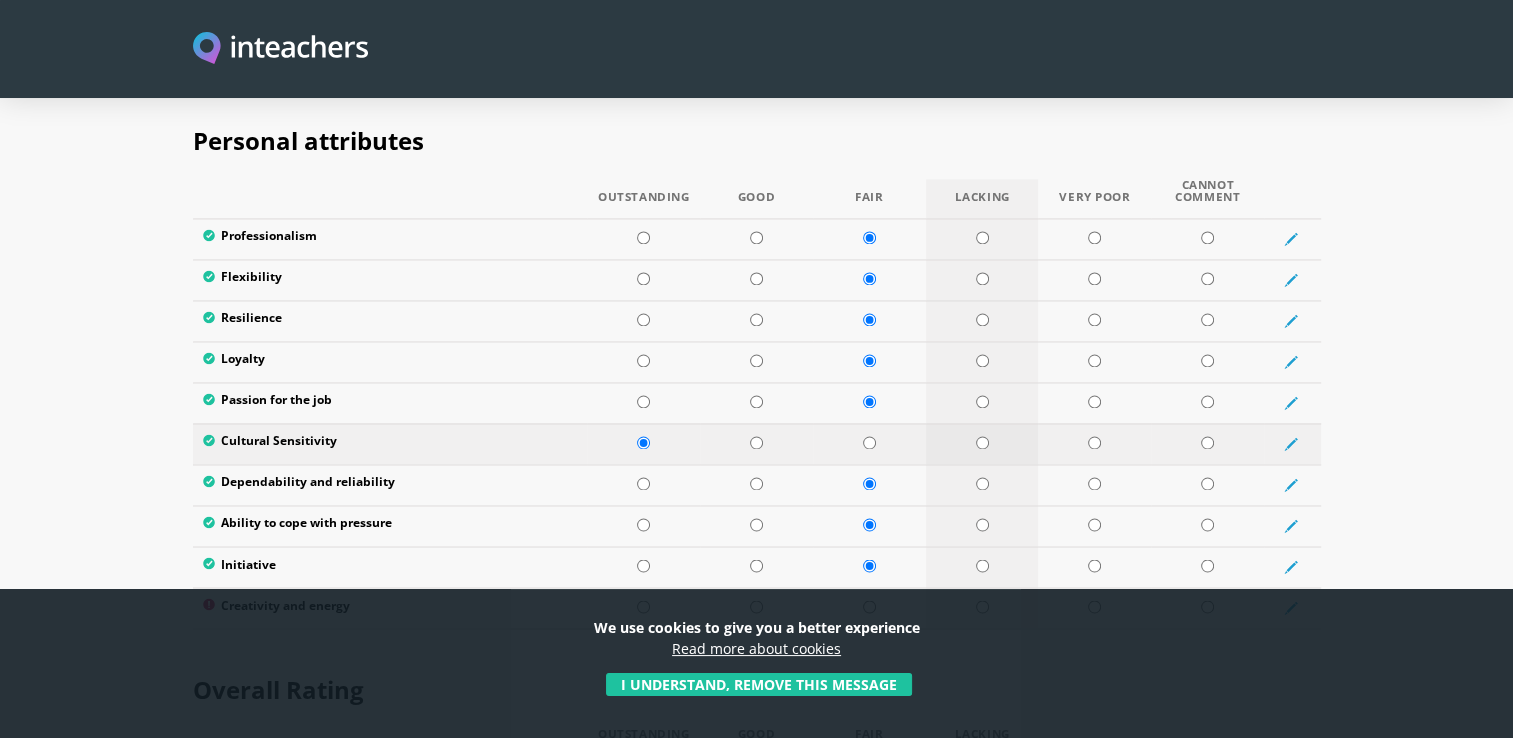 scroll, scrollTop: 3300, scrollLeft: 0, axis: vertical 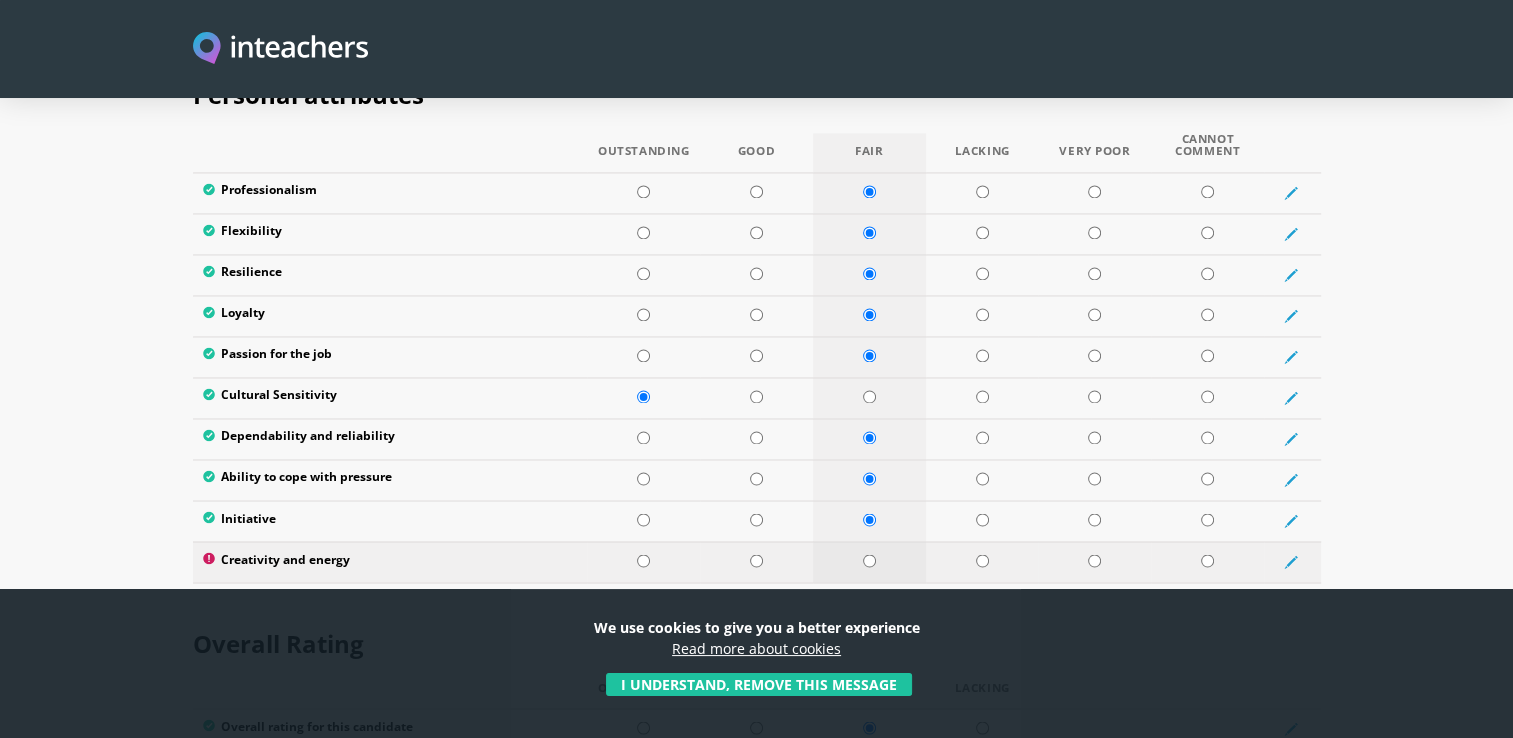 click at bounding box center (869, 560) 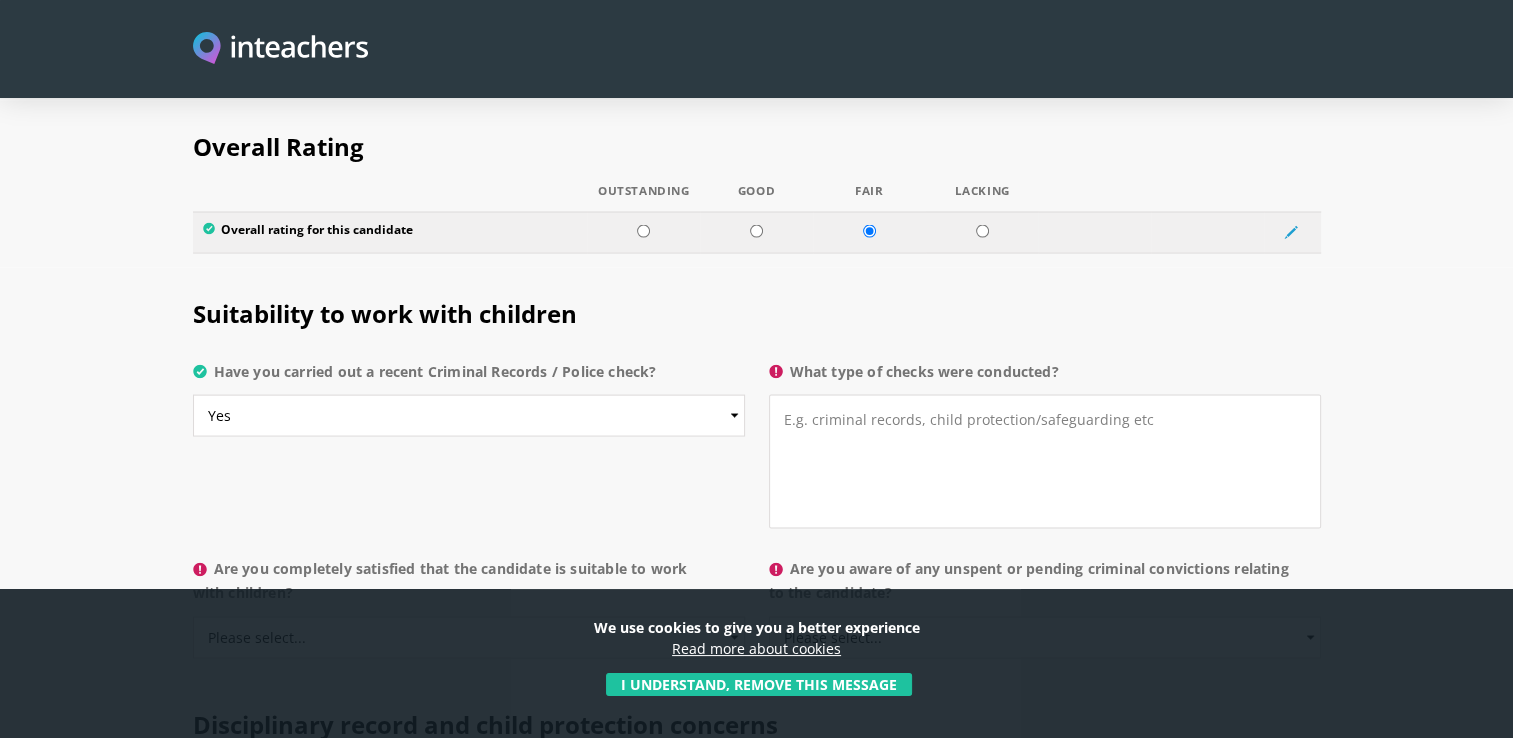 scroll, scrollTop: 3800, scrollLeft: 0, axis: vertical 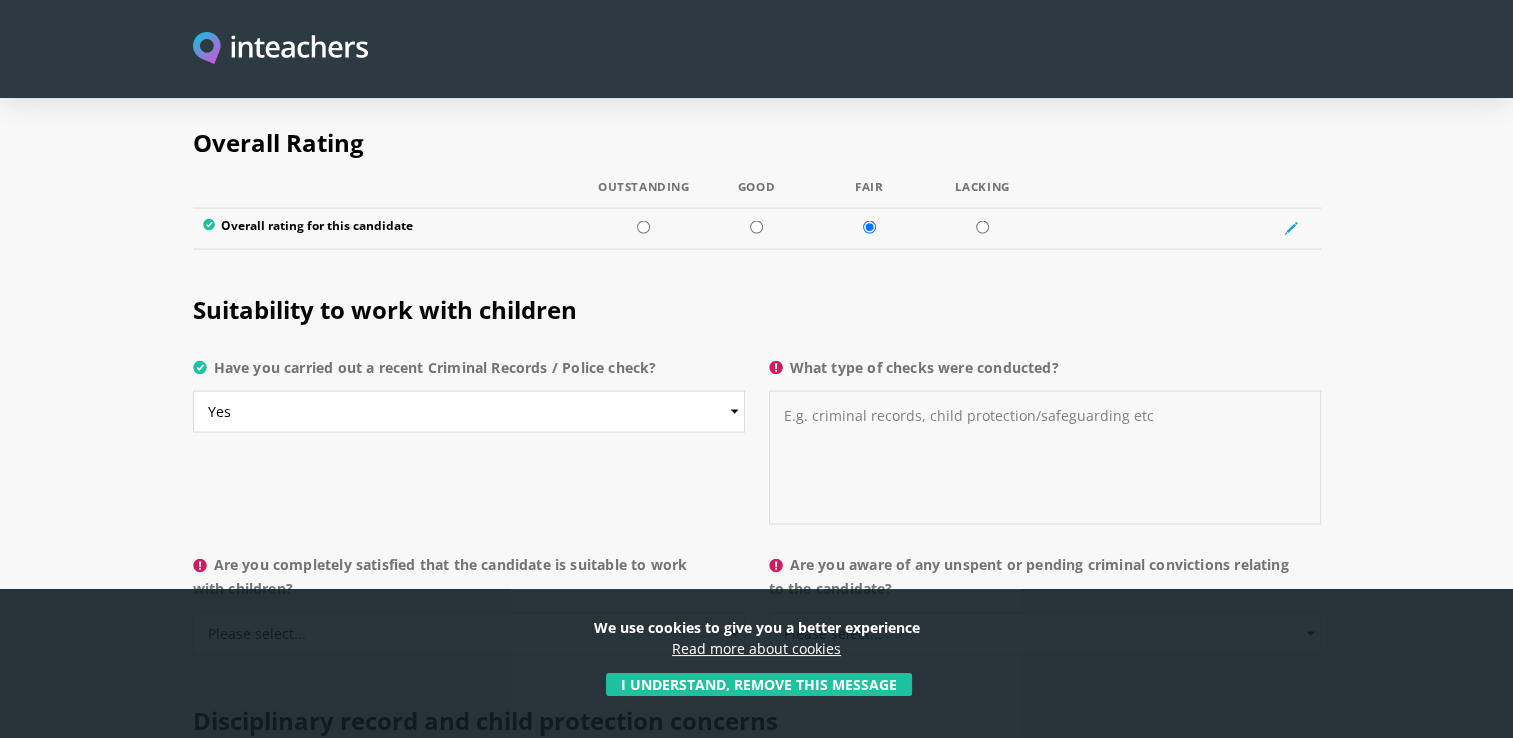 click on "What type of checks were conducted?" at bounding box center [1045, 458] 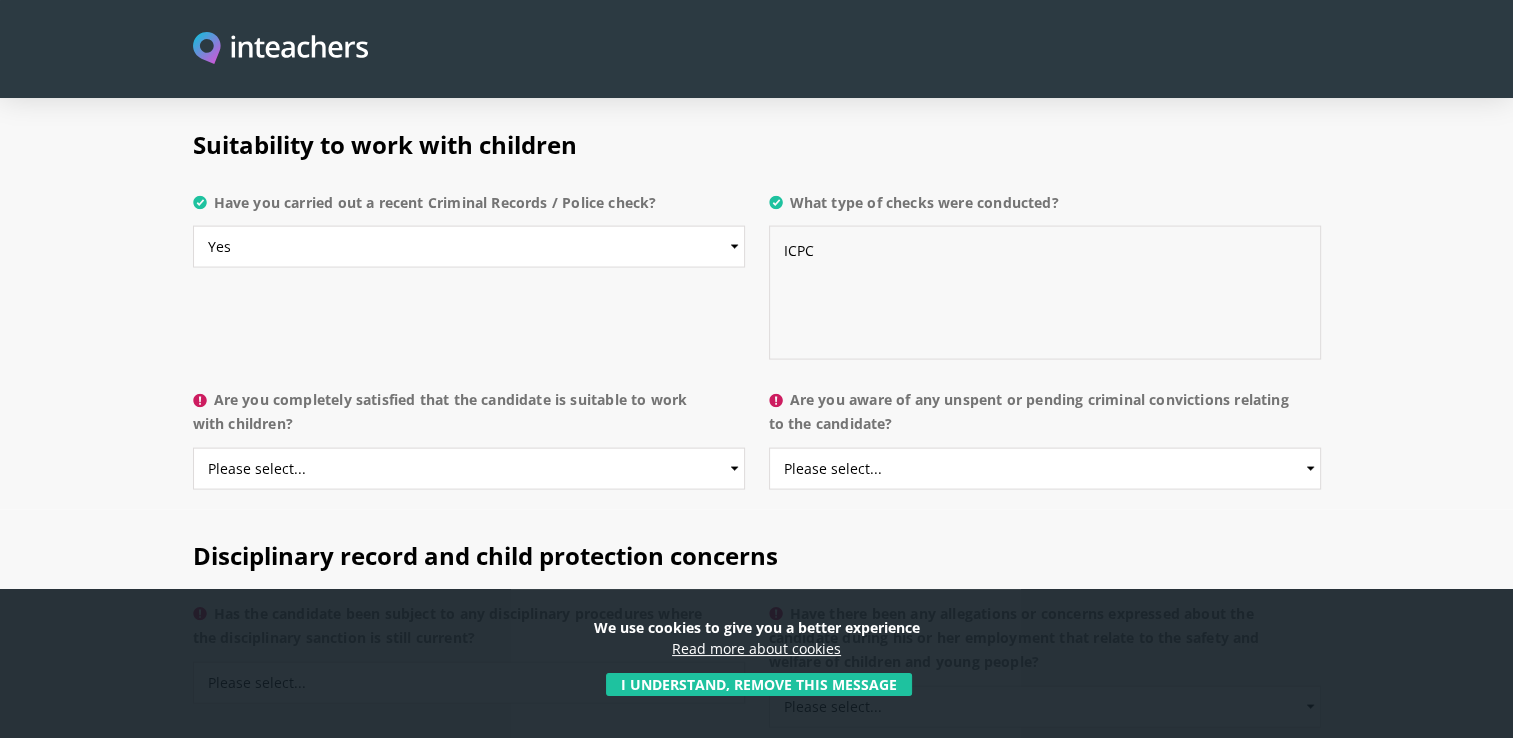 scroll, scrollTop: 4000, scrollLeft: 0, axis: vertical 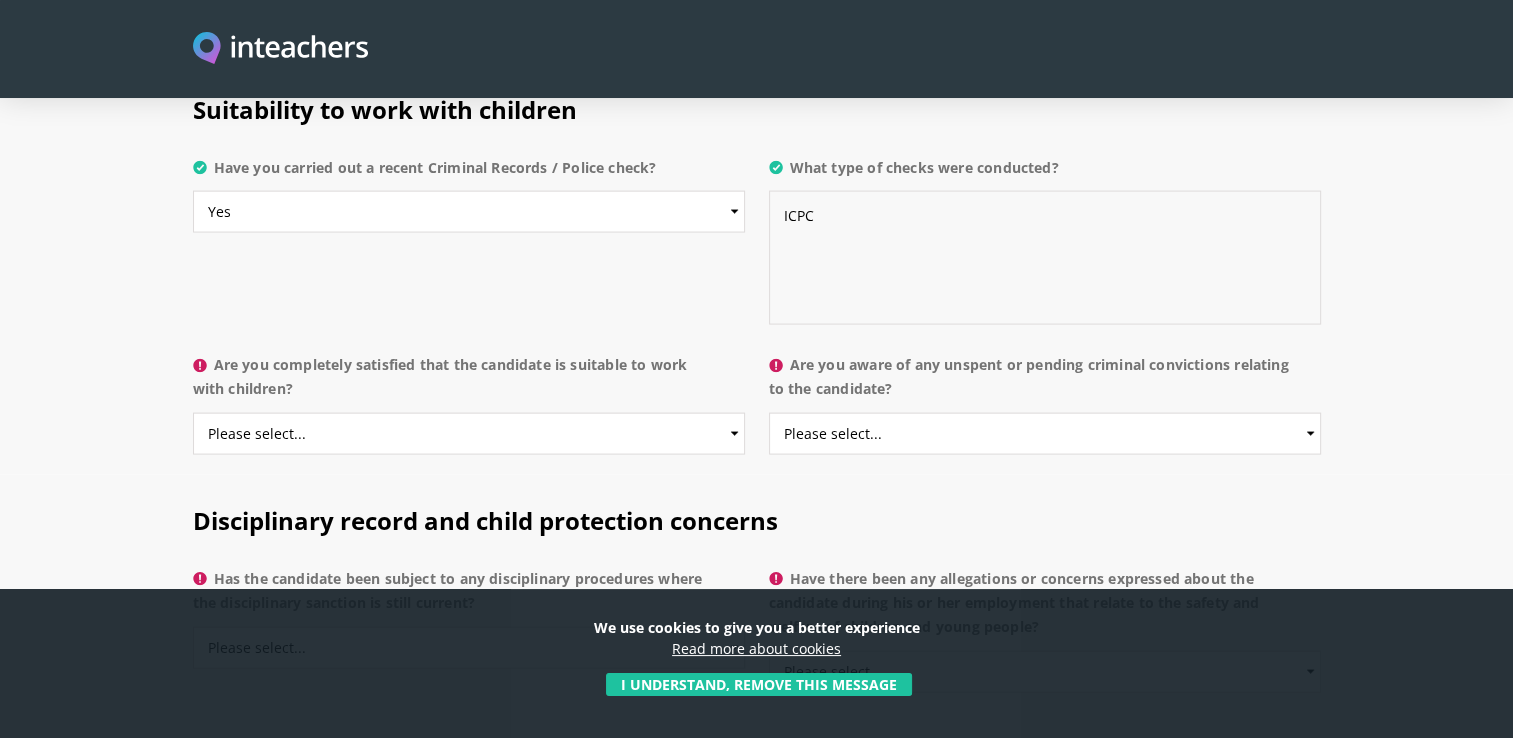 type on "ICPC" 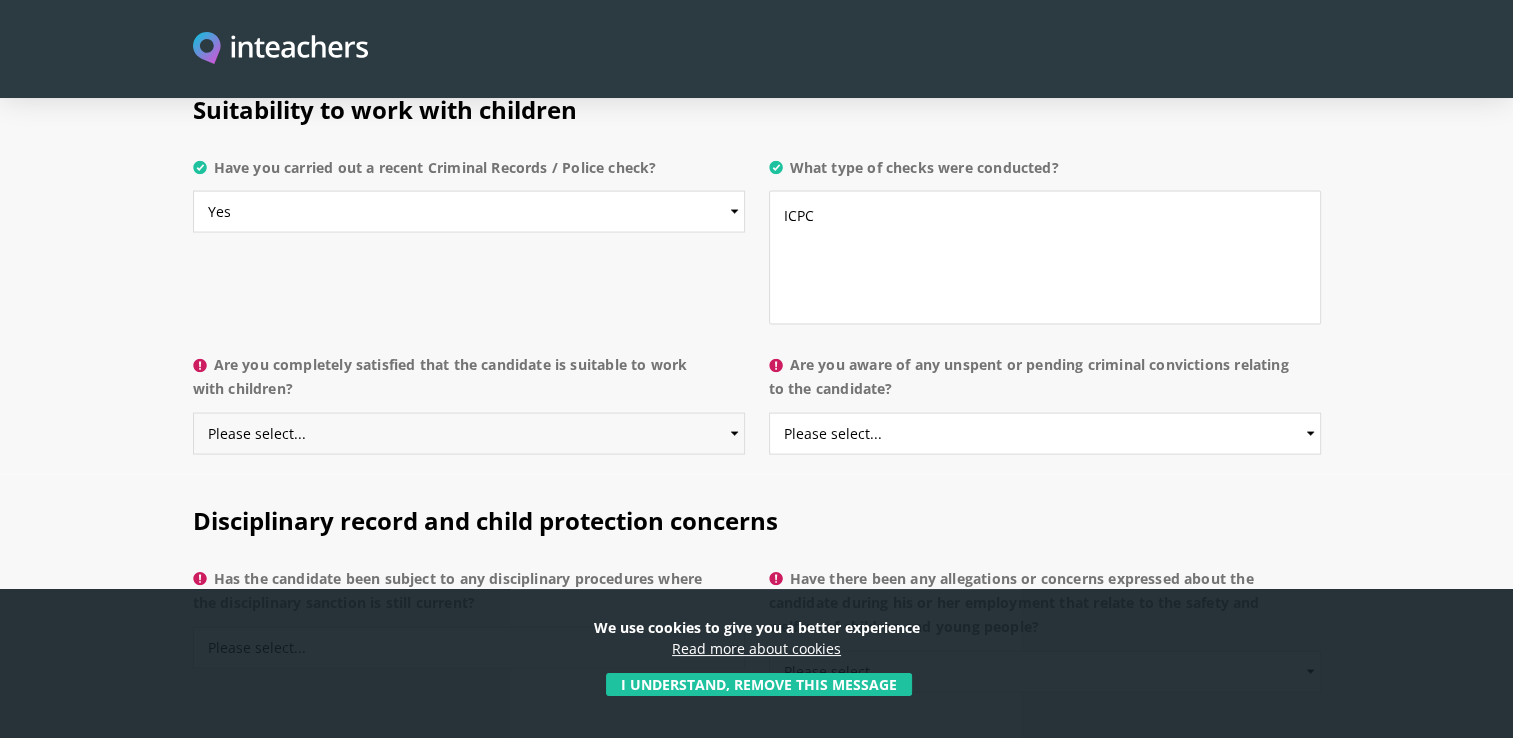 click on "Please select... Yes
No
Do not know" at bounding box center [469, 434] 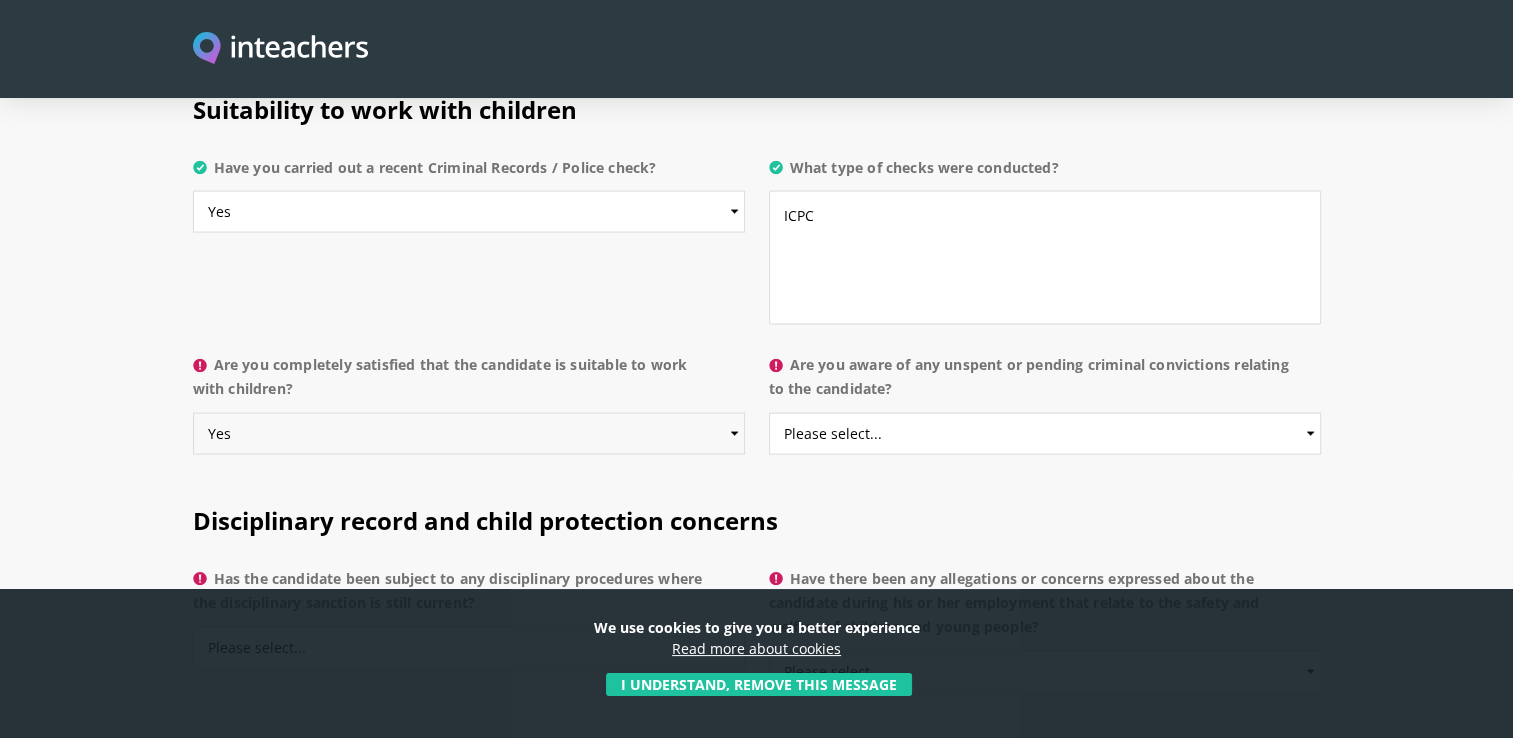 click on "Please select... Yes
No
Do not know" at bounding box center (469, 434) 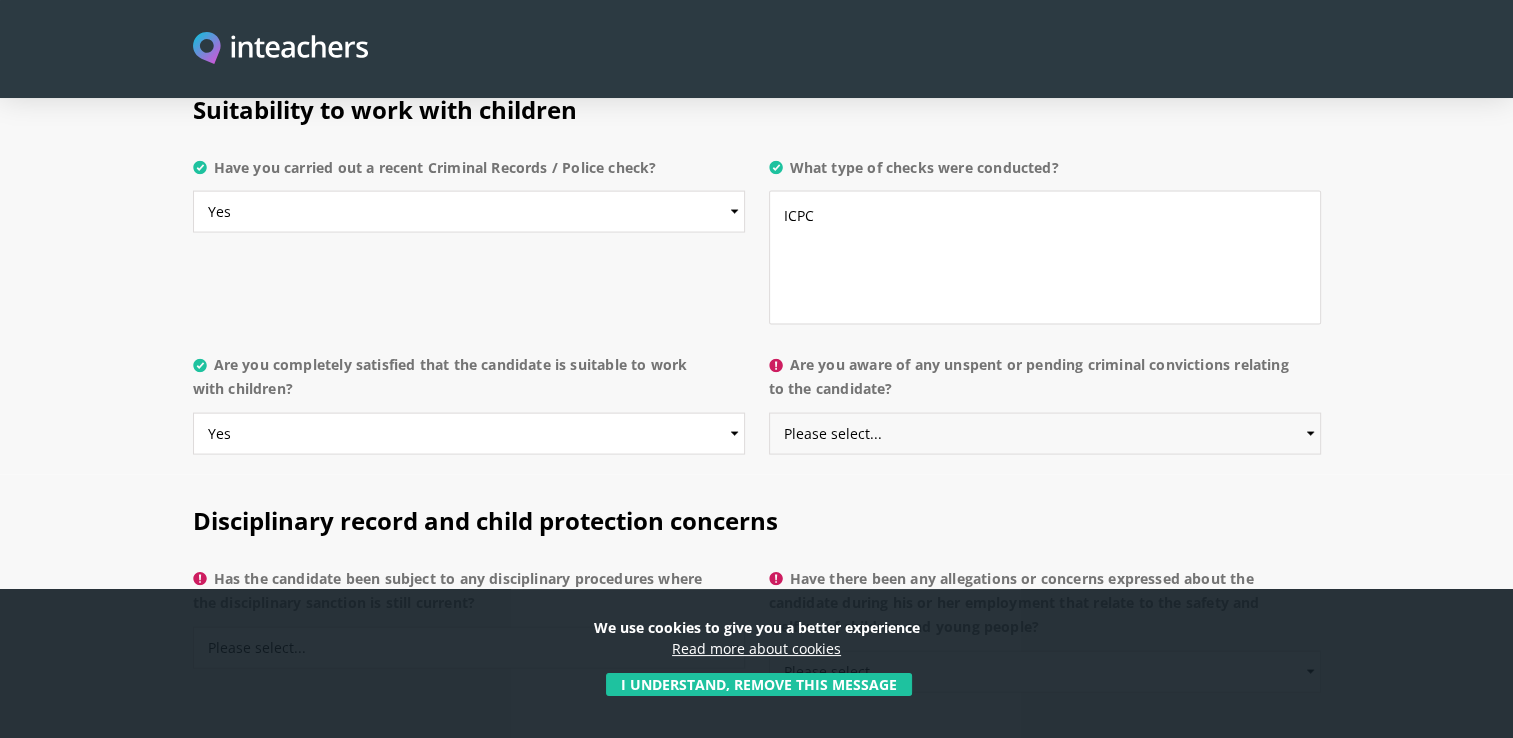 click on "Please select... Yes
No
Do not know" at bounding box center (1045, 434) 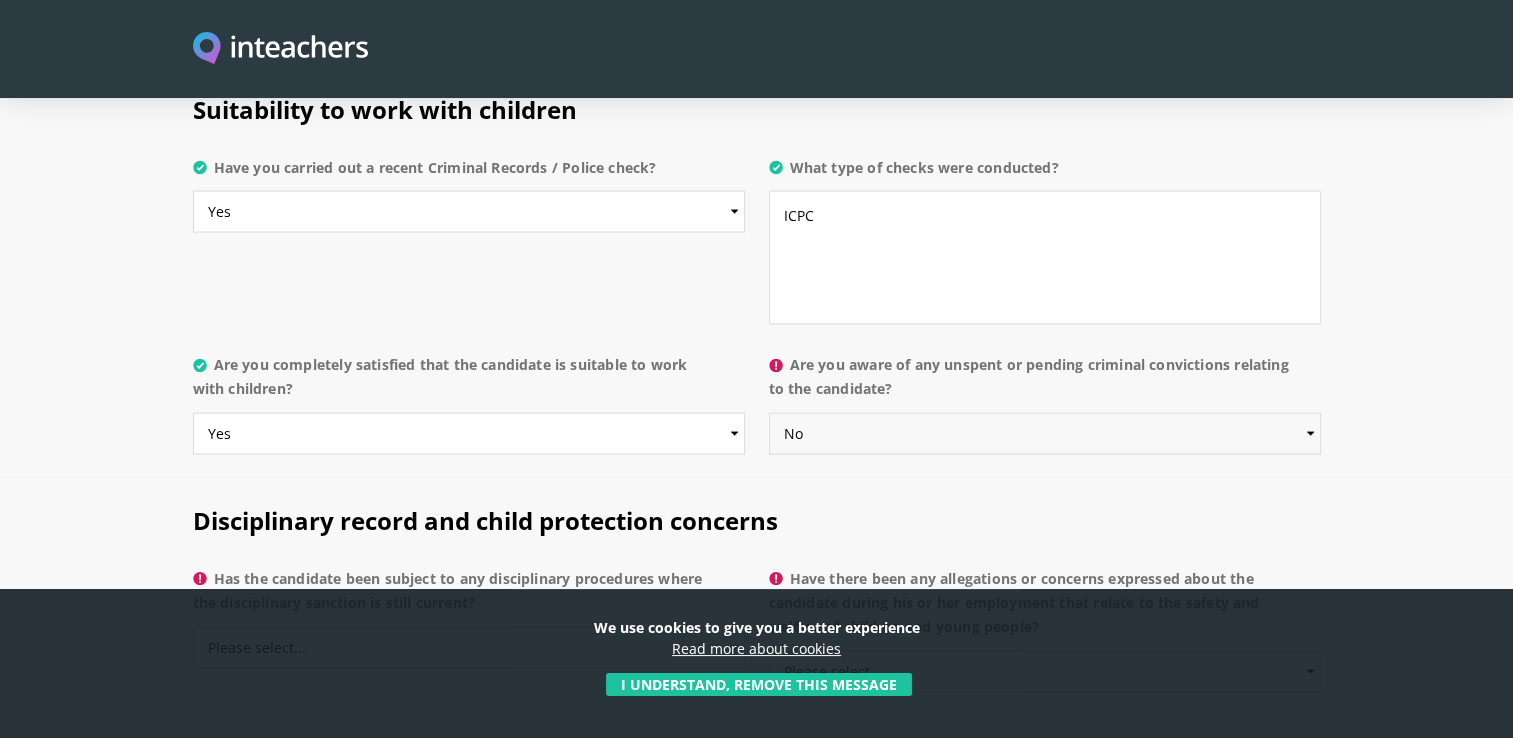 click on "Please select... Yes
No
Do not know" at bounding box center (1045, 434) 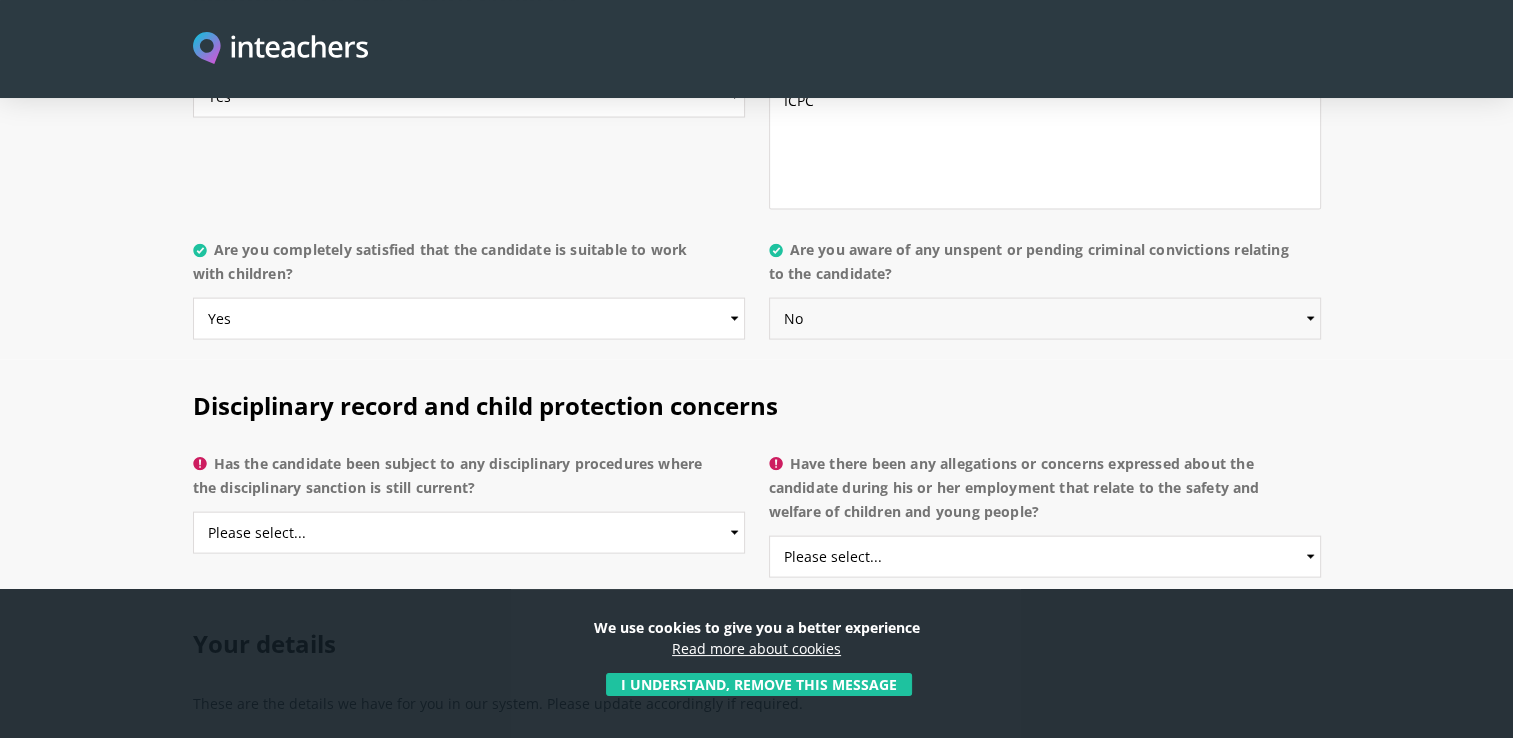 scroll, scrollTop: 4200, scrollLeft: 0, axis: vertical 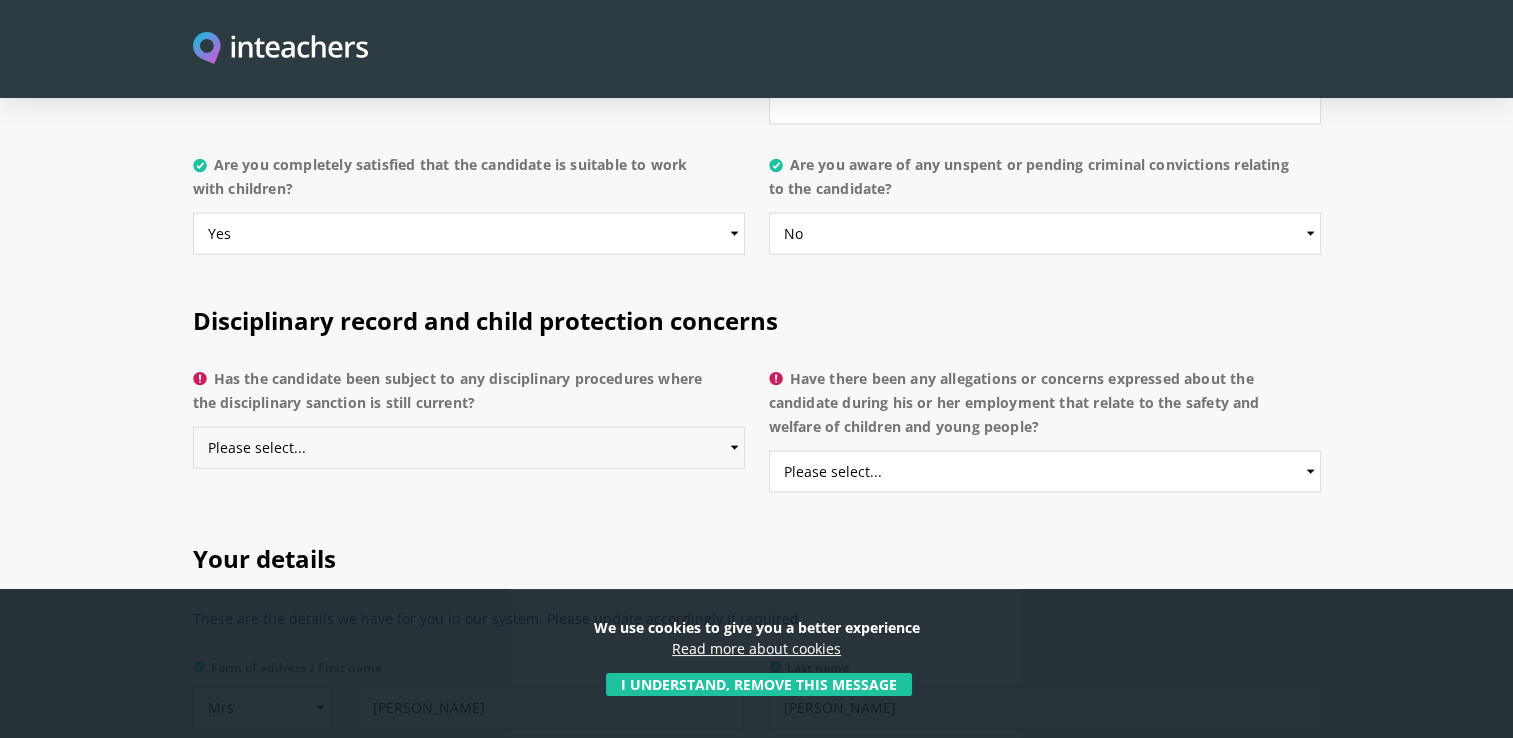 click on "Please select... Yes
No
Do not know" at bounding box center (469, 448) 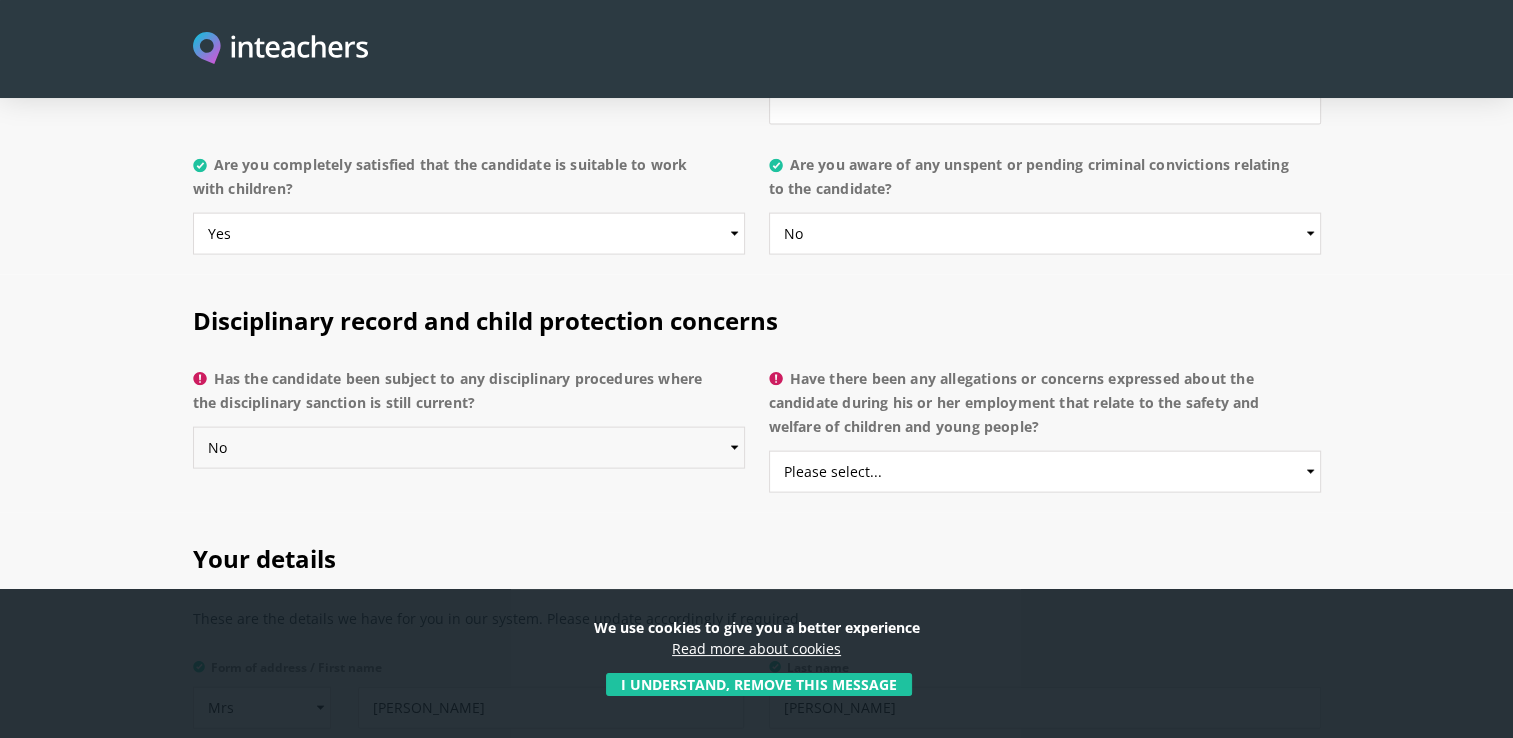 click on "Please select... Yes
No
Do not know" at bounding box center (469, 448) 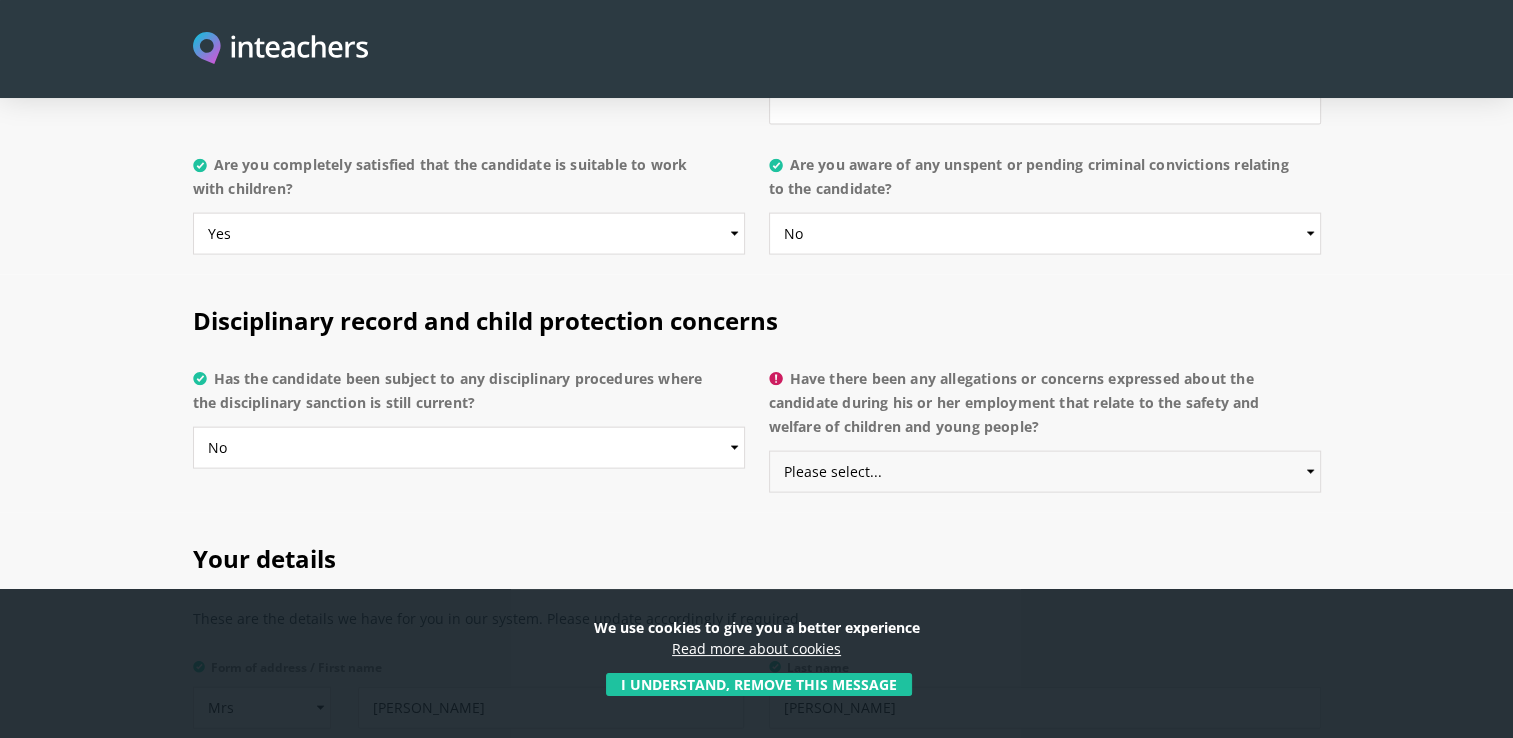 click on "Please select... Yes
No
Do not know" at bounding box center [1045, 472] 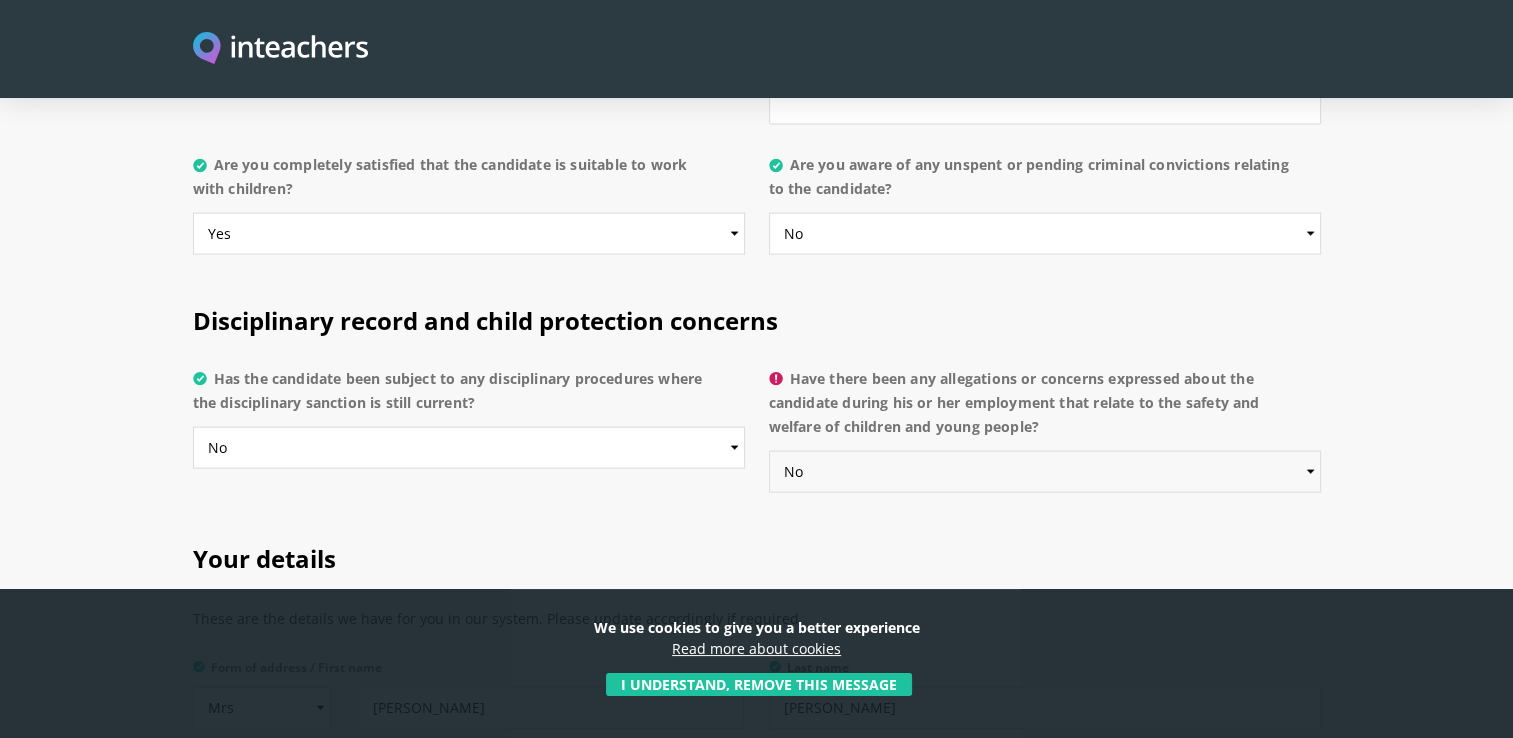click on "Please select... Yes
No
Do not know" at bounding box center (1045, 472) 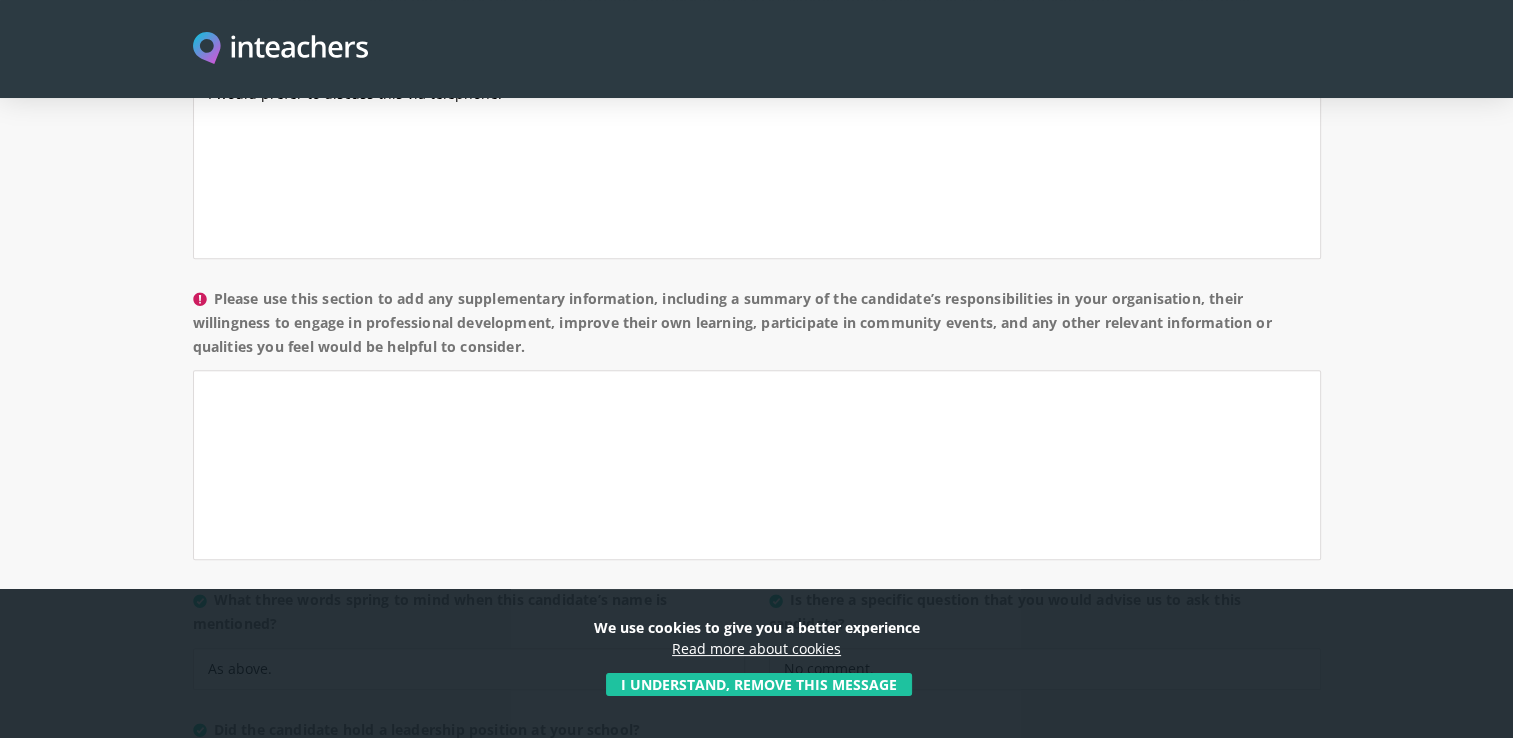 scroll, scrollTop: 1600, scrollLeft: 0, axis: vertical 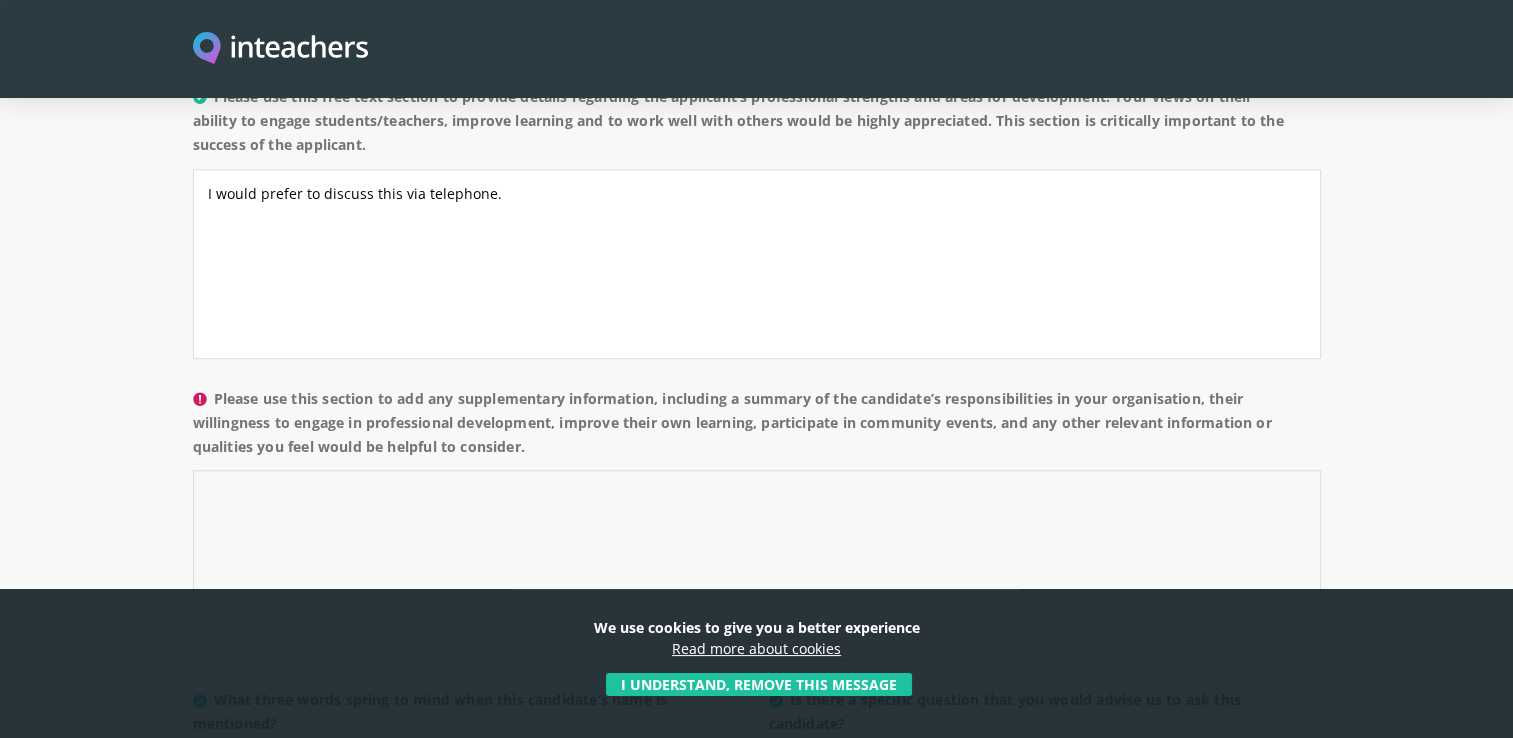 click on "Please use this section to add any supplementary information, including a summary of the candidate’s responsibilities in your organisation, their willingness to engage in professional development, improve their own learning, participate in community events, and any other relevant information or qualities you feel would be helpful to consider." at bounding box center [757, 565] 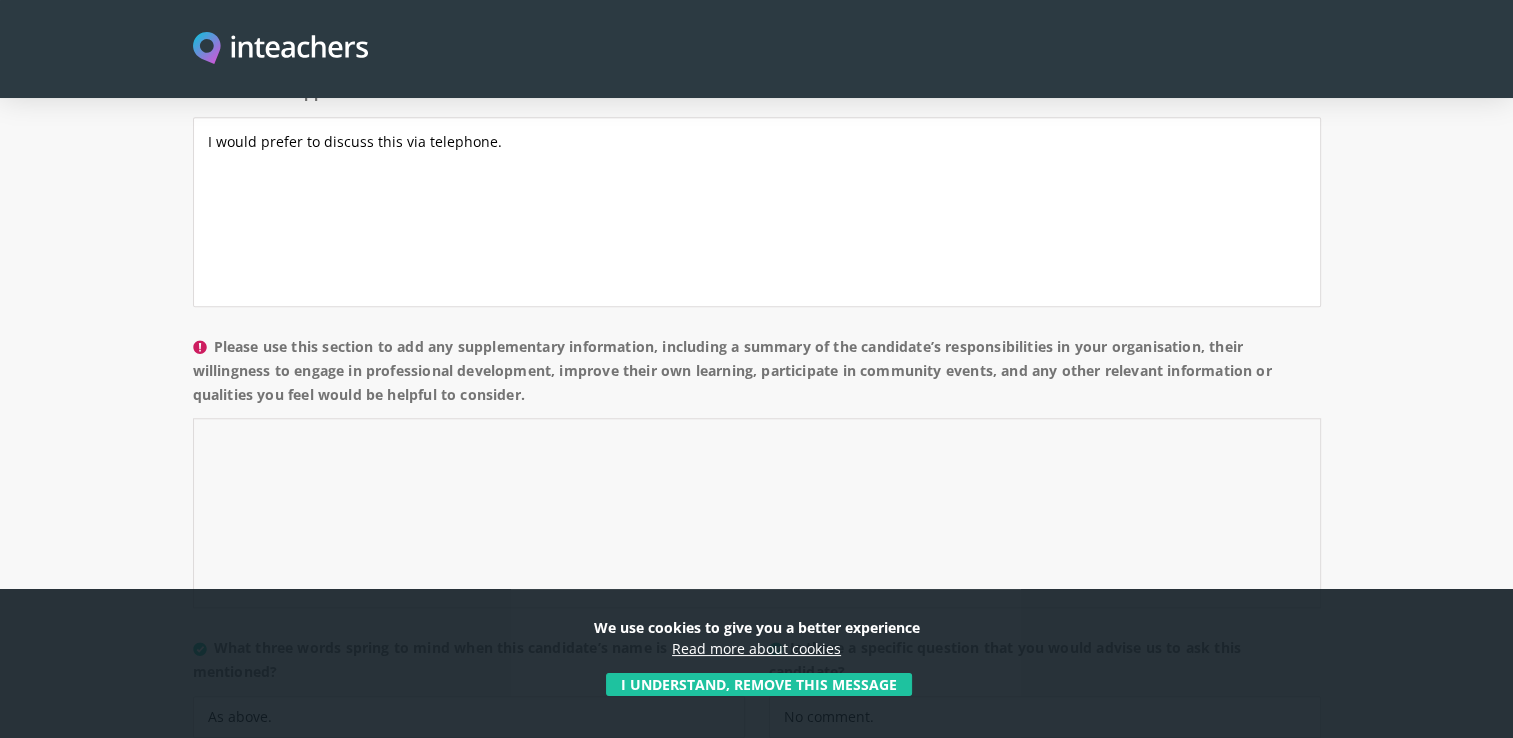 scroll, scrollTop: 1700, scrollLeft: 0, axis: vertical 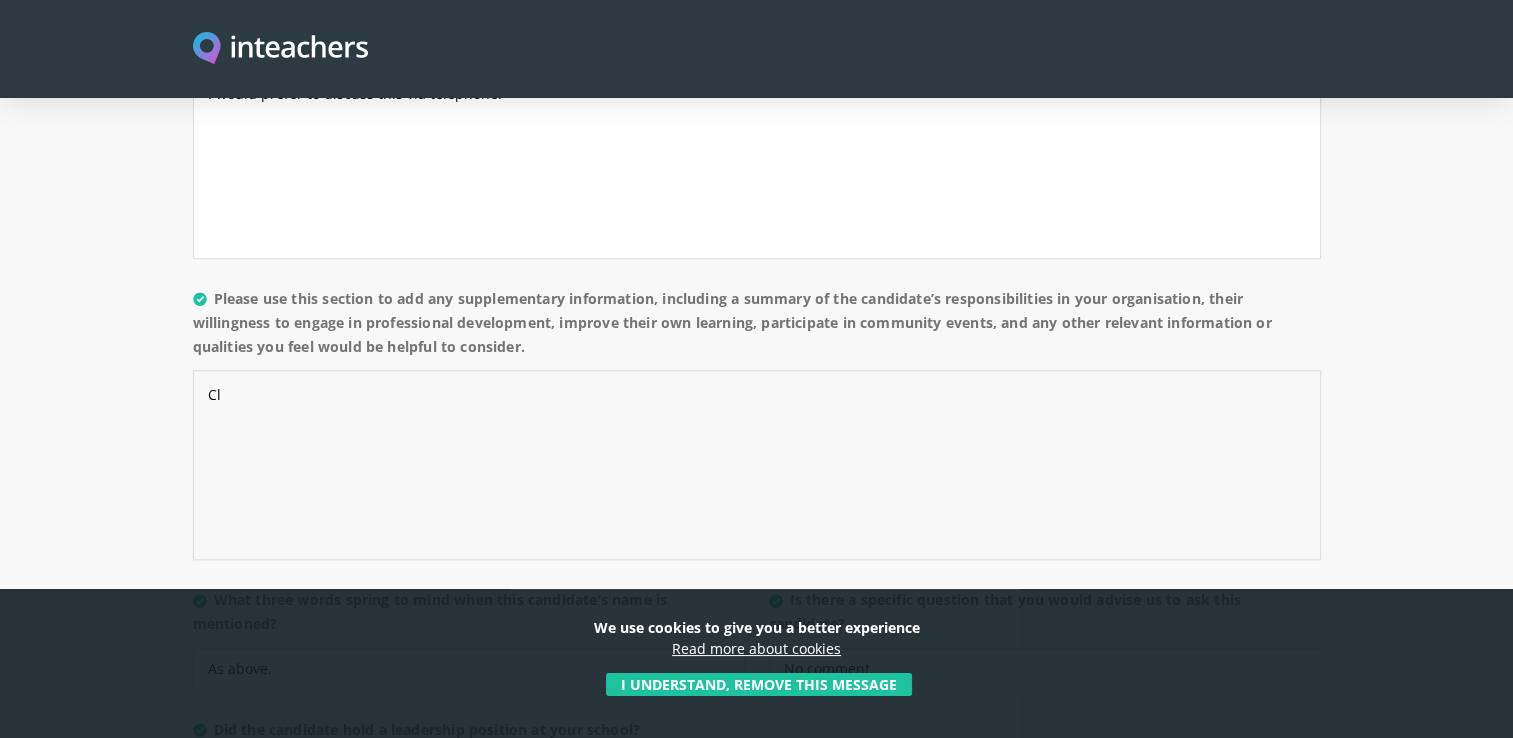 type on "C" 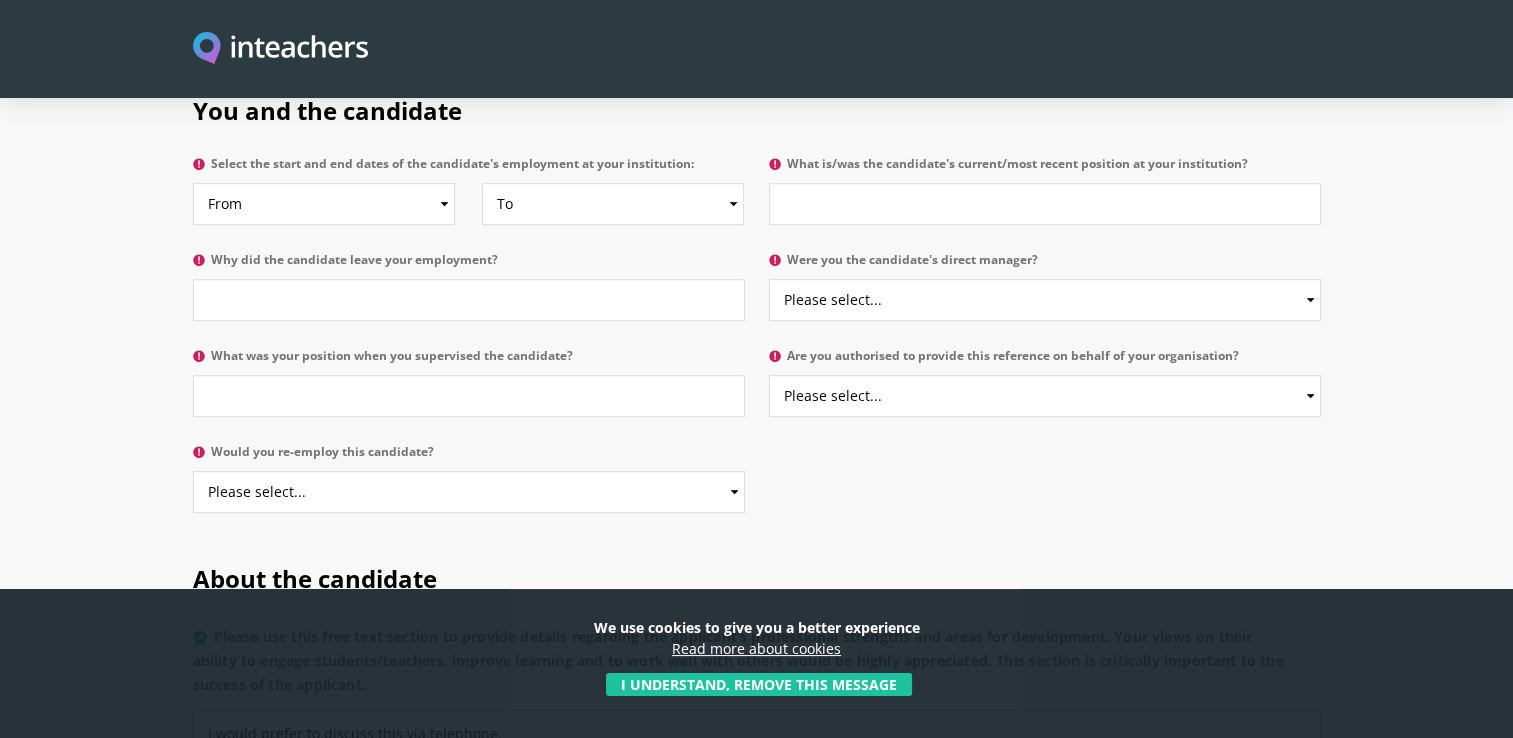 scroll, scrollTop: 1000, scrollLeft: 0, axis: vertical 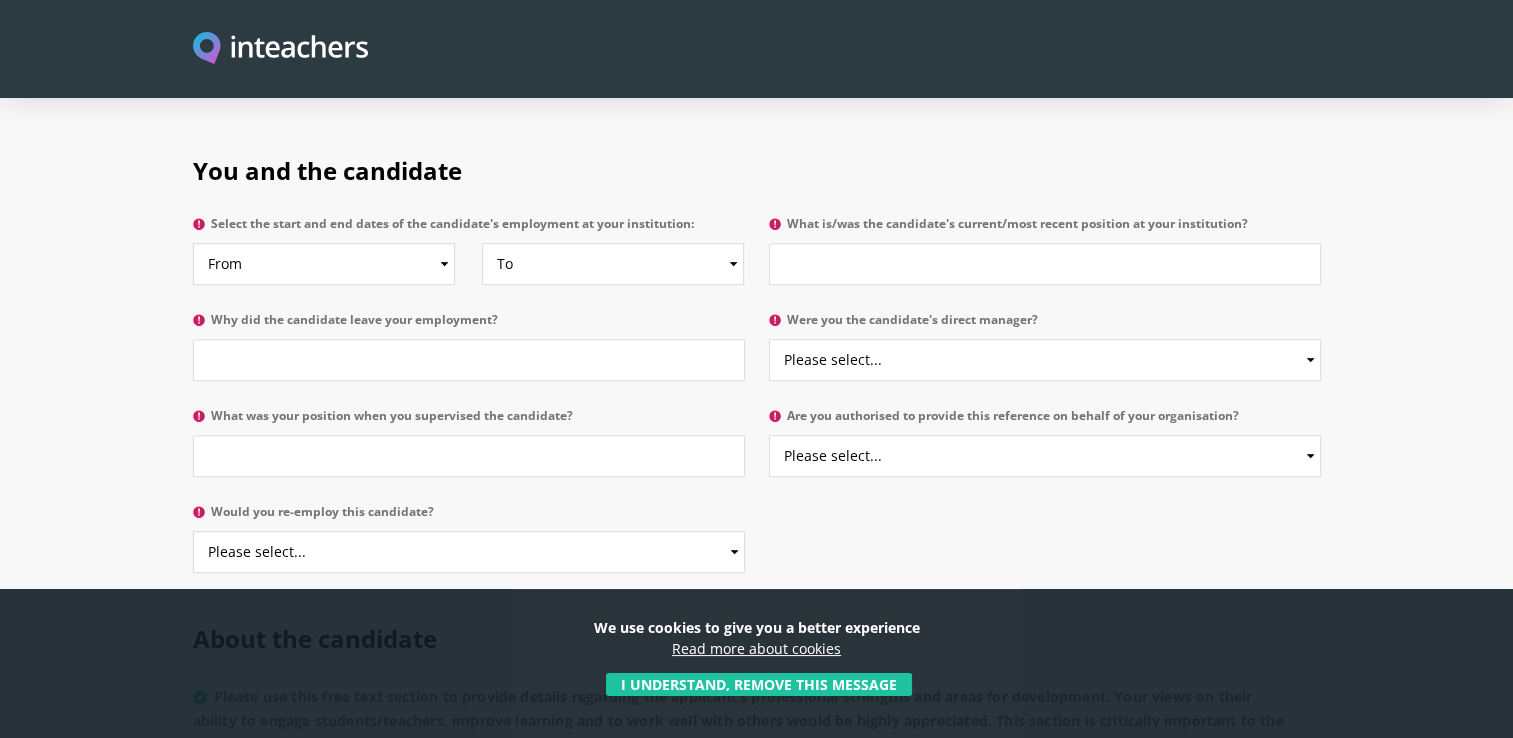 type on "Dina was a Class Teacher for Year 1 and Phase Leader for Years 1-2." 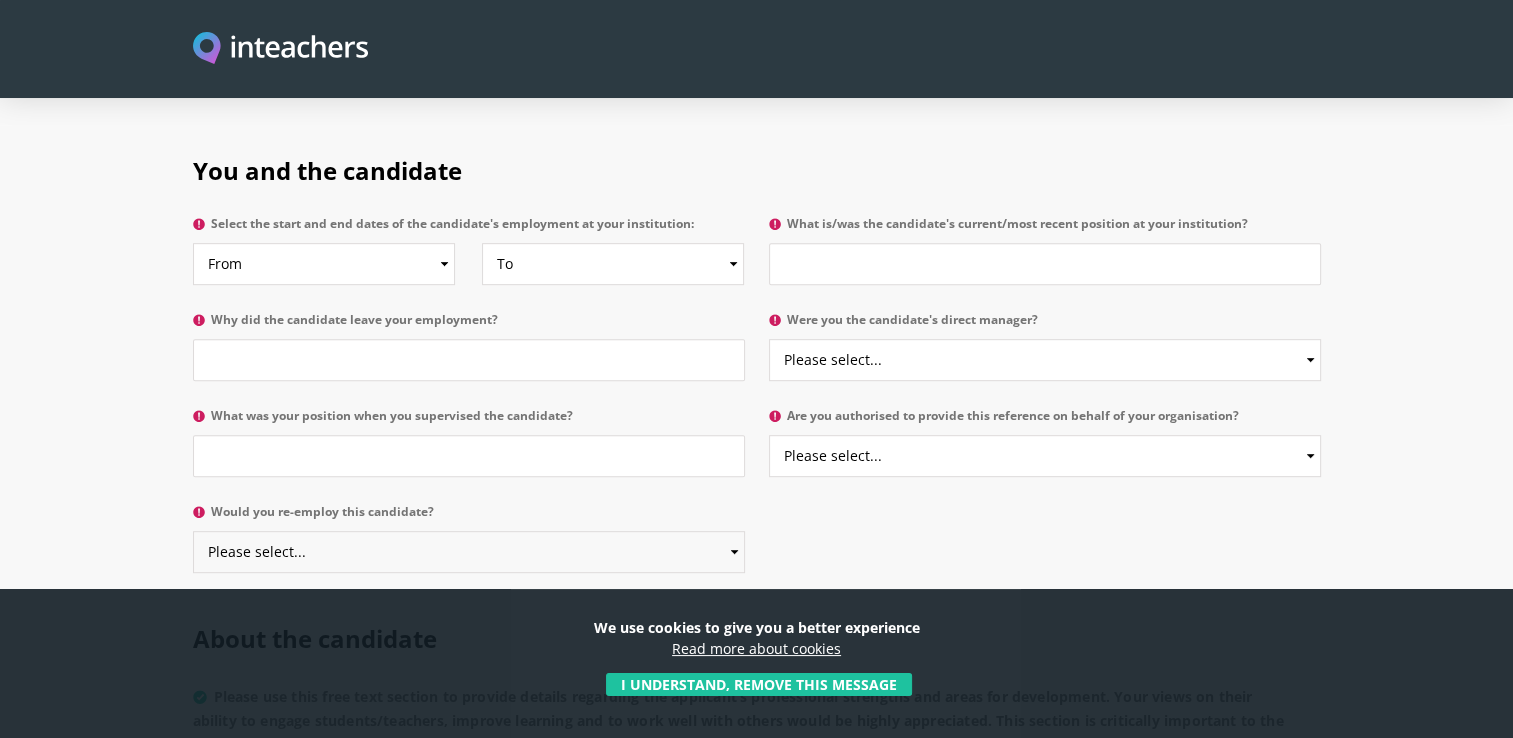 click on "Please select... Yes
No" at bounding box center (469, 552) 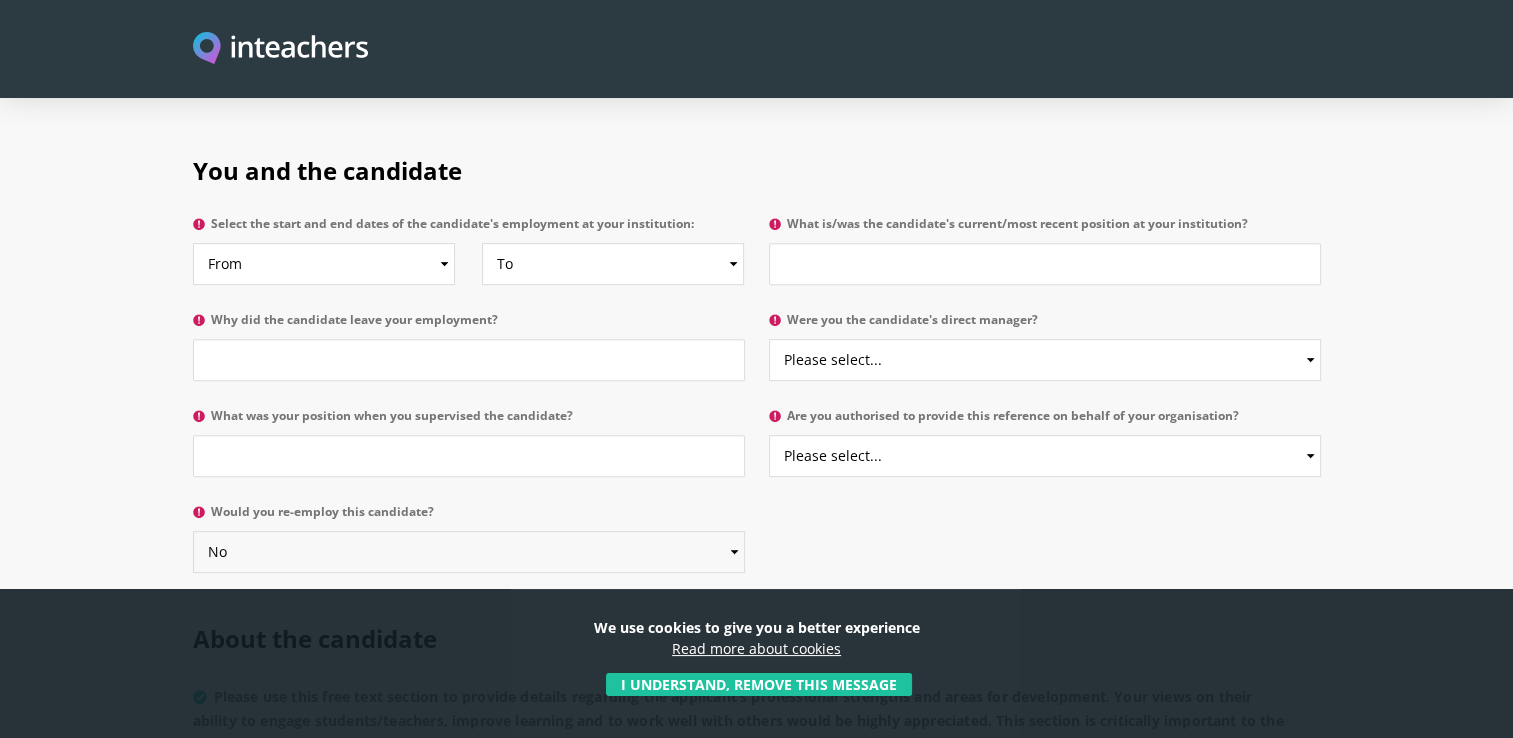 click on "Please select... Yes
No" at bounding box center [469, 552] 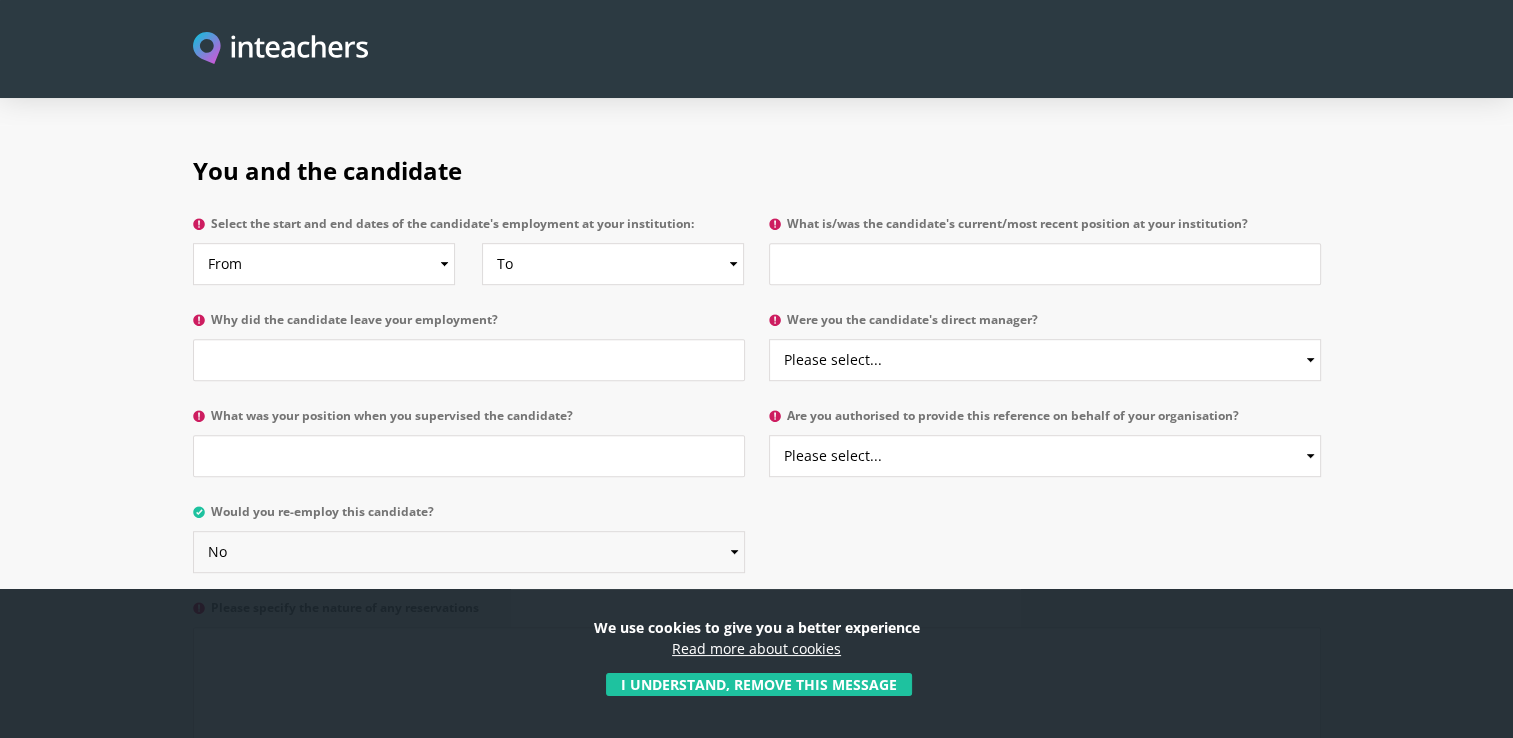scroll, scrollTop: 1100, scrollLeft: 0, axis: vertical 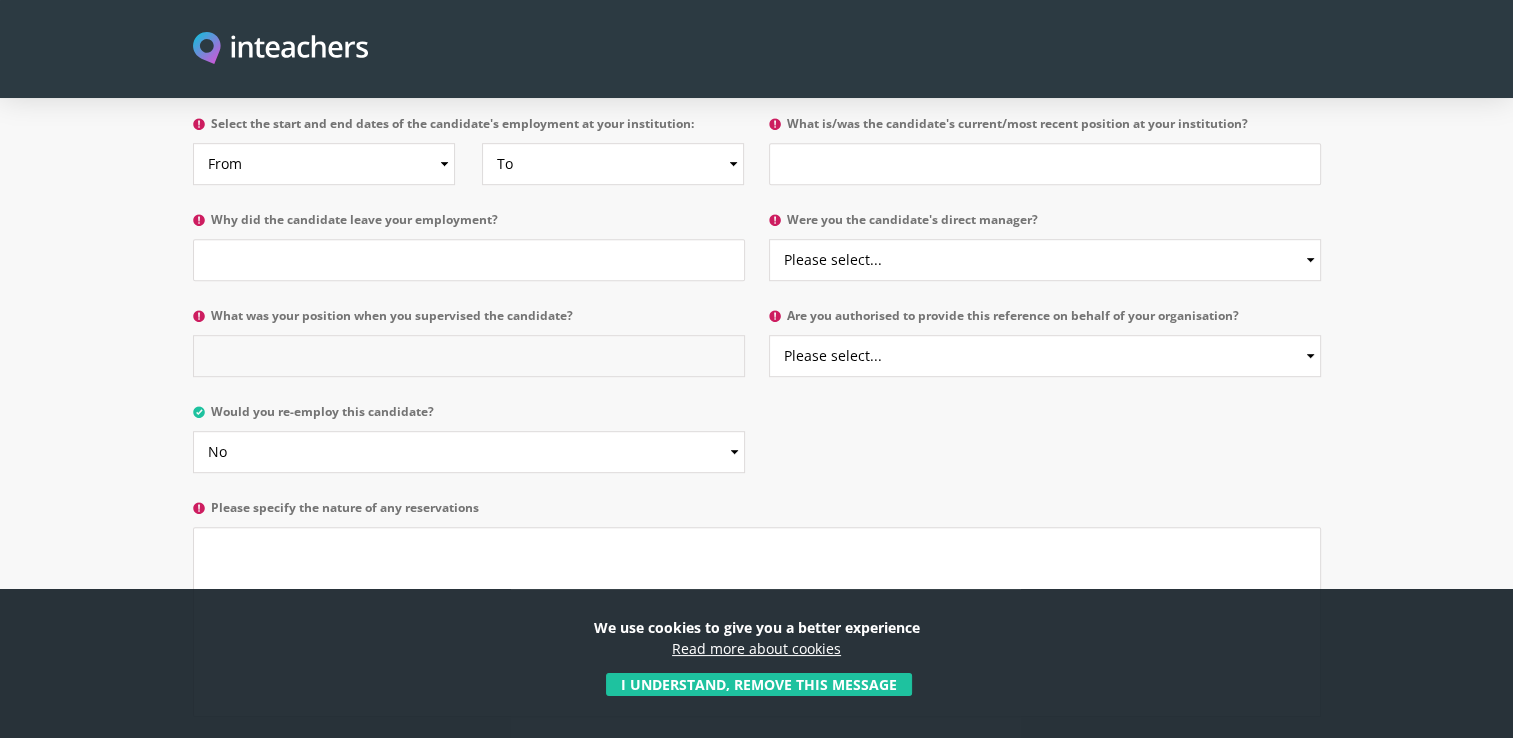 click on "What was your position when you supervised the candidate?" at bounding box center (469, 356) 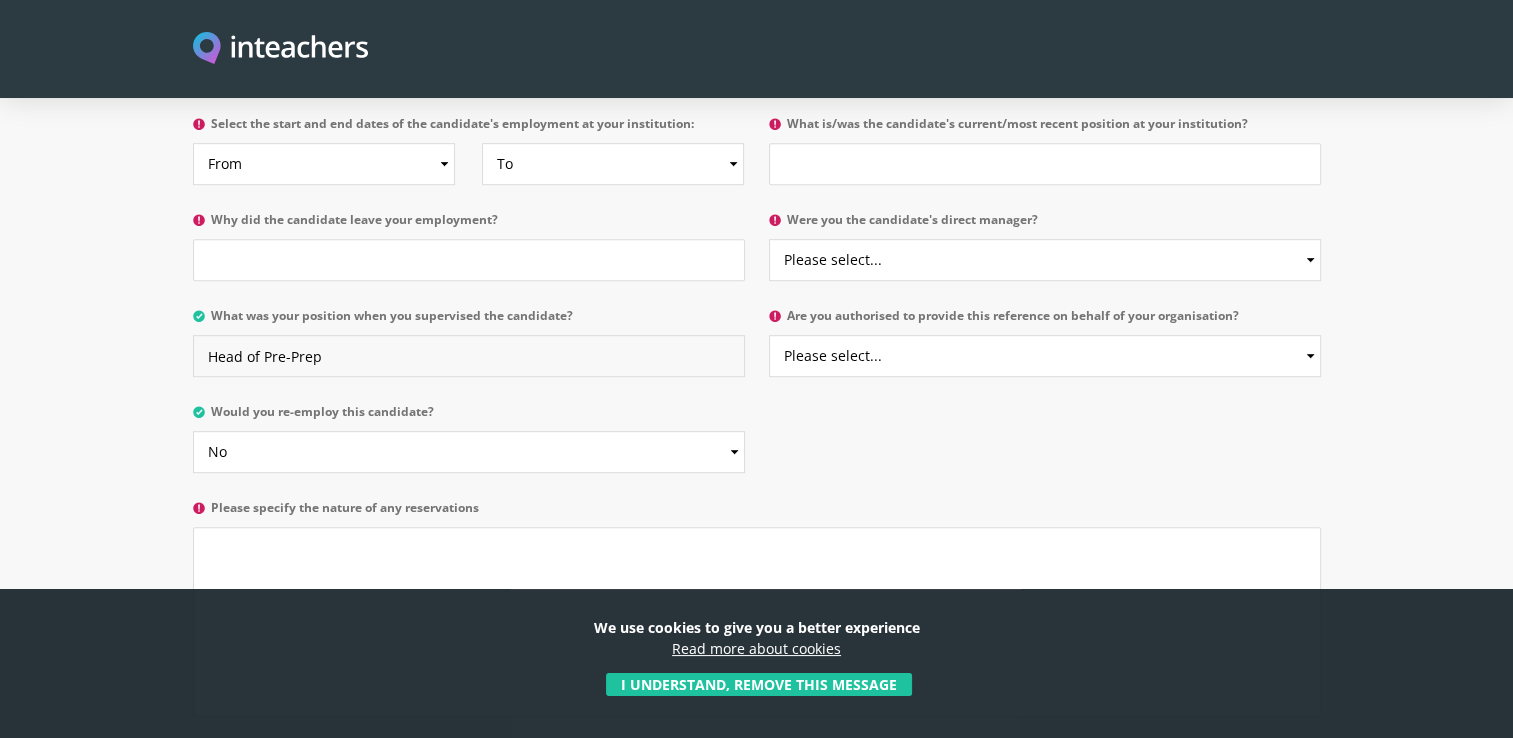 type on "Head of Pre-Prep" 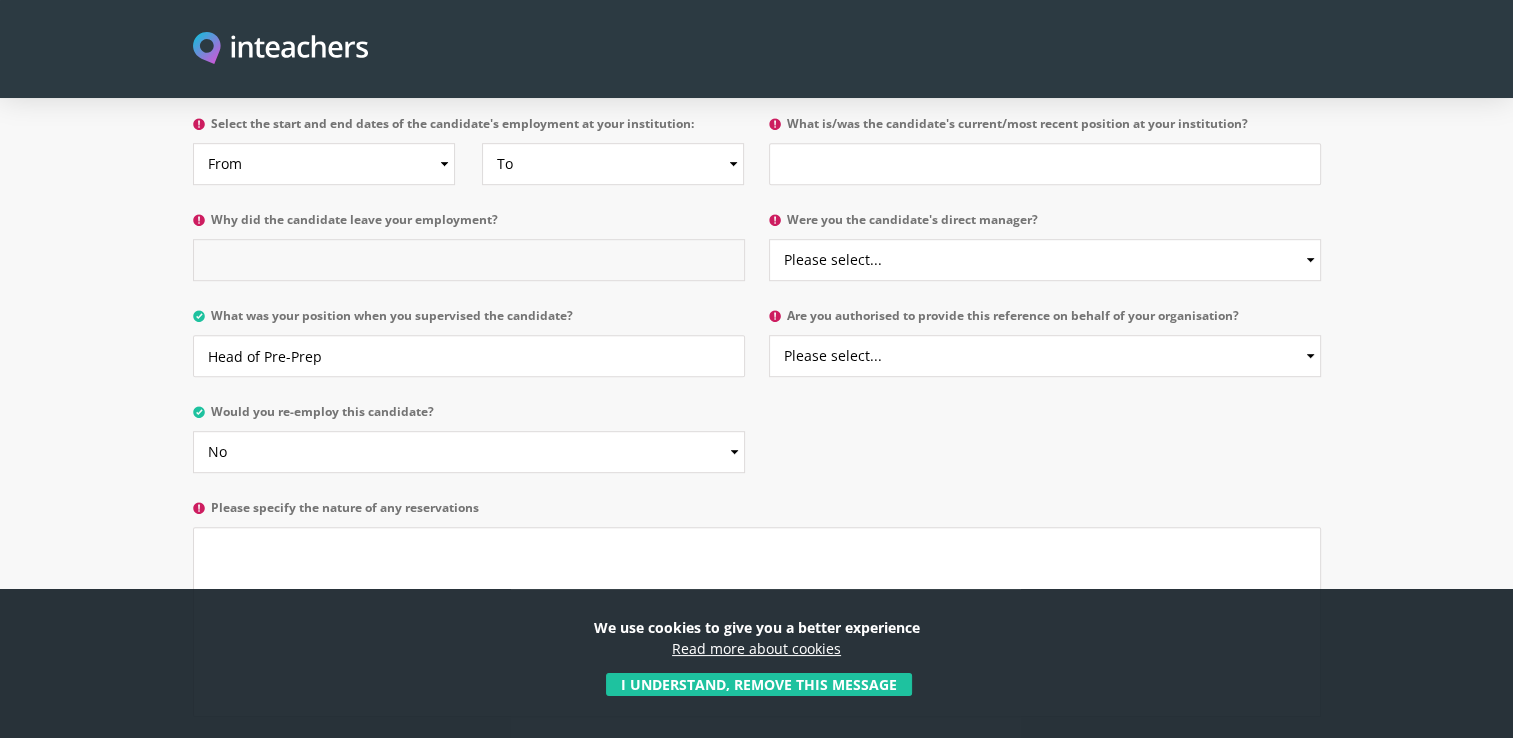 click on "Why did the candidate leave your employment?" at bounding box center [469, 260] 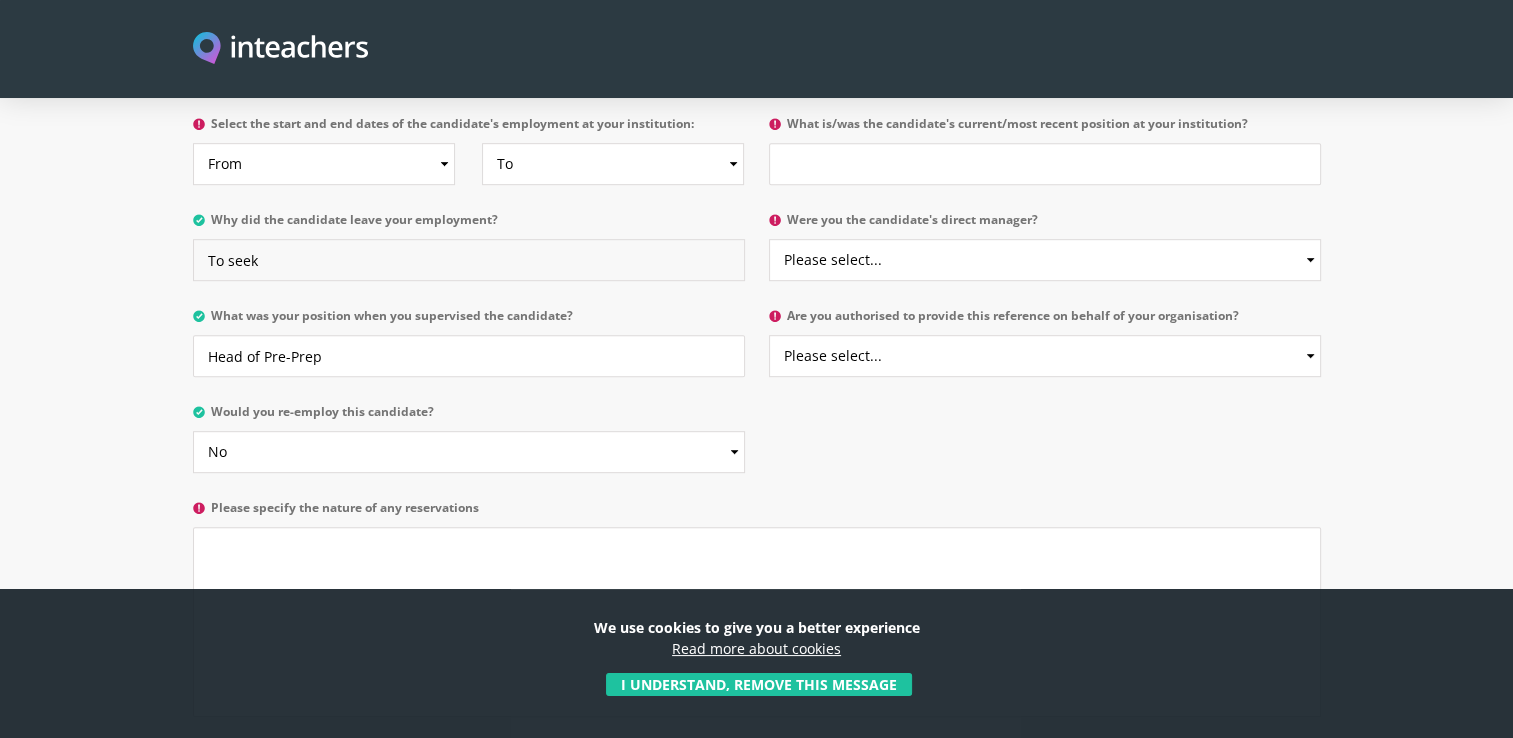 type on "To seek" 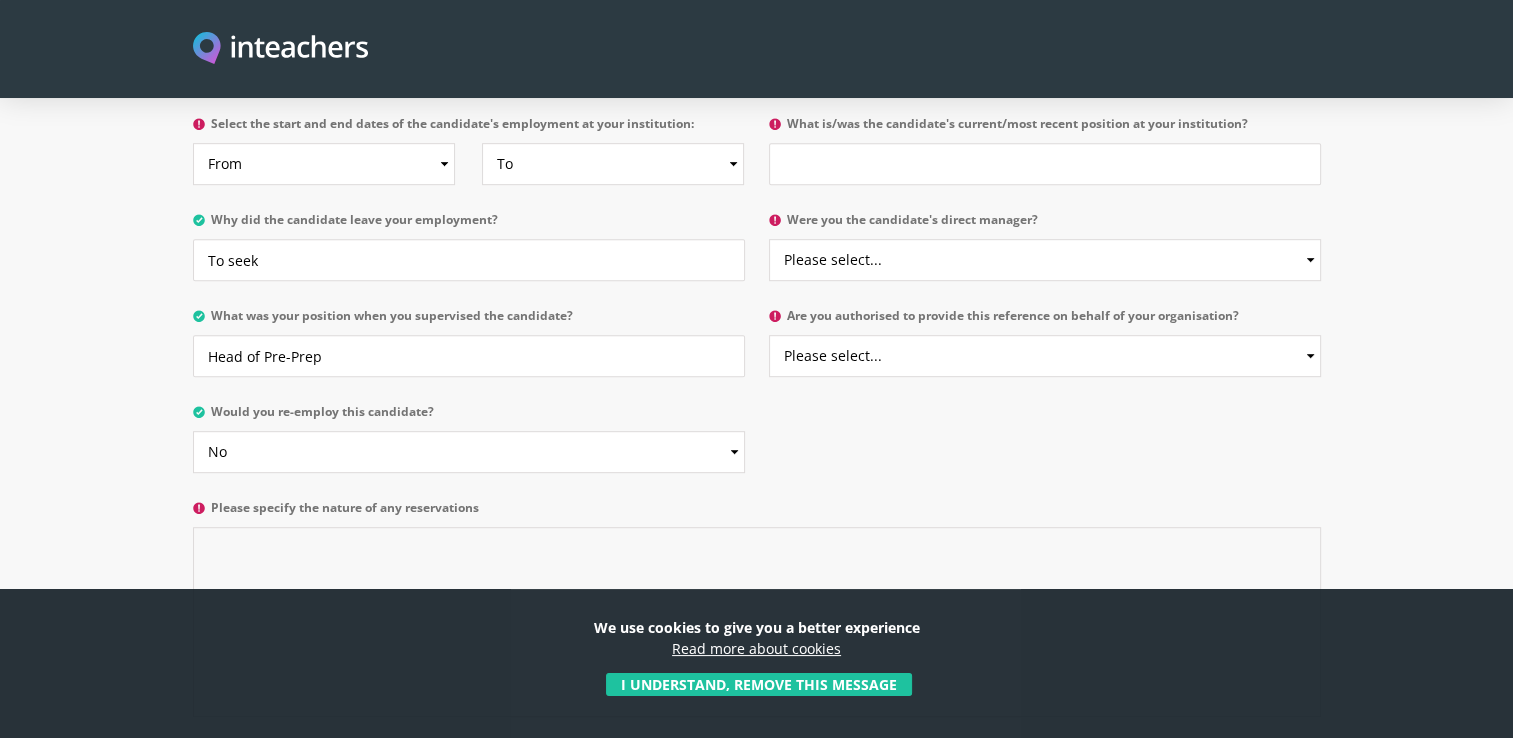 click on "Please specify the nature of any reservations" at bounding box center (757, 622) 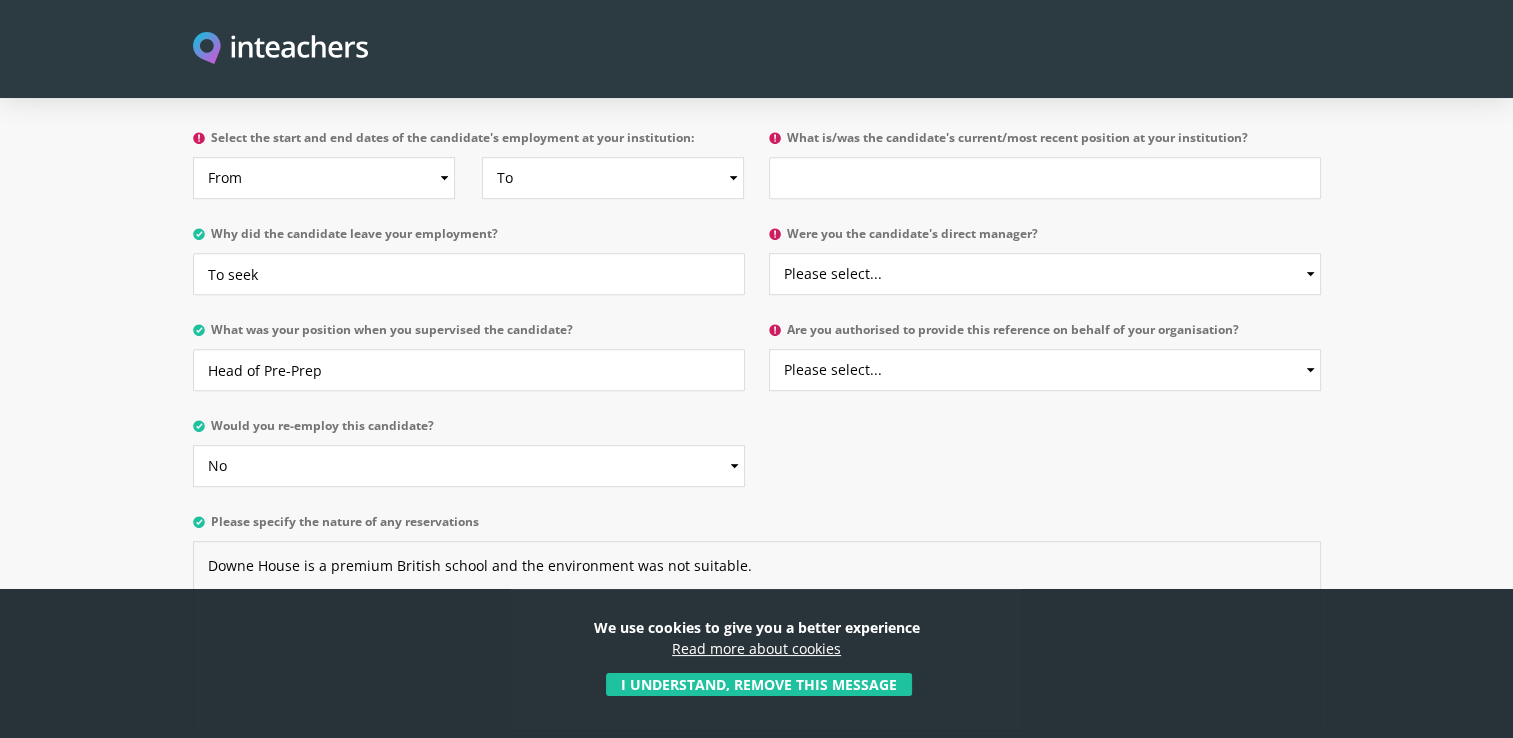scroll, scrollTop: 1000, scrollLeft: 0, axis: vertical 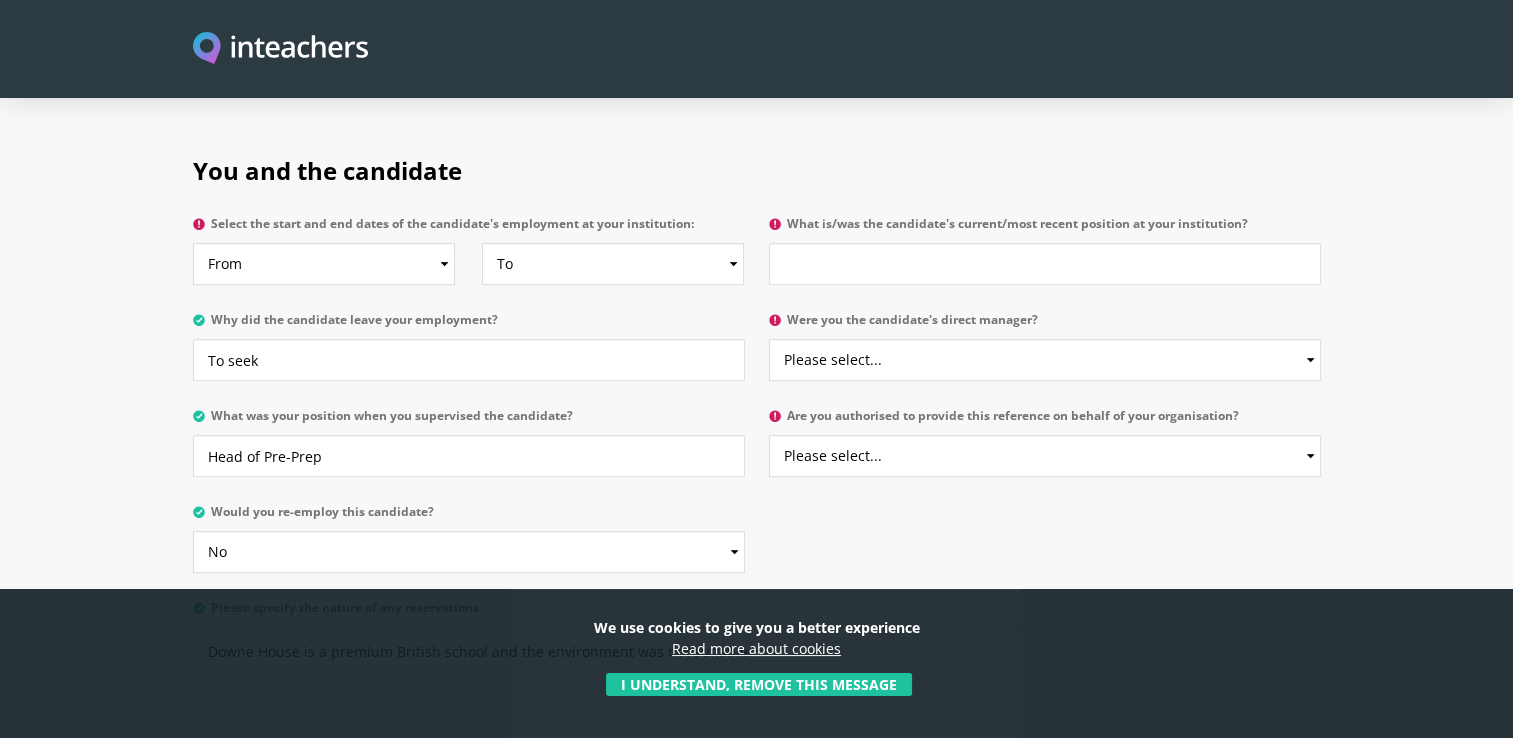 type on "Downe House is a premium British school and the environment was not suitable." 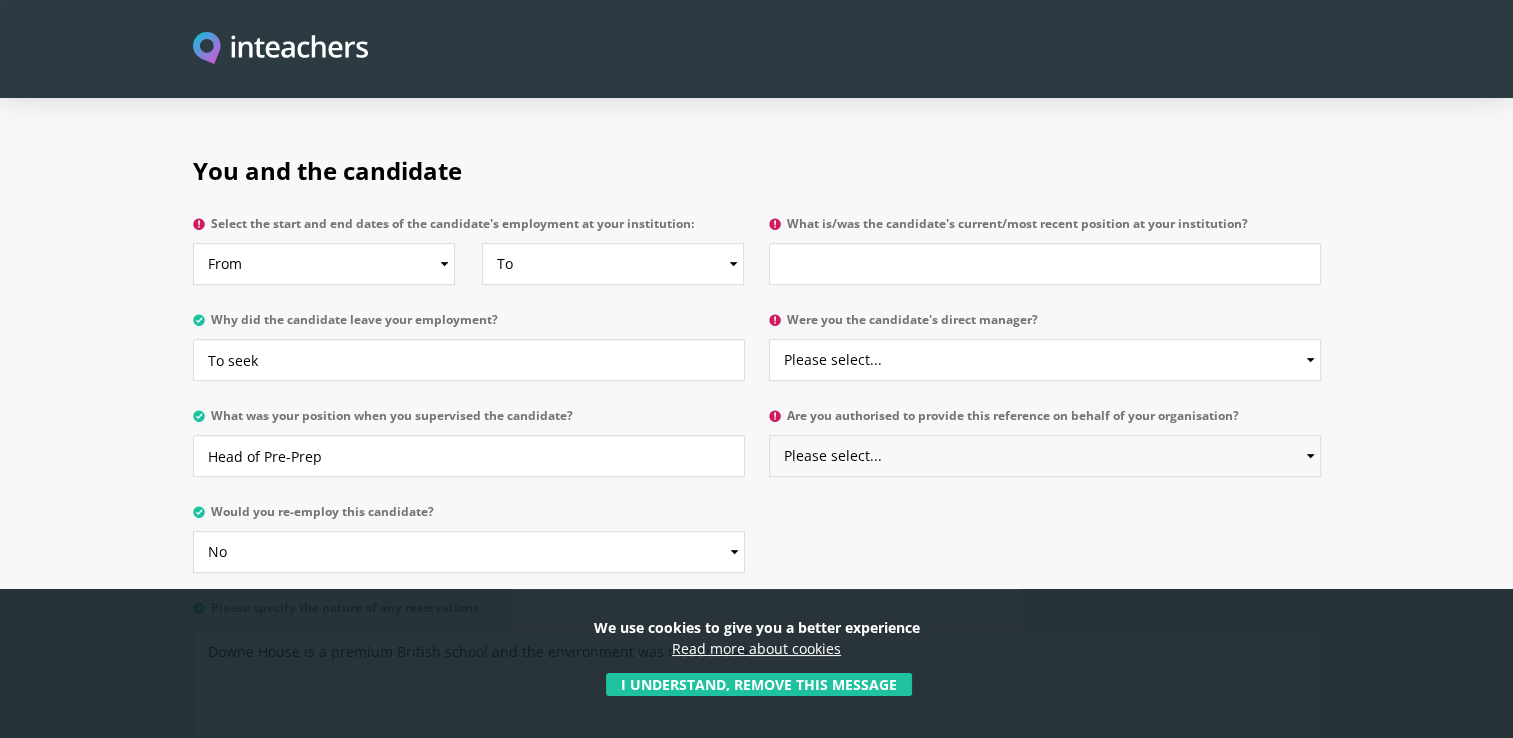 click on "Please select... Yes
No" at bounding box center [1045, 456] 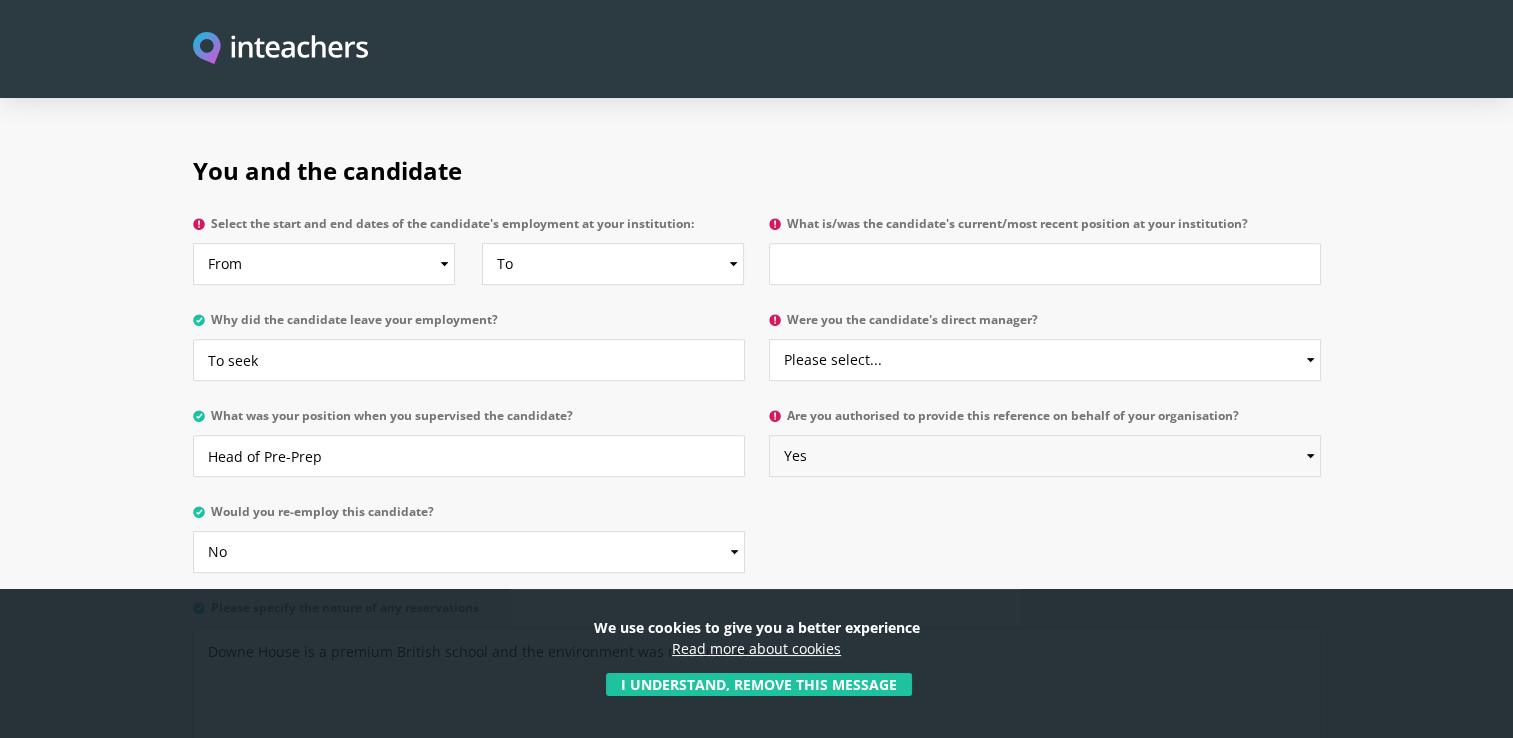click on "Please select... Yes
No" at bounding box center [1045, 456] 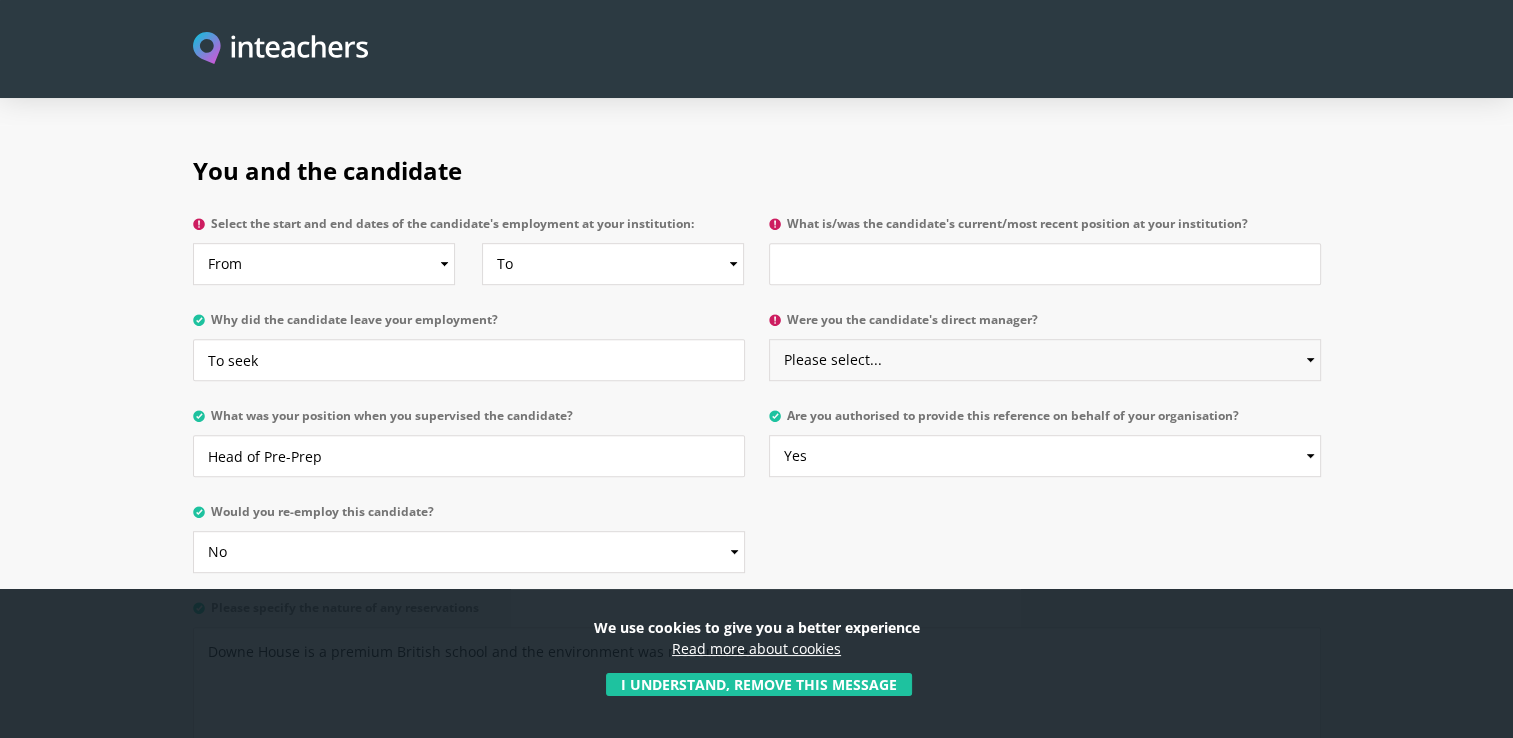 click on "Please select... Yes
No" at bounding box center [1045, 360] 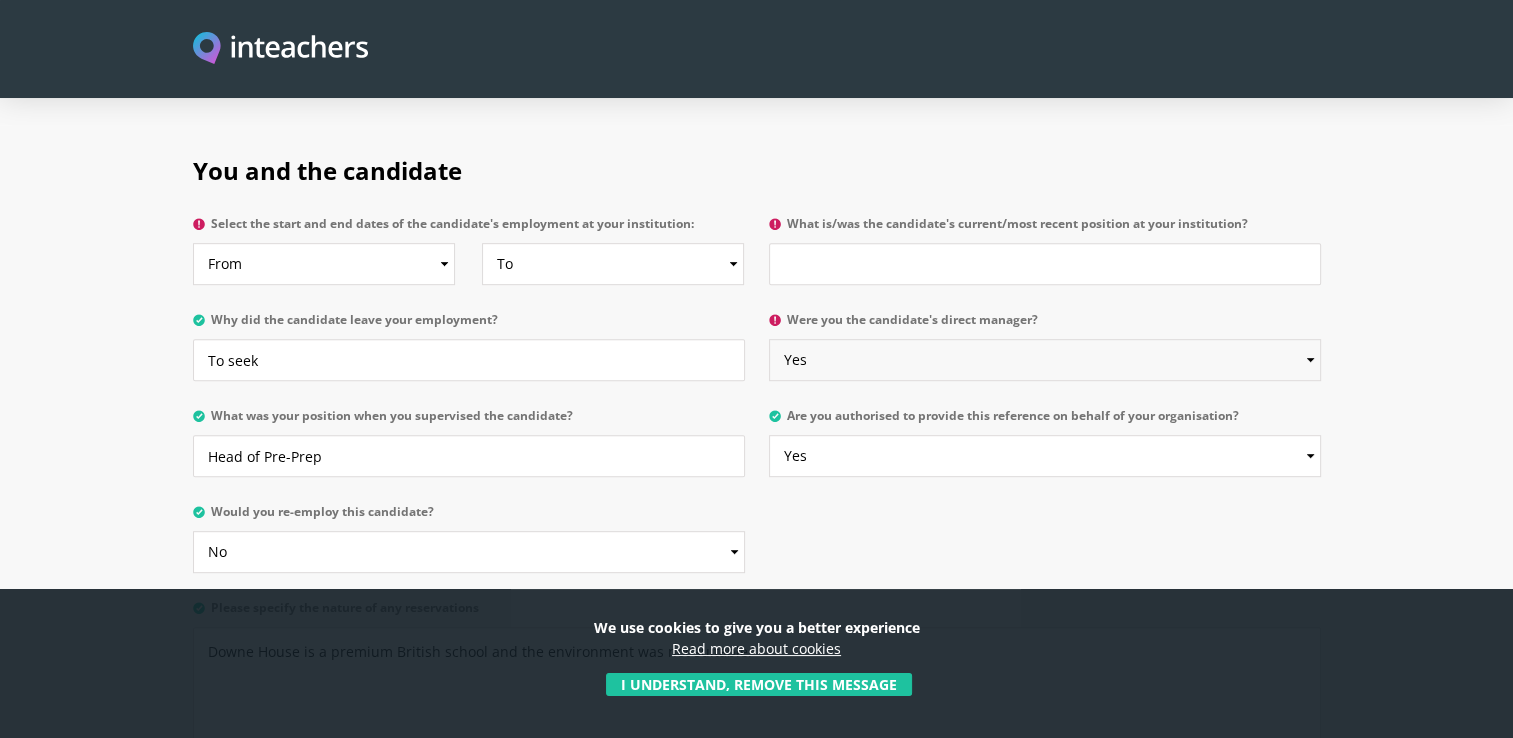 click on "Please select... Yes
No" at bounding box center [1045, 360] 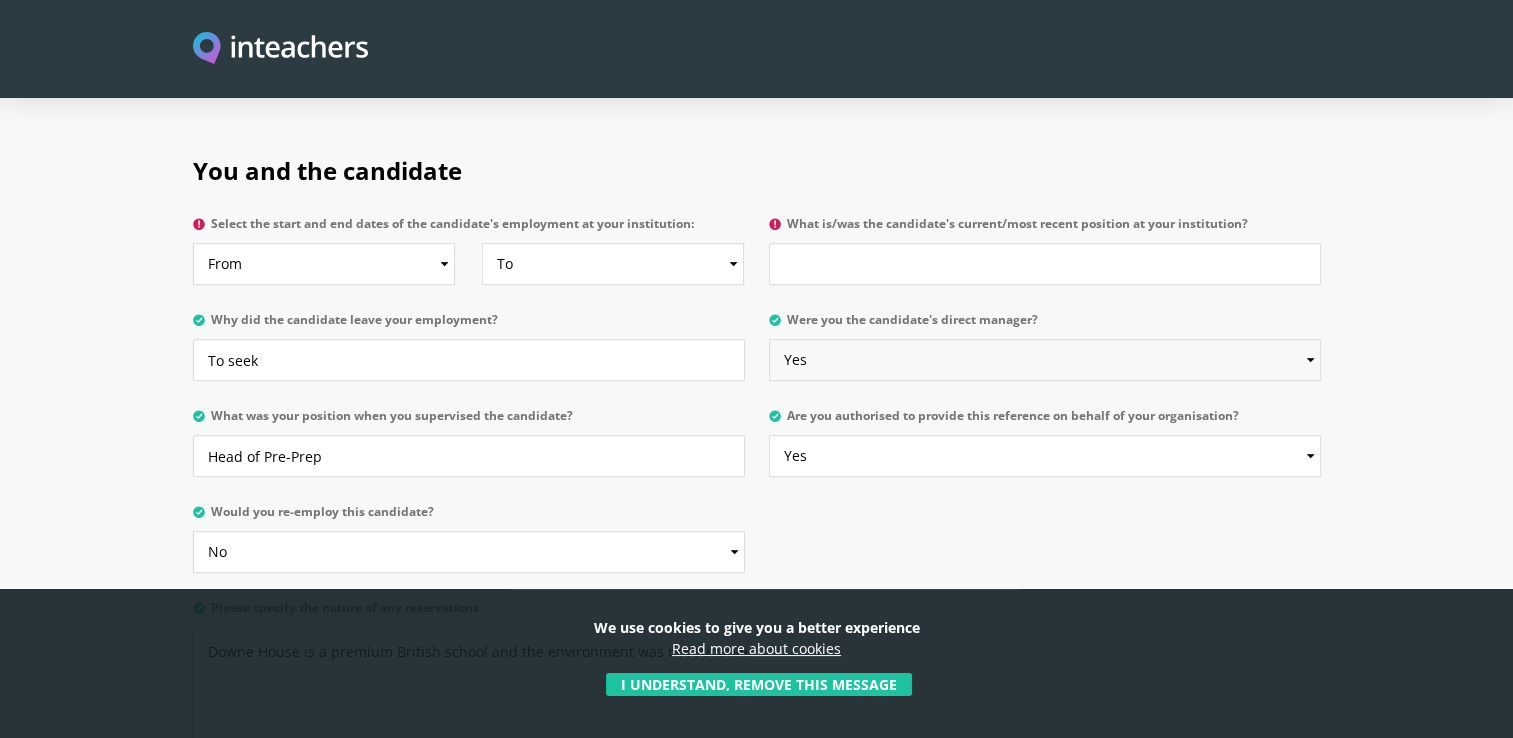 scroll, scrollTop: 900, scrollLeft: 0, axis: vertical 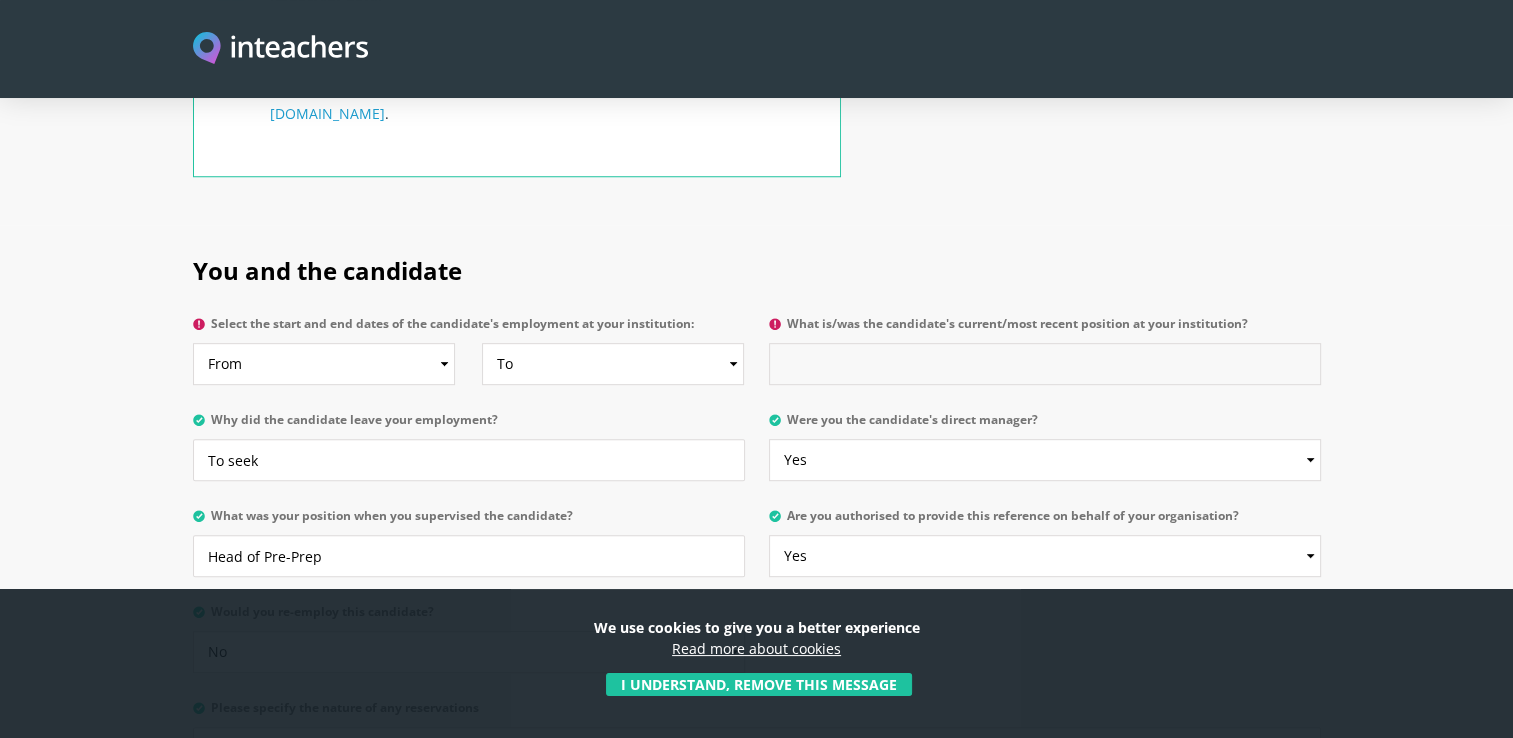 click on "What is/was the candidate's current/most recent position at your institution?" at bounding box center [1045, 364] 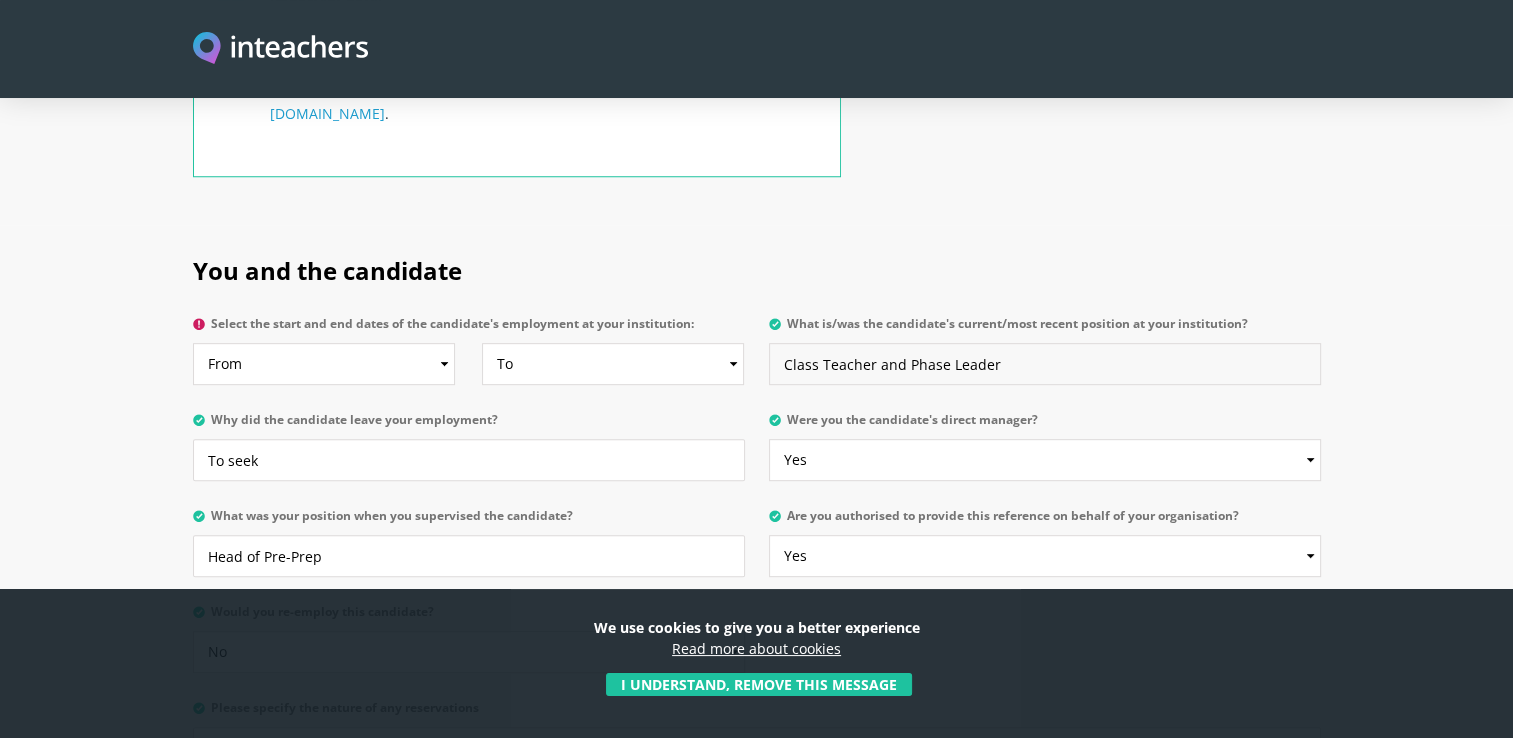 type on "Class Teacher and Phase Leader" 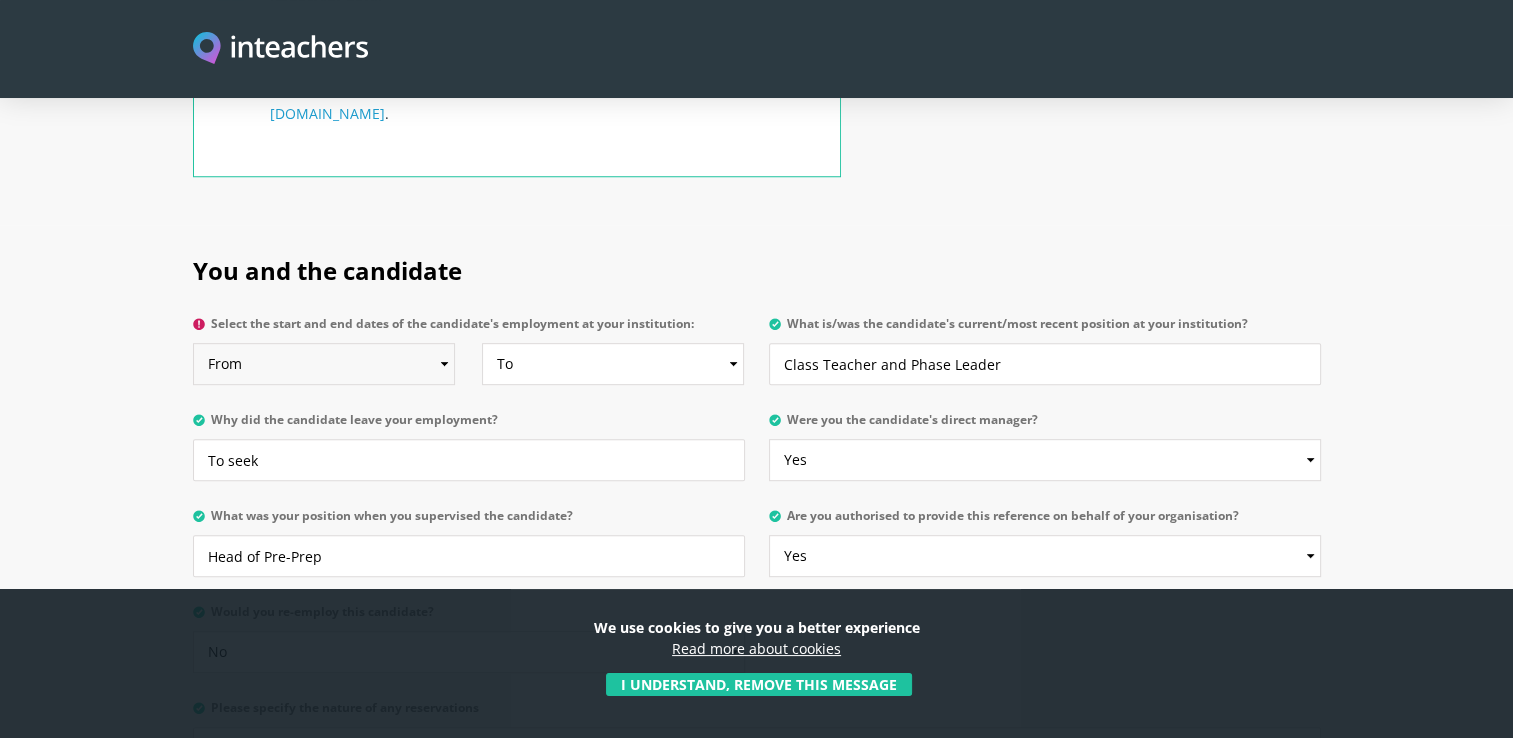 click on "From
2025
2024
2023
2022
2021
2020
2019
2018
2017
2016
2015
2014
2013
2012
2011
2010
2009
2008
2007
2006
2005
2004
2003
2002
2001
2000
1999
1998
1997
1996
1995
1994
1993
1992
1991
1990
1989
1988
1987
1986
1985
1984
1983
1982
1981
1980
1979
1978
1977
1976
1975
1974
1973
1972
1971
1970" at bounding box center [324, 364] 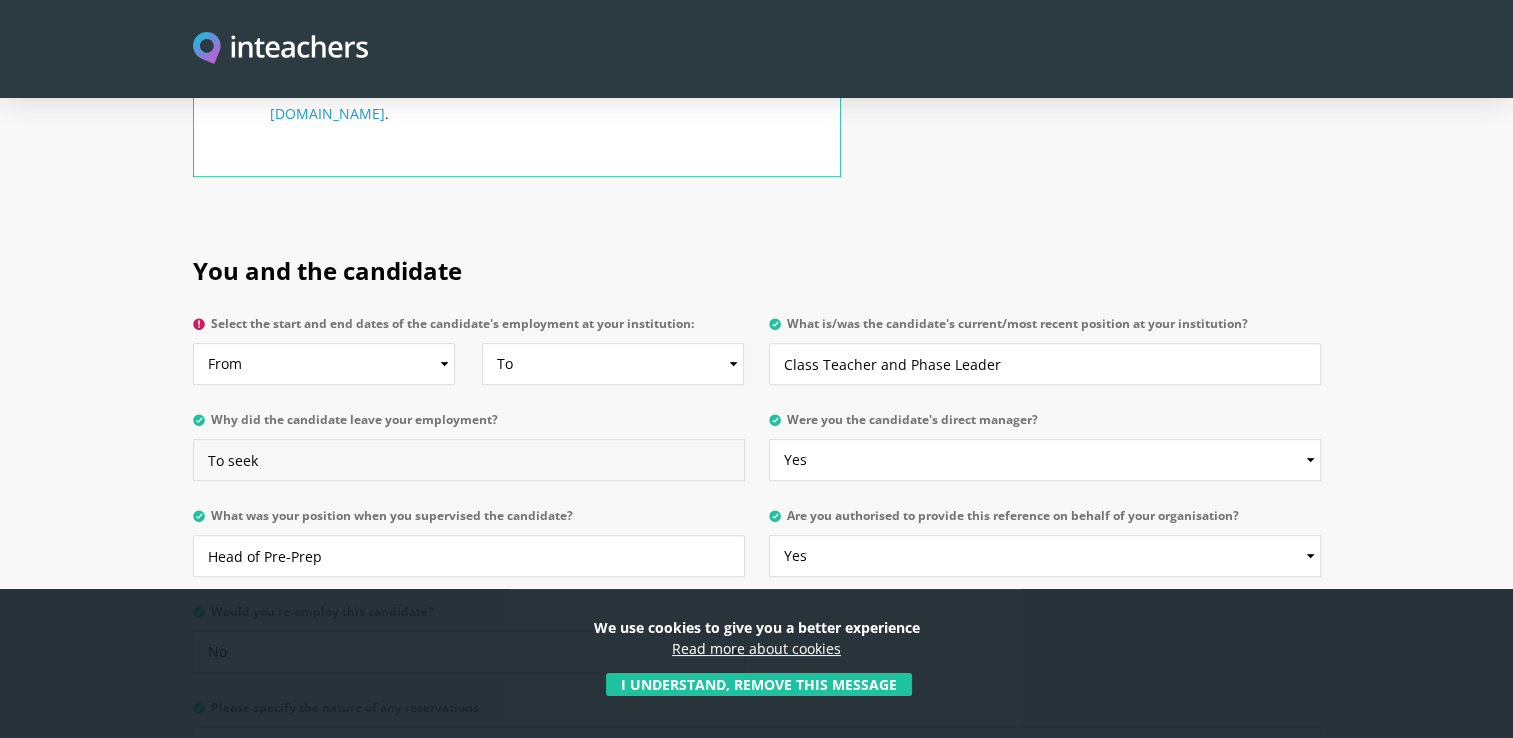 click on "To seek" at bounding box center [469, 460] 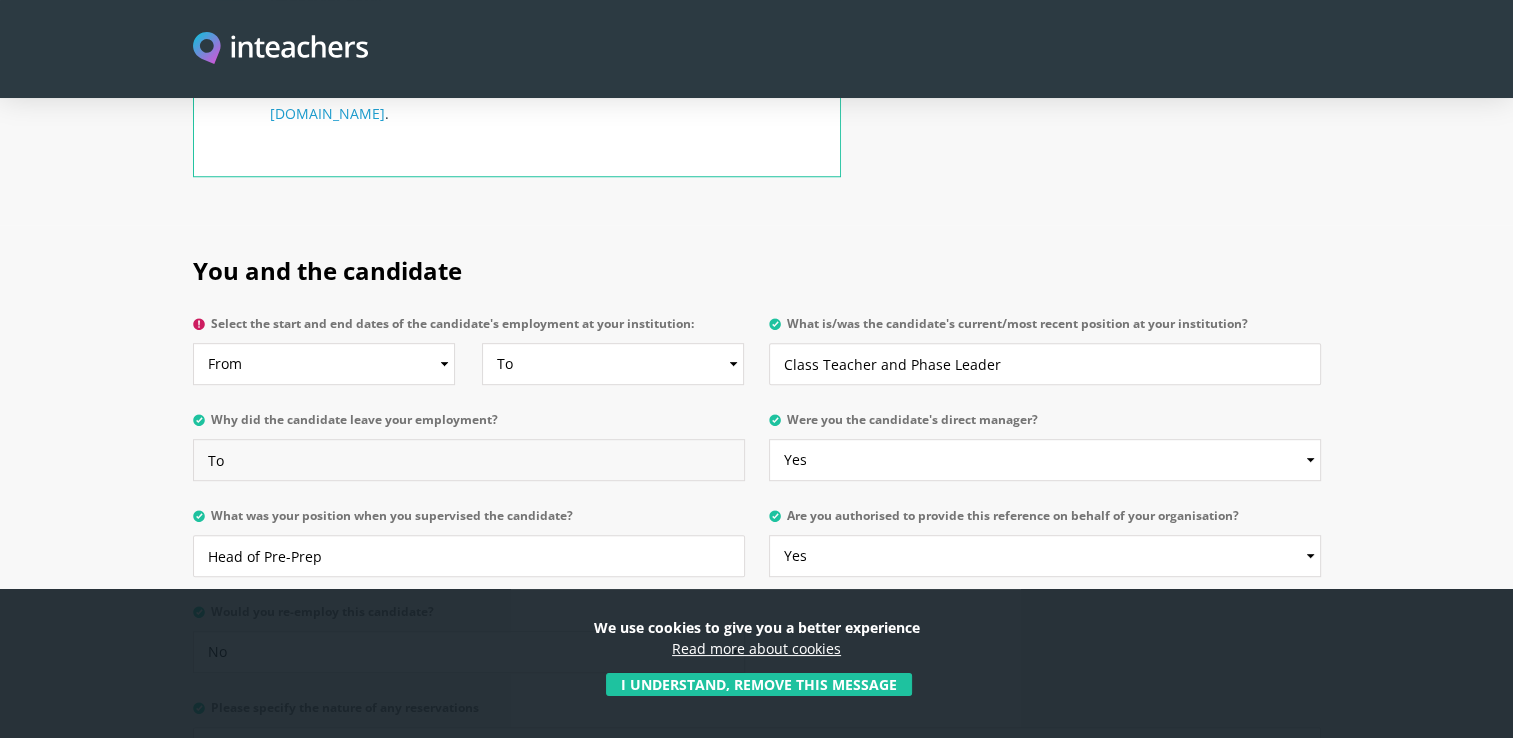 type on "T" 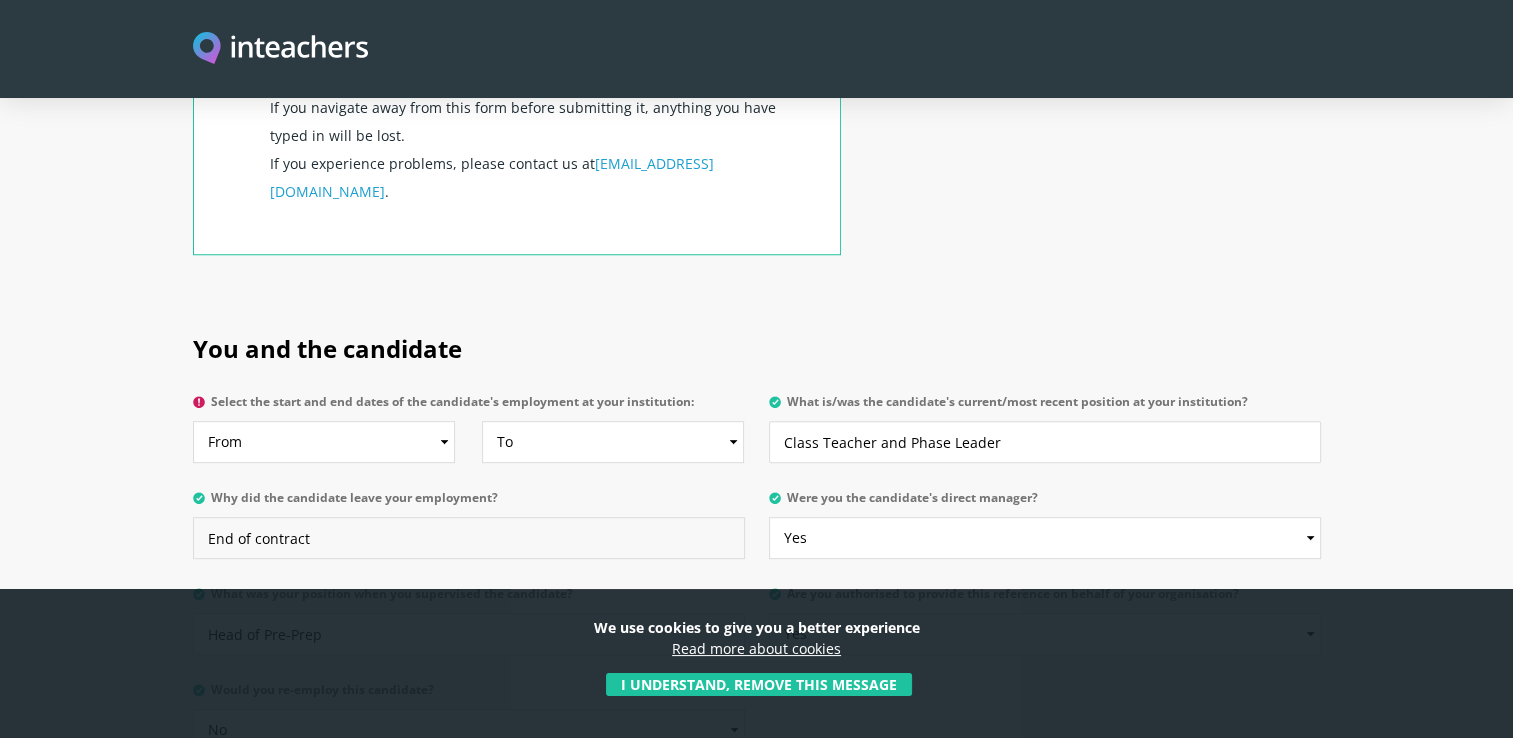 scroll, scrollTop: 800, scrollLeft: 0, axis: vertical 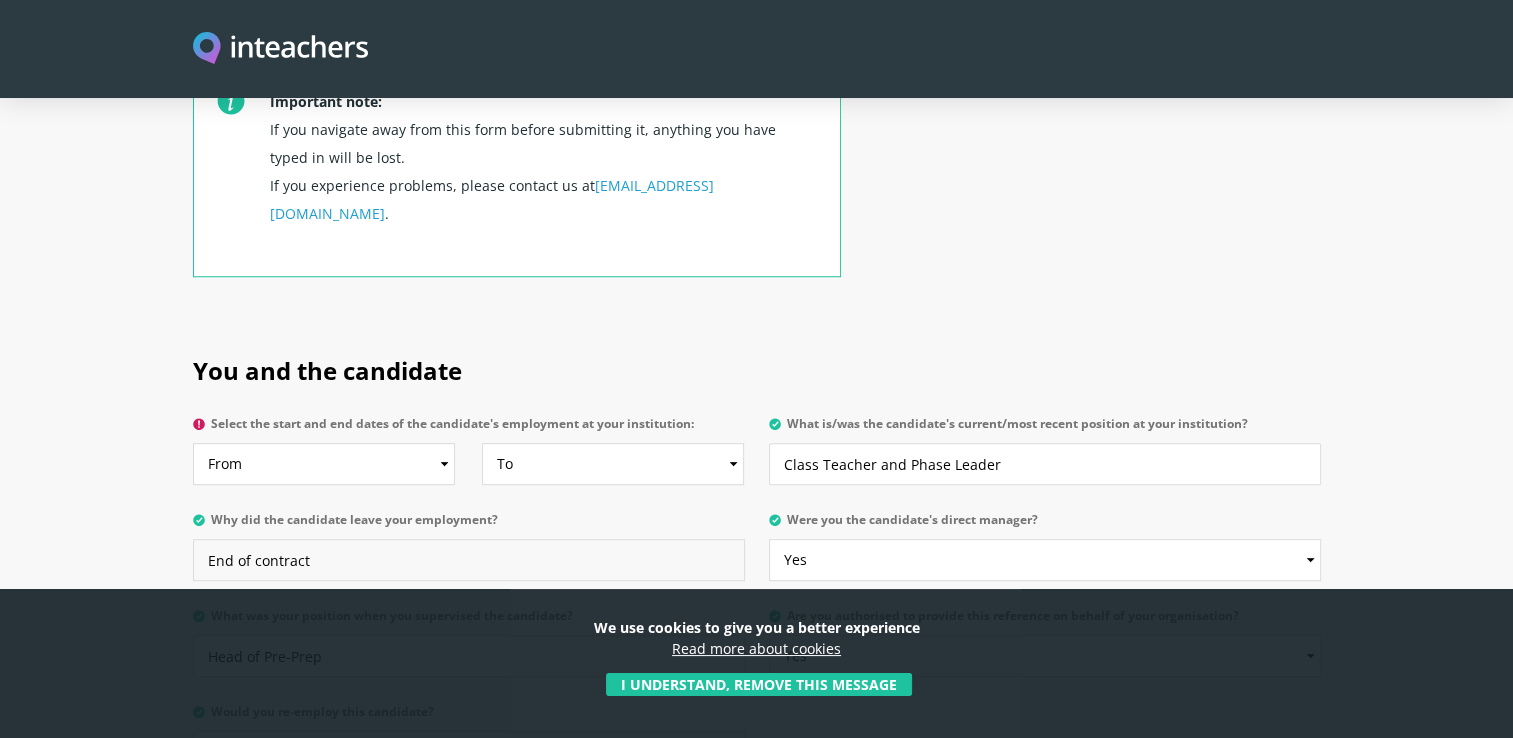 type on "End of contract" 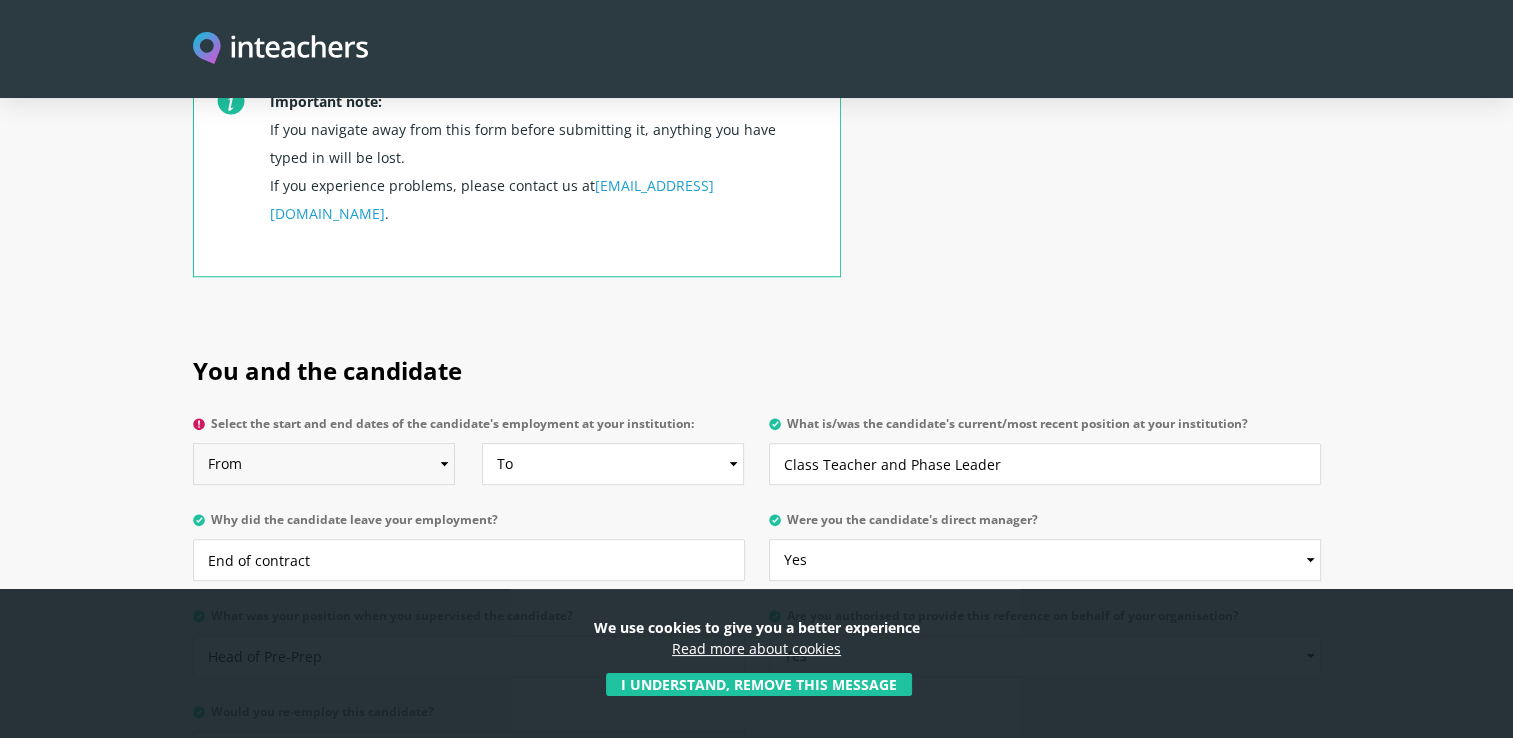 click on "From
2025
2024
2023
2022
2021
2020
2019
2018
2017
2016
2015
2014
2013
2012
2011
2010
2009
2008
2007
2006
2005
2004
2003
2002
2001
2000
1999
1998
1997
1996
1995
1994
1993
1992
1991
1990
1989
1988
1987
1986
1985
1984
1983
1982
1981
1980
1979
1978
1977
1976
1975
1974
1973
1972
1971
1970" at bounding box center [324, 464] 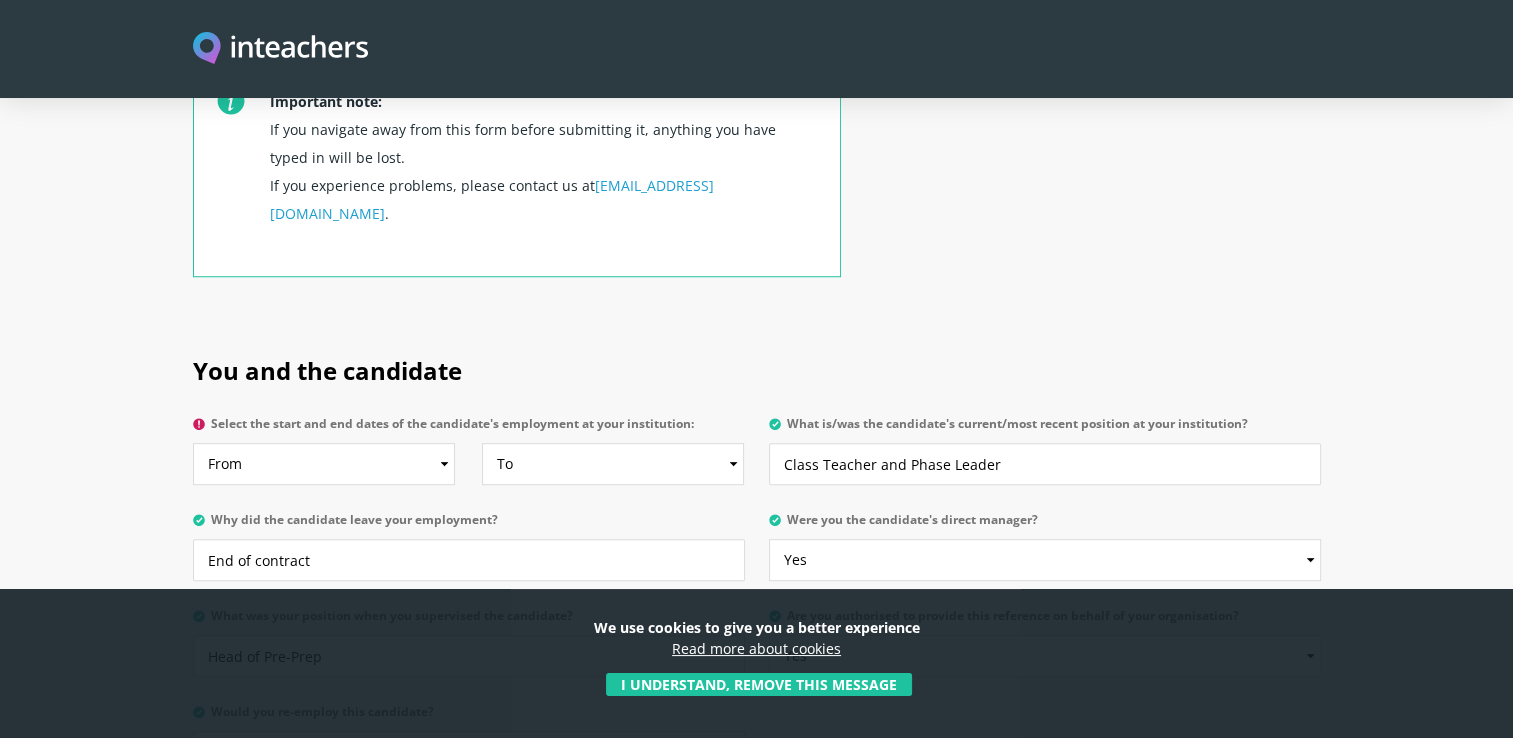 drag, startPoint x: 580, startPoint y: 290, endPoint x: 356, endPoint y: 395, distance: 247.38835 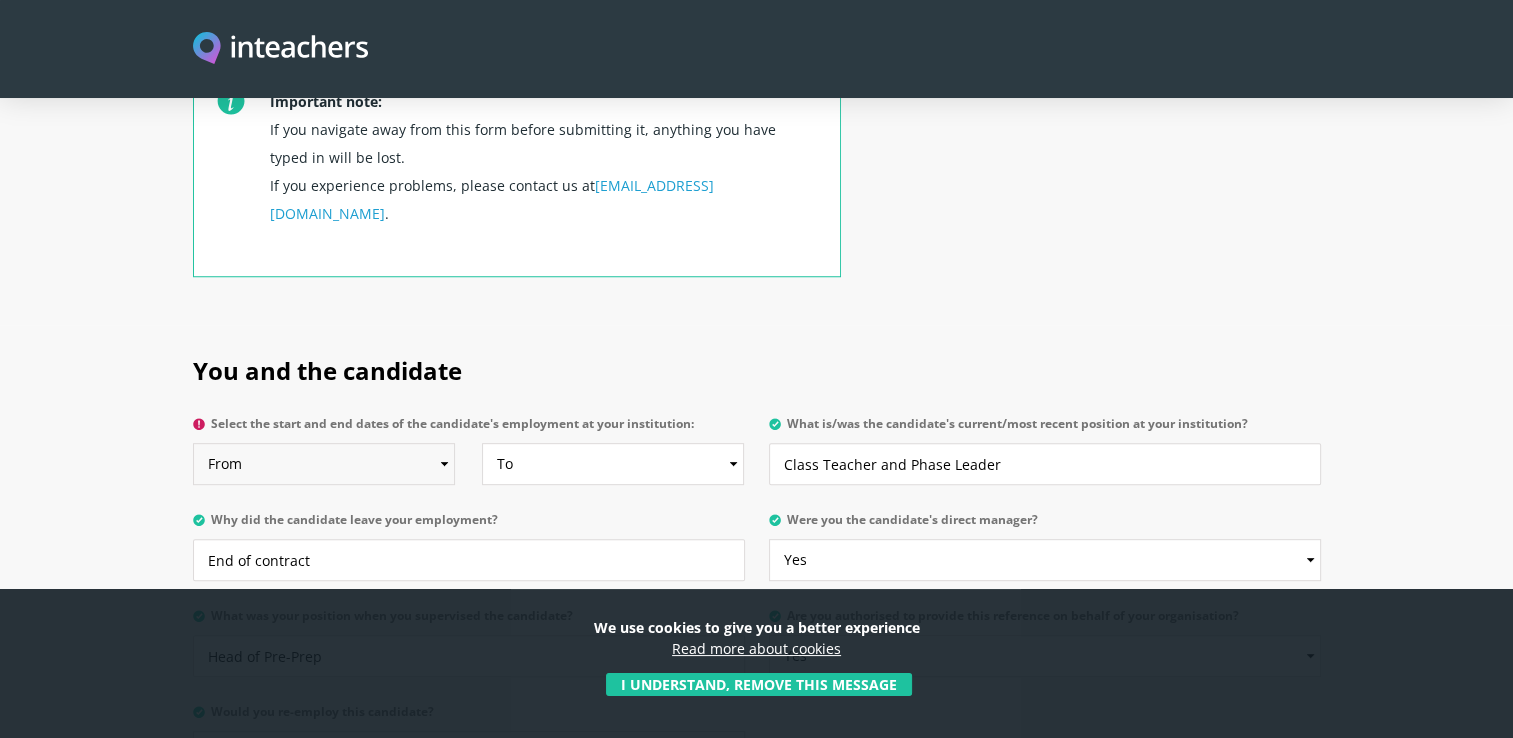 click on "From
2025
2024
2023
2022
2021
2020
2019
2018
2017
2016
2015
2014
2013
2012
2011
2010
2009
2008
2007
2006
2005
2004
2003
2002
2001
2000
1999
1998
1997
1996
1995
1994
1993
1992
1991
1990
1989
1988
1987
1986
1985
1984
1983
1982
1981
1980
1979
1978
1977
1976
1975
1974
1973
1972
1971
1970" at bounding box center (324, 464) 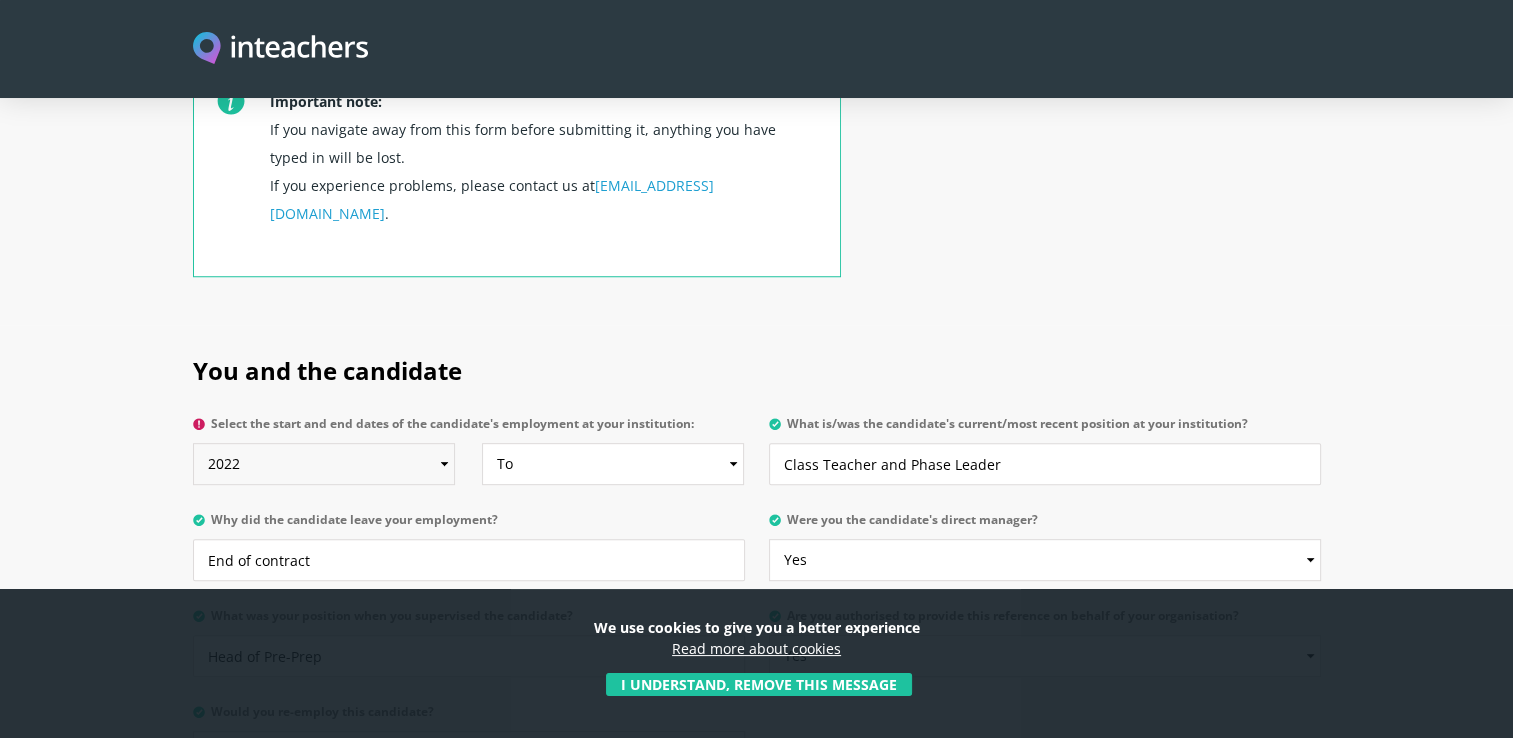 click on "From
2025
2024
2023
2022
2021
2020
2019
2018
2017
2016
2015
2014
2013
2012
2011
2010
2009
2008
2007
2006
2005
2004
2003
2002
2001
2000
1999
1998
1997
1996
1995
1994
1993
1992
1991
1990
1989
1988
1987
1986
1985
1984
1983
1982
1981
1980
1979
1978
1977
1976
1975
1974
1973
1972
1971
1970" at bounding box center (324, 464) 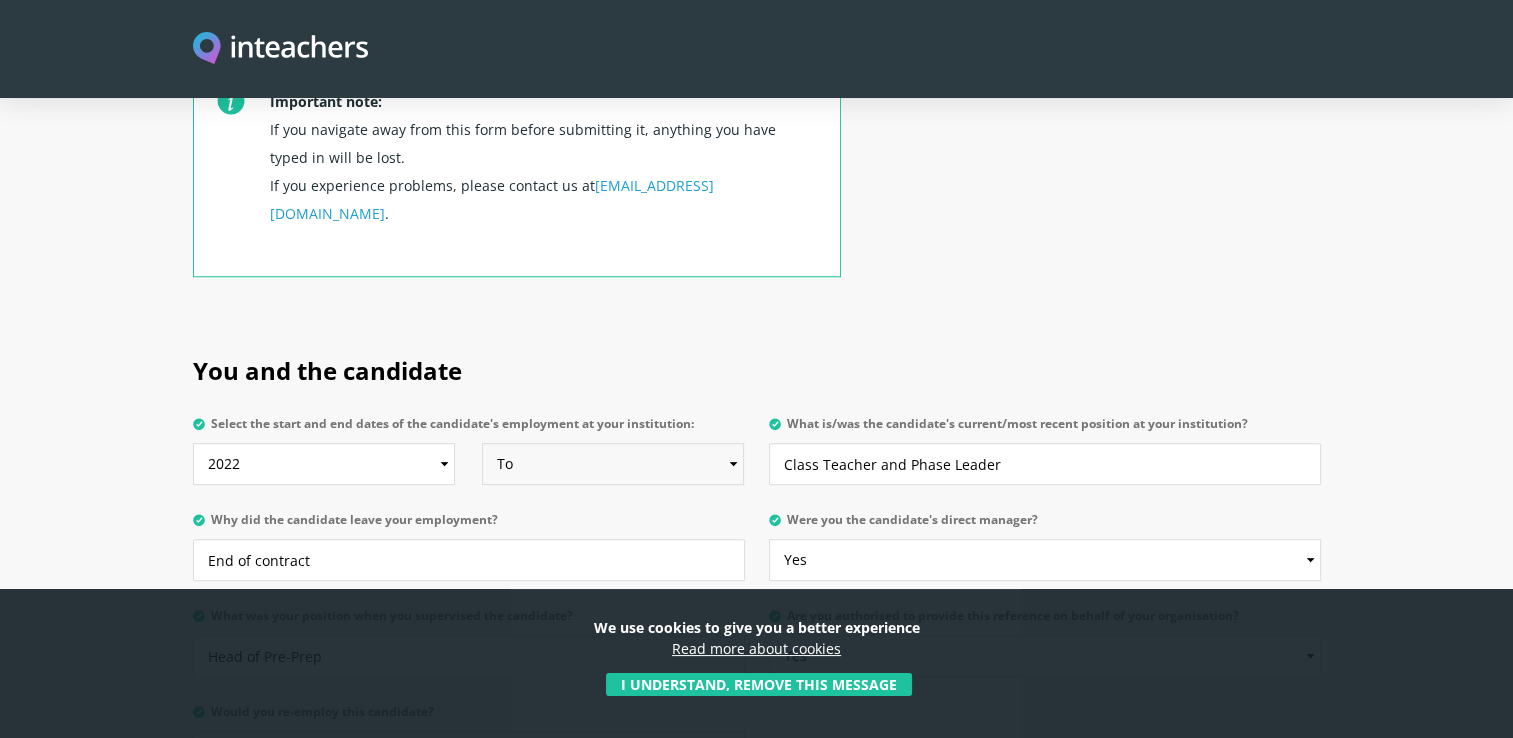 click on "To
Currently
2025
2024
2023
2022
2021
2020
2019
2018
2017
2016
2015
2014
2013
2012
2011
2010
2009
2008
2007
2006
2005
2004
2003
2002
2001
2000
1999
1998
1997
1996
1995
1994
1993
1992
1991
1990
1989
1988
1987
1986
1985
1984
1983
1982
1981
1980
1979
1978
1977
1976
1975
1974
1973
1972
1971
1970" at bounding box center (613, 464) 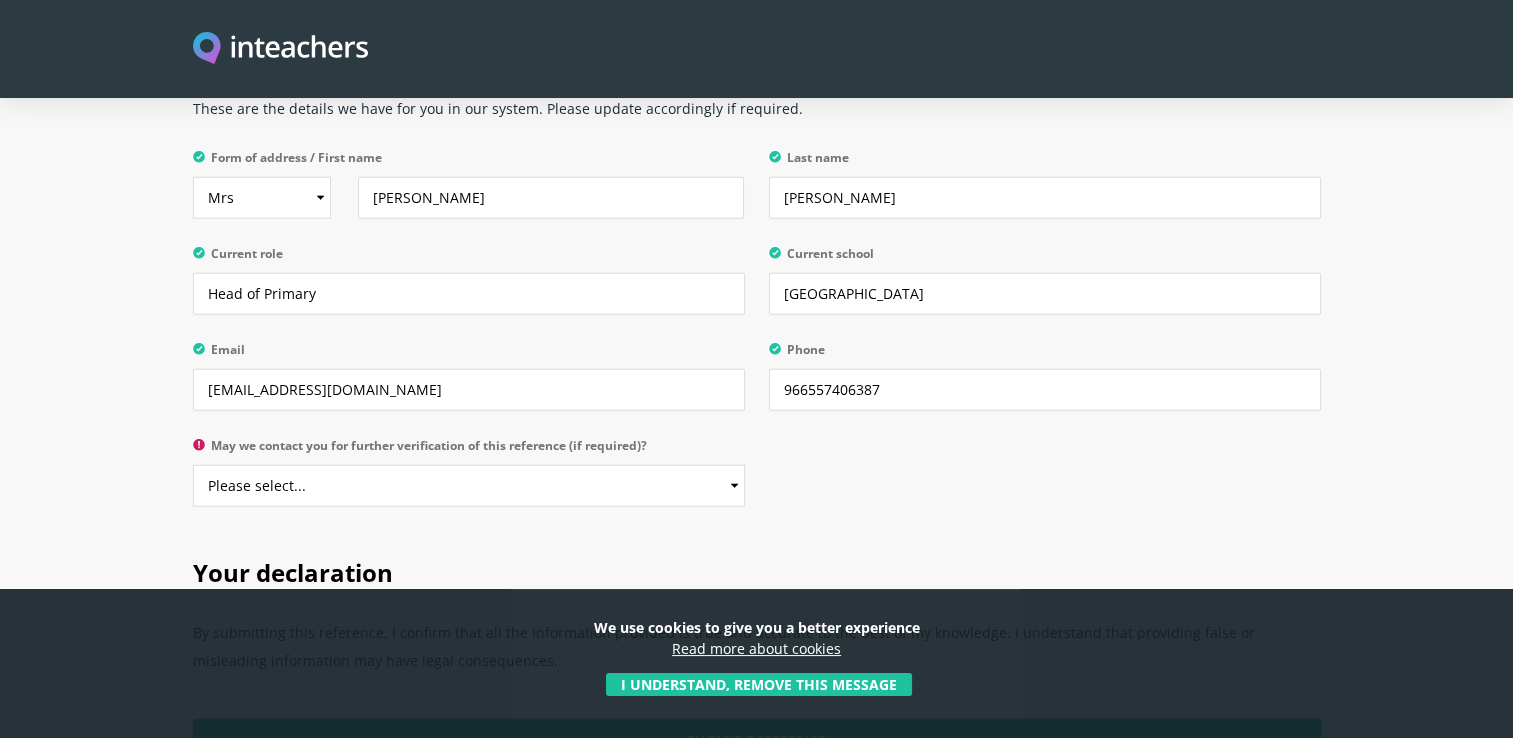 scroll, scrollTop: 5000, scrollLeft: 0, axis: vertical 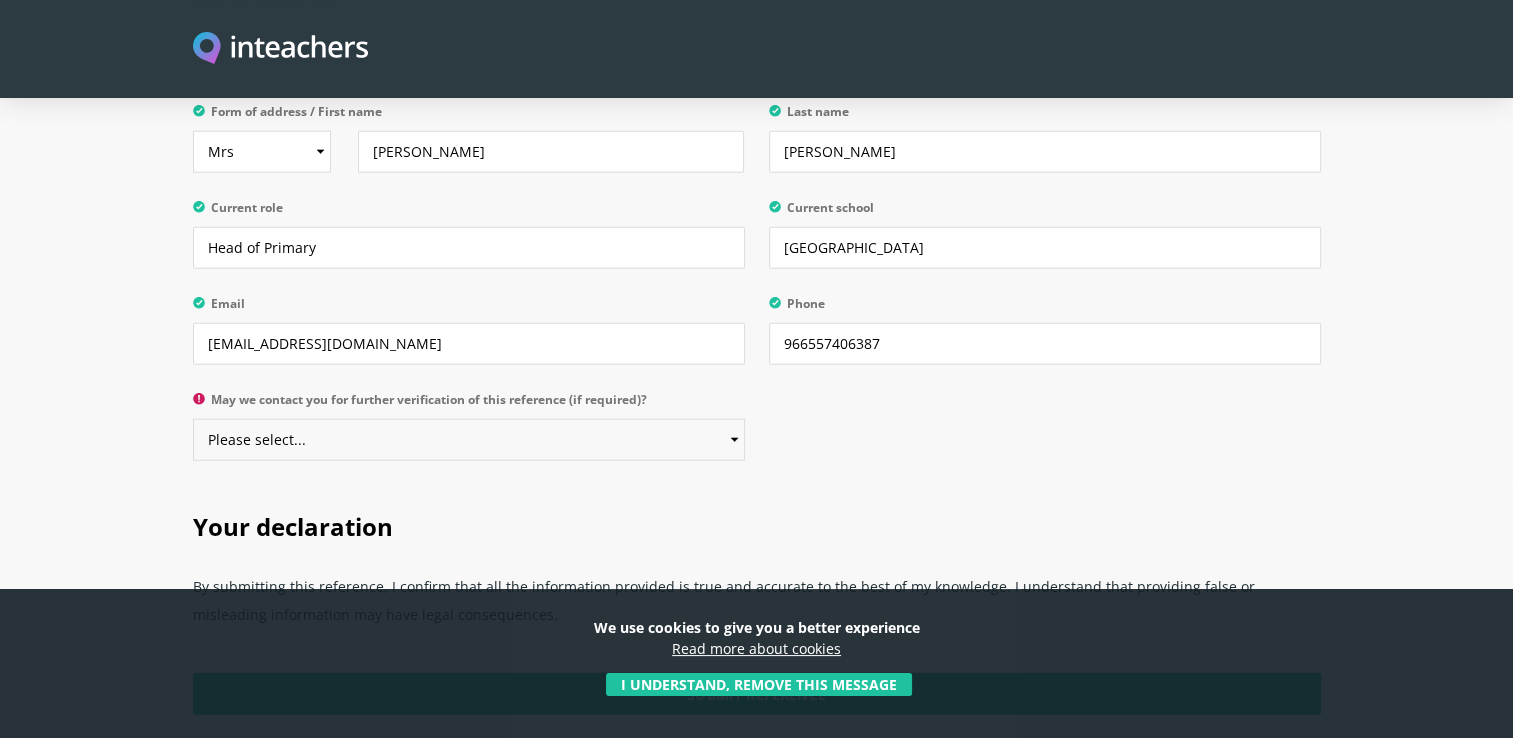 click on "Please select... Yes
No" at bounding box center (469, 440) 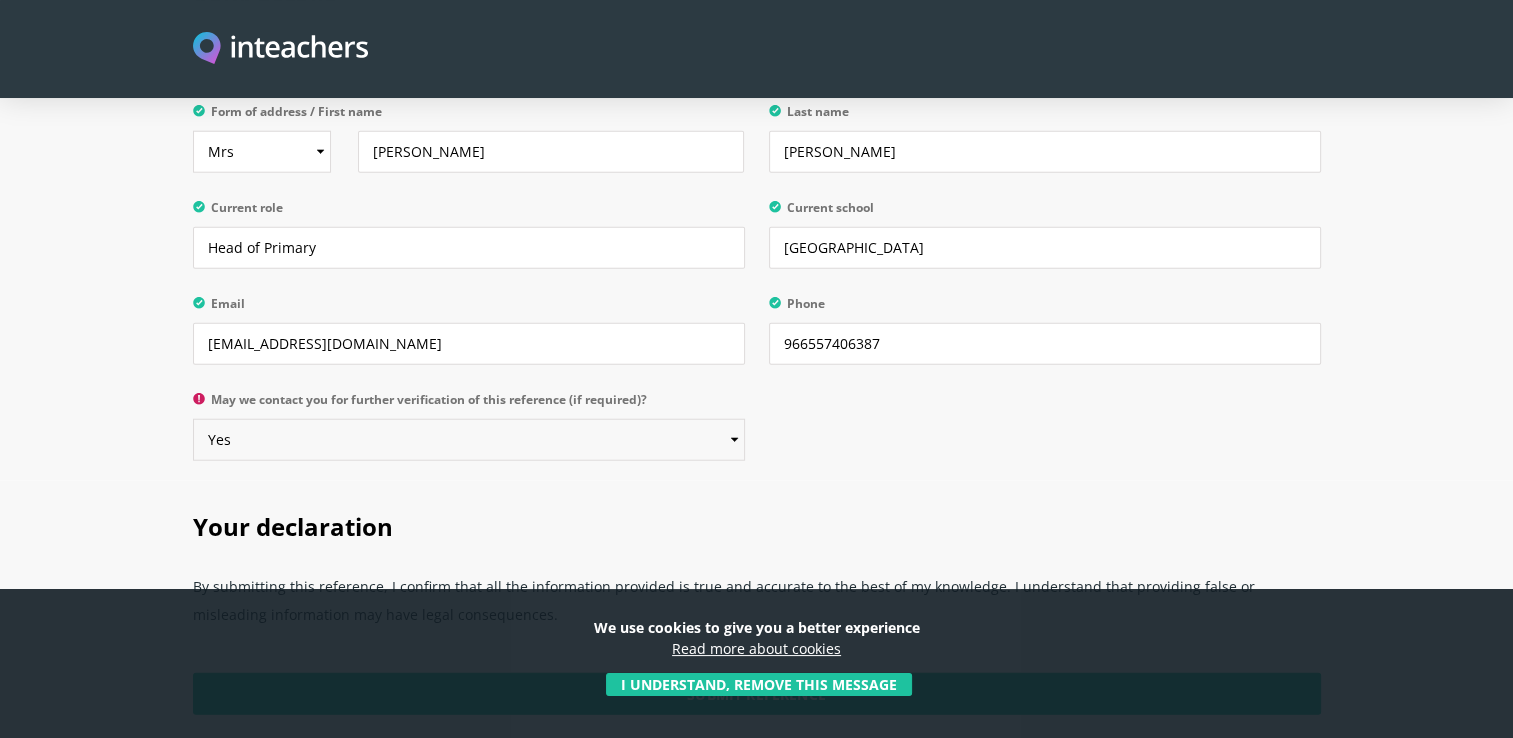 click on "Please select... Yes
No" at bounding box center [469, 440] 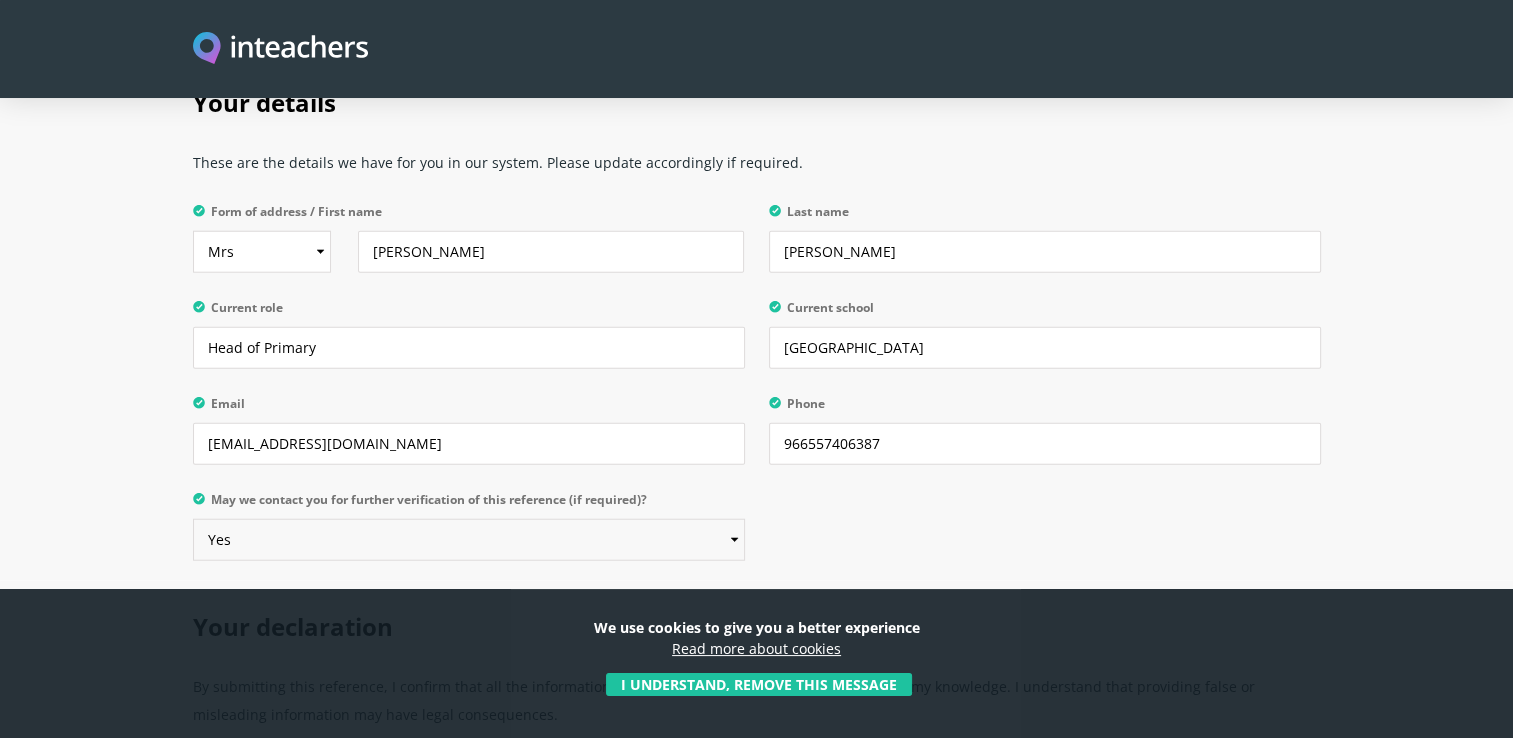 scroll, scrollTop: 4900, scrollLeft: 0, axis: vertical 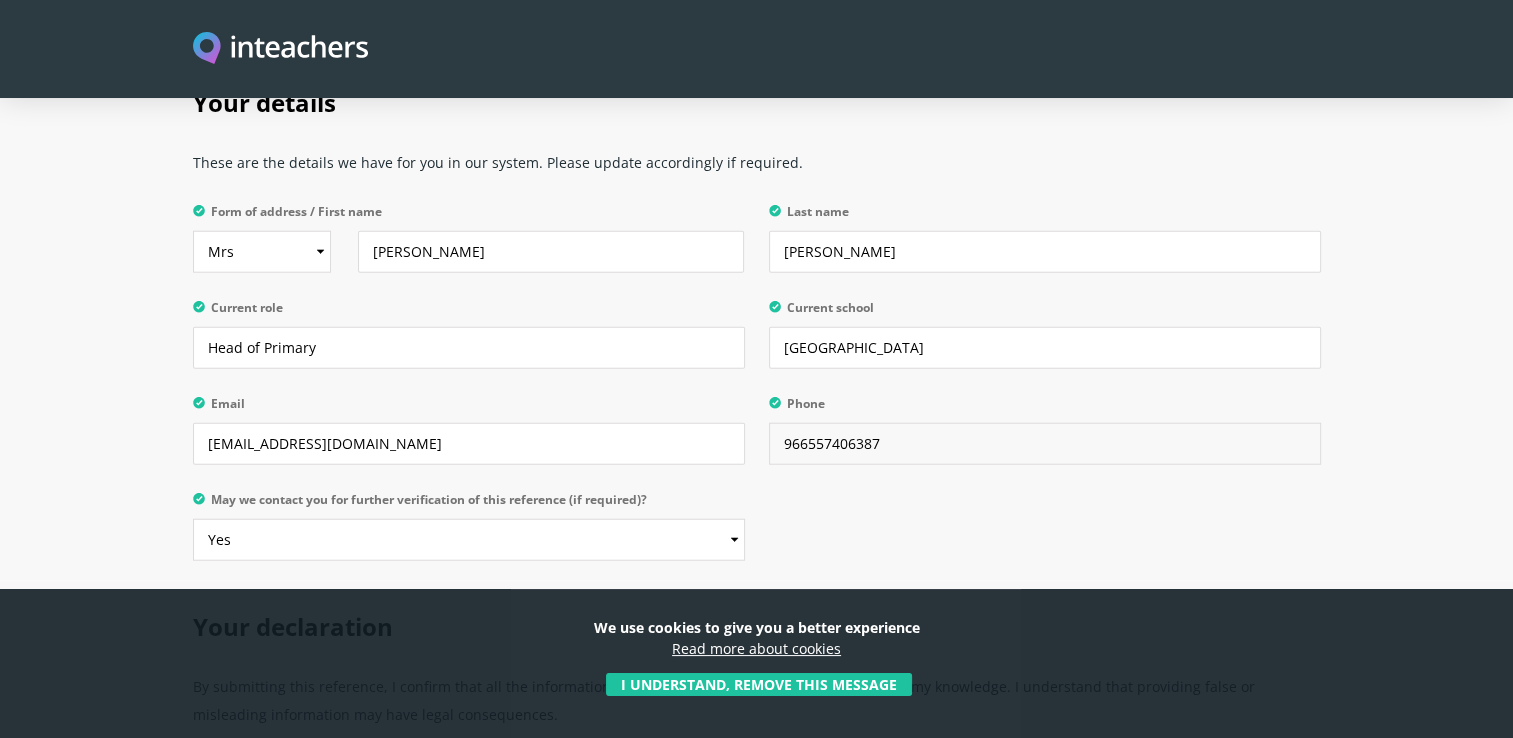 drag, startPoint x: 909, startPoint y: 385, endPoint x: 743, endPoint y: 390, distance: 166.07529 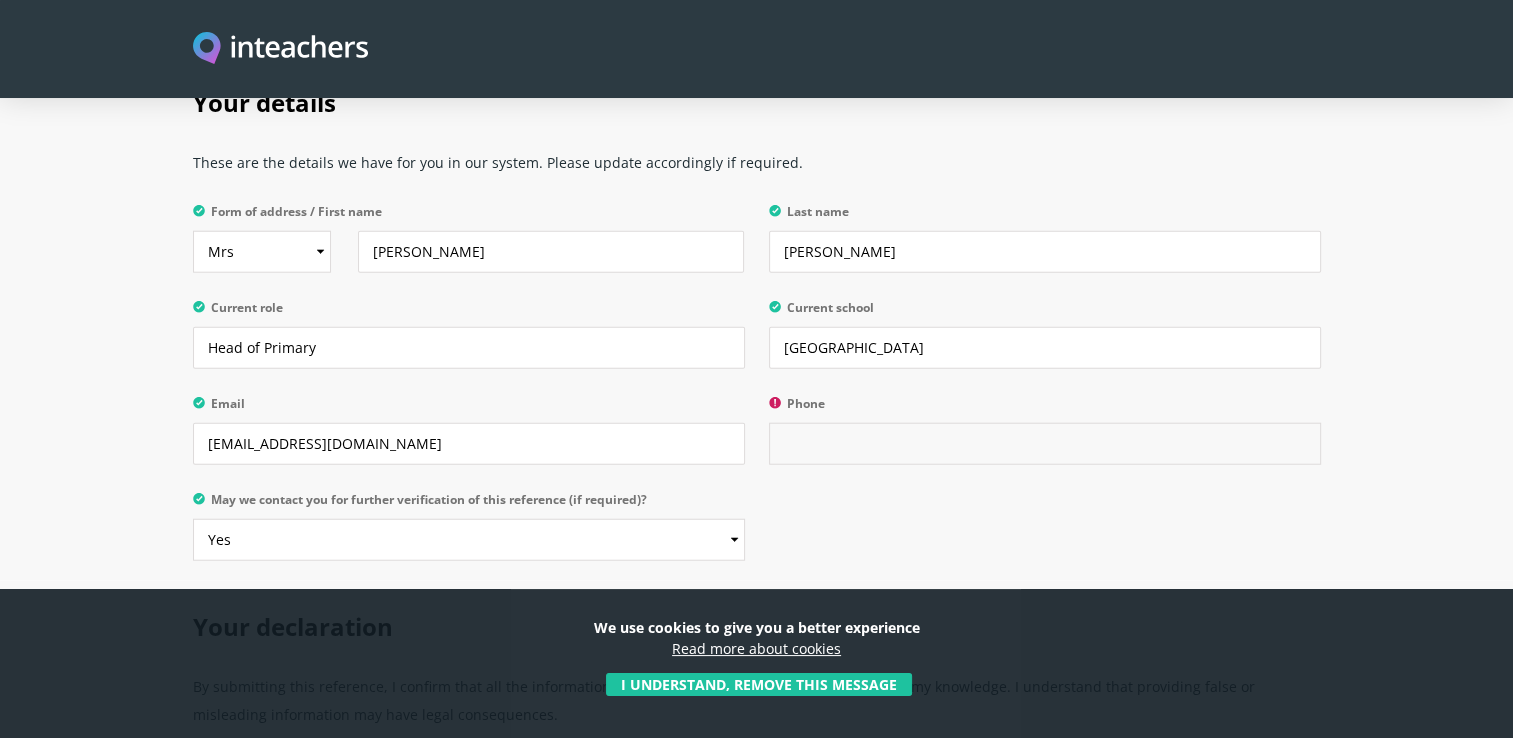 paste on "966 11 4666 749" 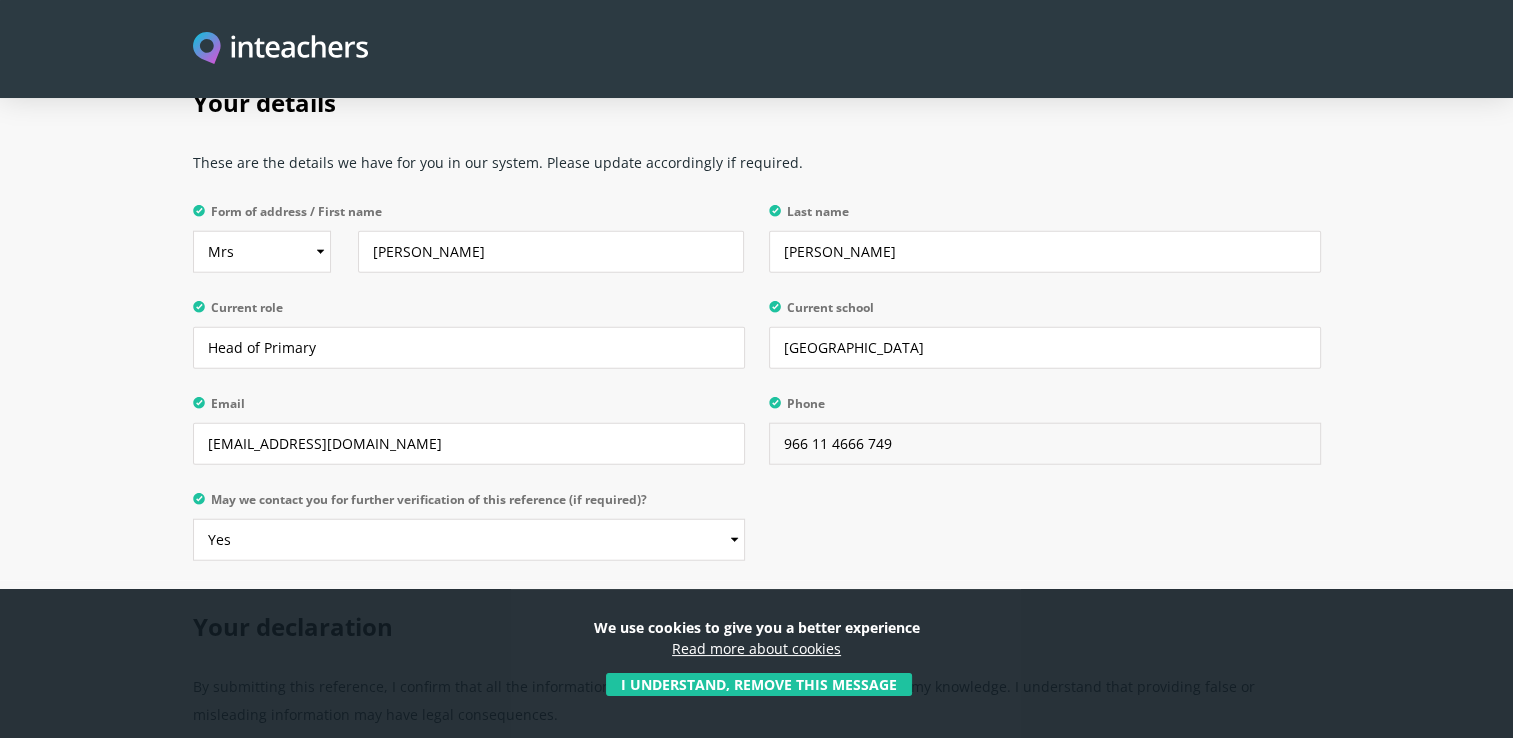 click on "966 11 4666 749" at bounding box center [1045, 444] 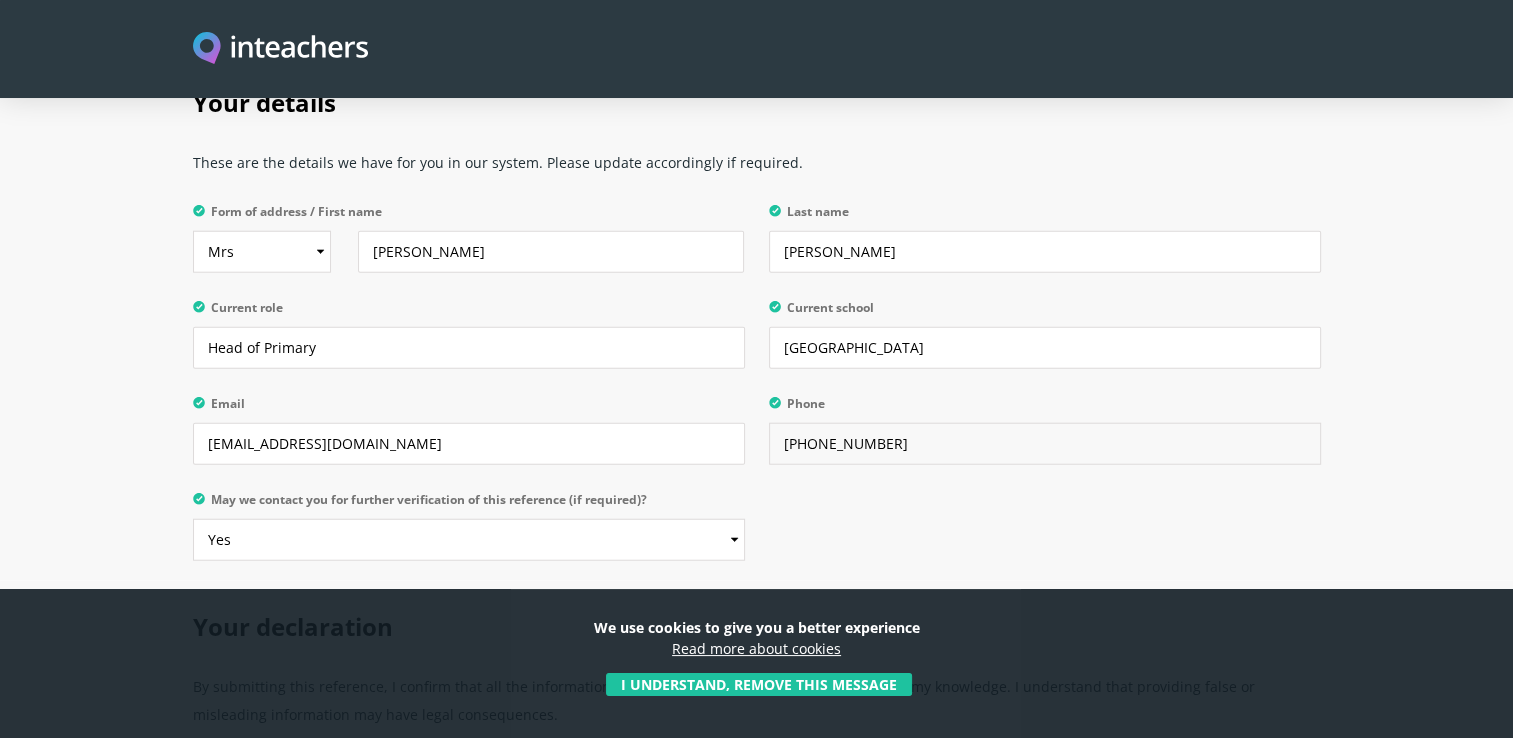 type on "+966 11 4666 749" 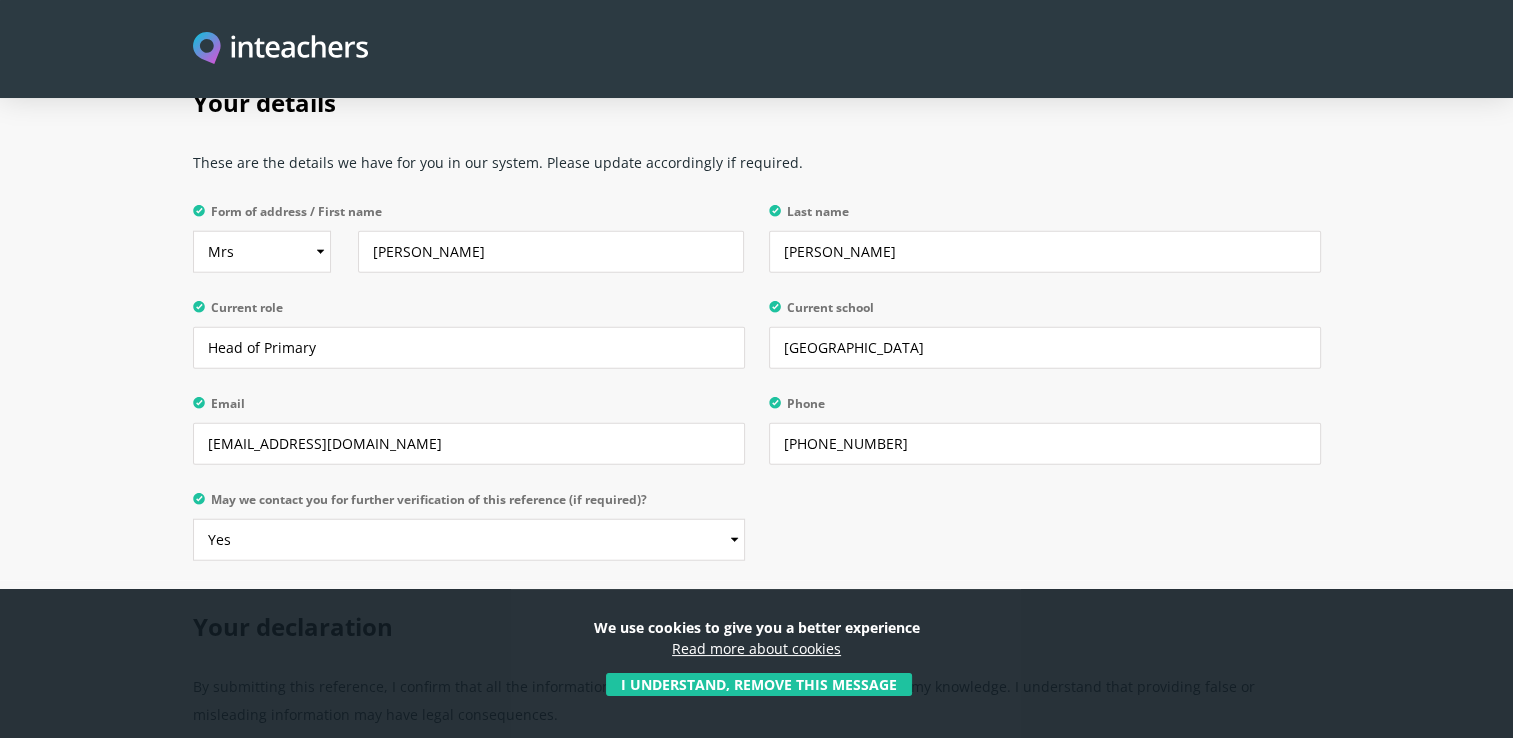 click on "Your details
These are the details we have for you in our system. Please update accordingly if required.
Form of address / First name
Select Mr
Mrs
Miss
Ms
Dr
Prof
Naomi
Last name
Egan
Current role
Head of Primary
Current school
Downe House British School Riyadh
Email
egann@downehouseriyadh.com
Phone
+966 11 4666 749
Please select... Yes
No" at bounding box center [757, 319] 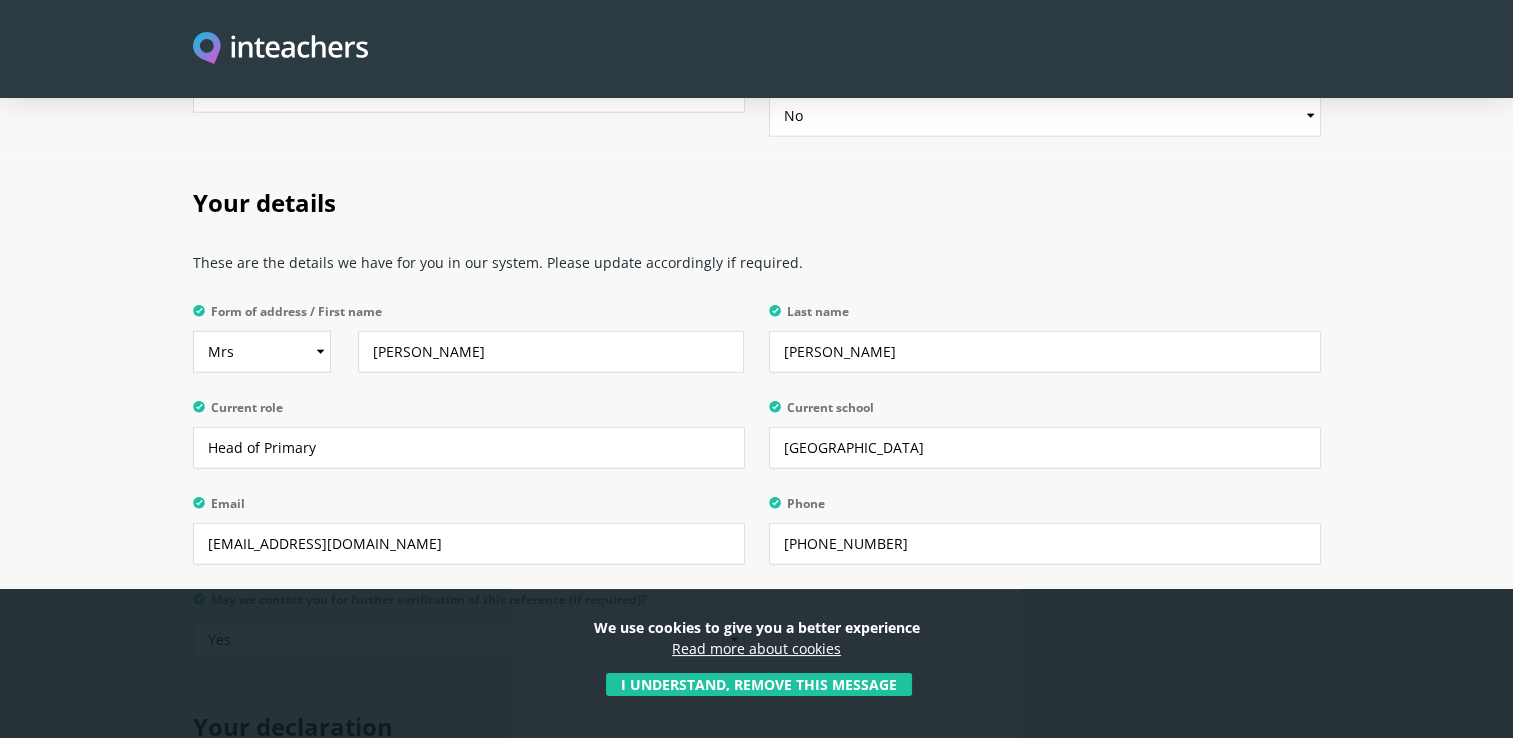 scroll, scrollTop: 4900, scrollLeft: 0, axis: vertical 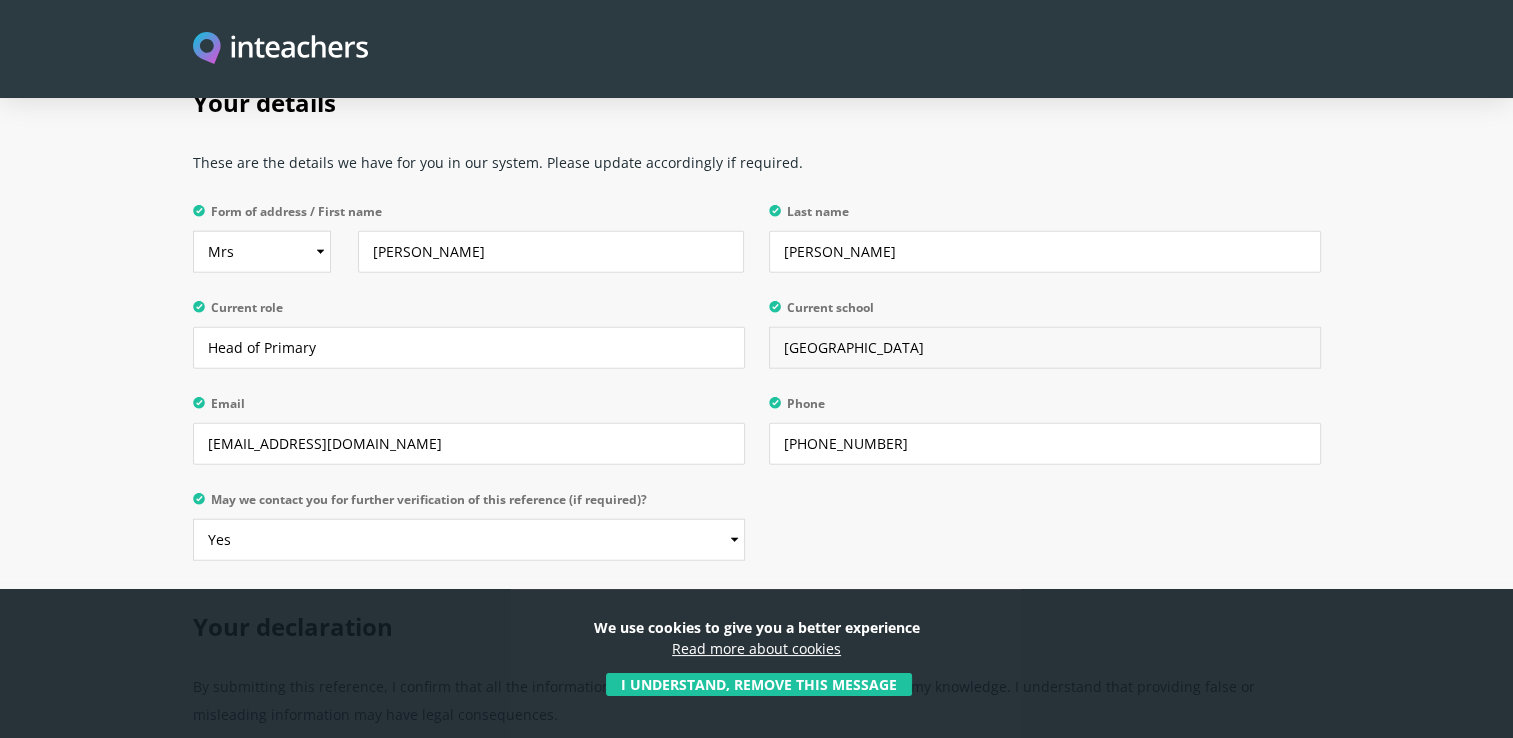 drag, startPoint x: 878, startPoint y: 286, endPoint x: 966, endPoint y: 280, distance: 88.20431 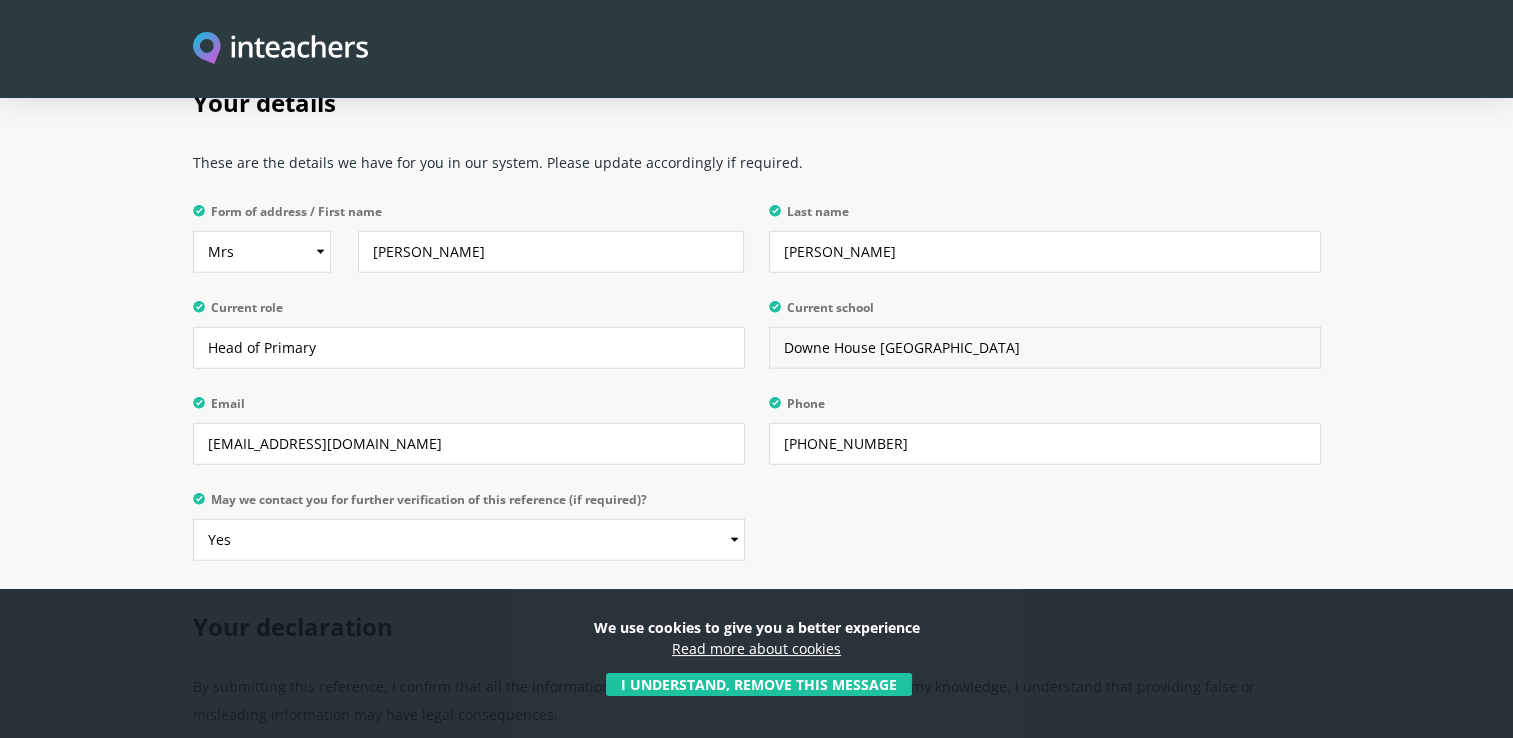 type on "Downe House Riyadh" 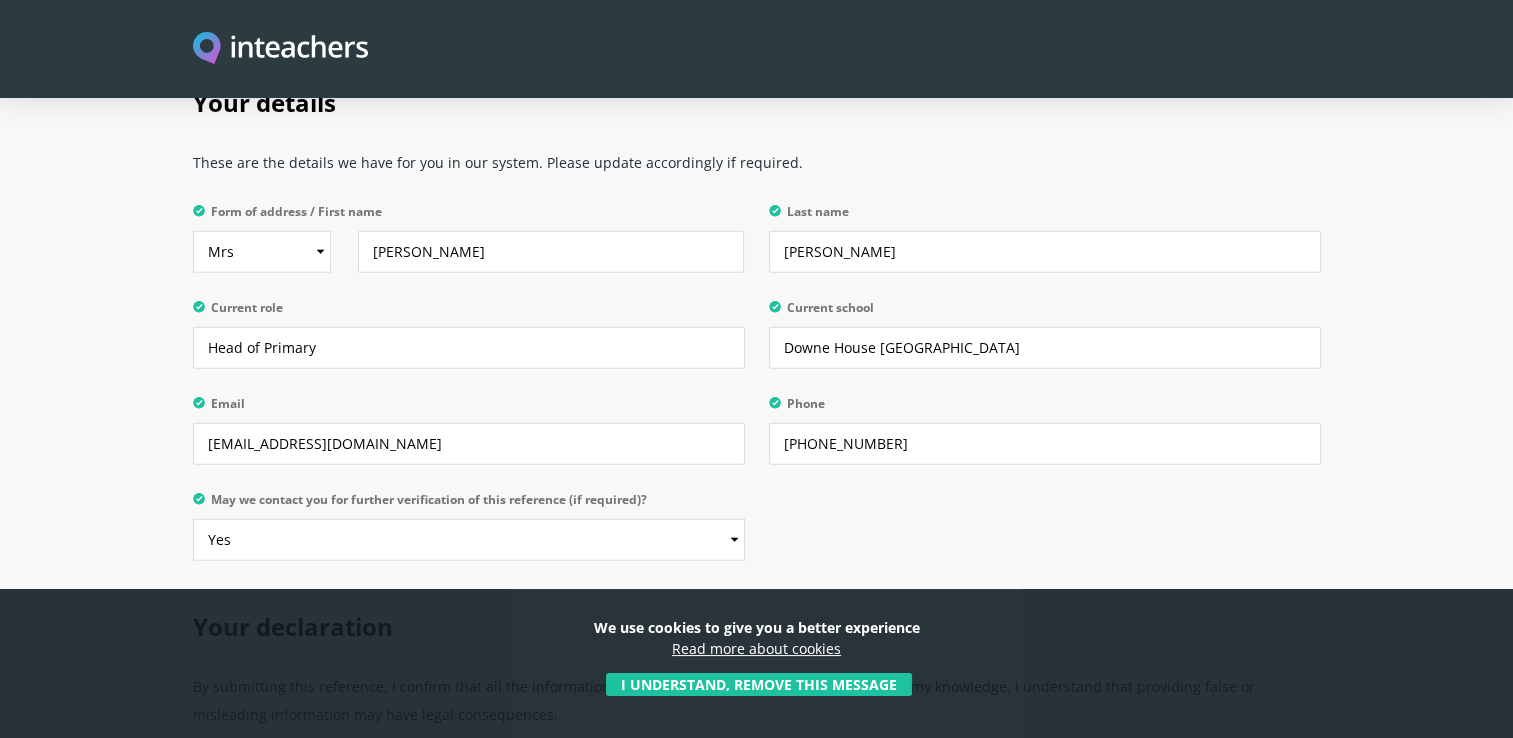 click on "Your details
These are the details we have for you in our system. Please update accordingly if required.
Form of address / First name
Select Mr
Mrs
Miss
Ms
Dr
Prof
Naomi
Last name
Egan
Current role
Head of Primary
Current school
Downe House Riyadh
Email
egann@downehouseriyadh.com
Phone
+966 11 4666 749
Please select... Yes
No" at bounding box center (756, 319) 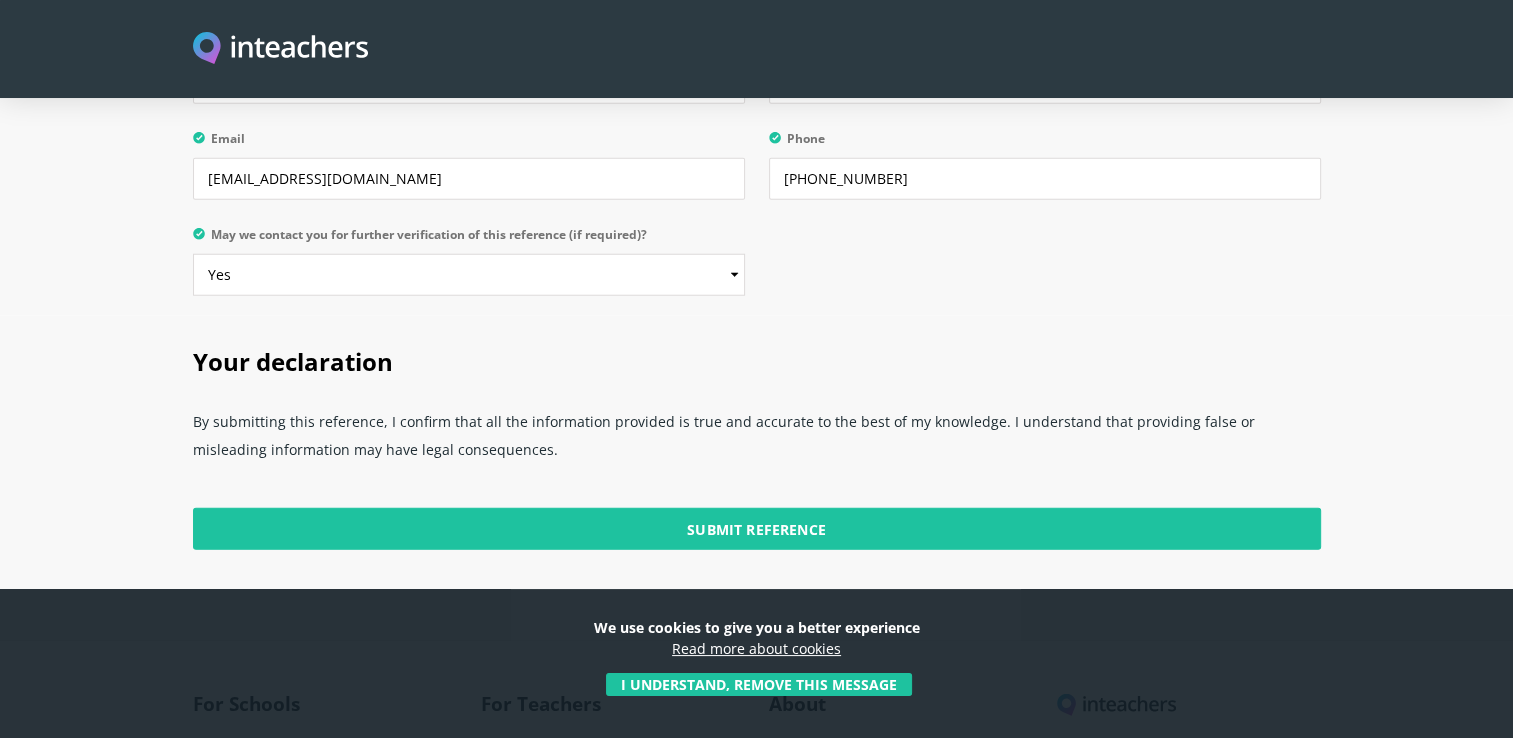 scroll, scrollTop: 5200, scrollLeft: 0, axis: vertical 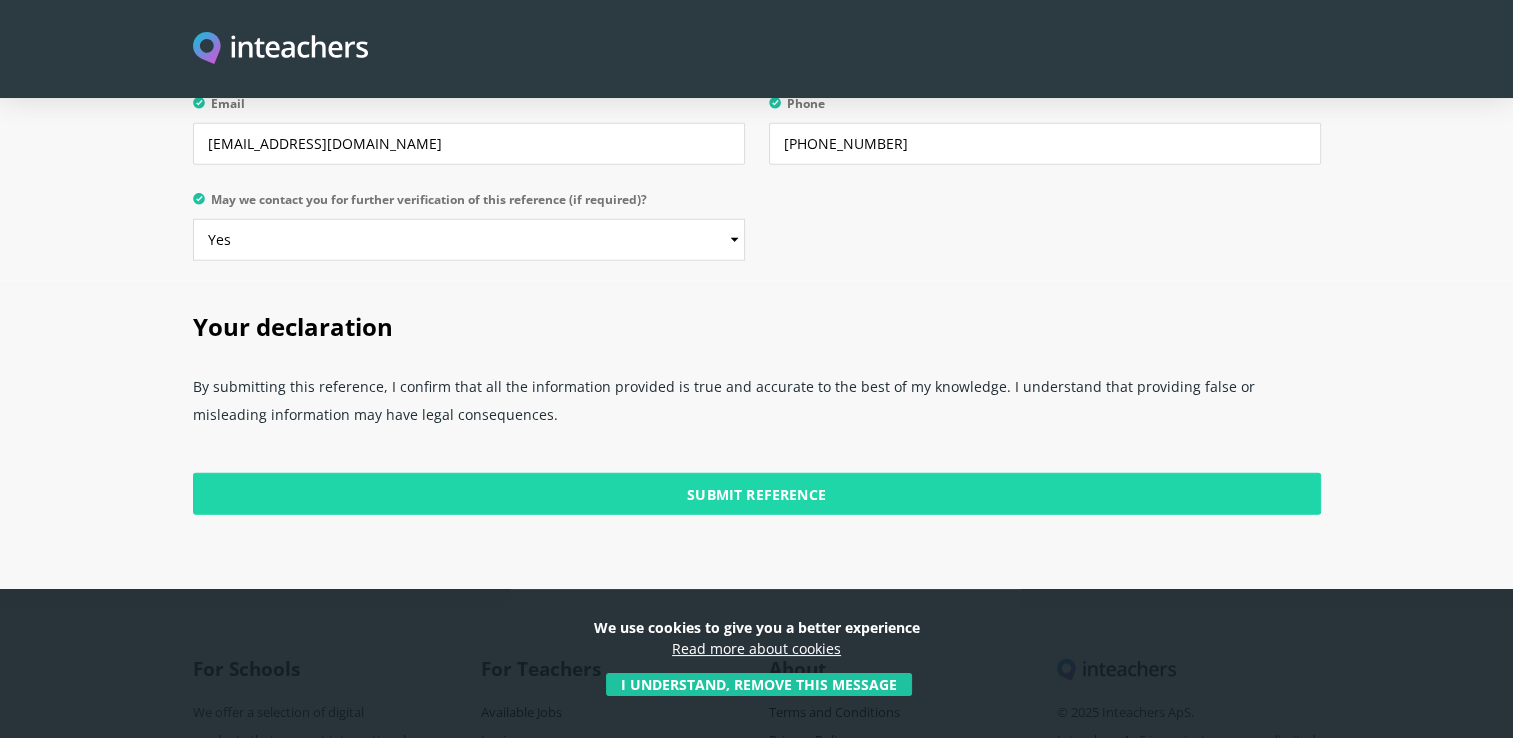 click on "Submit Reference" at bounding box center (757, 494) 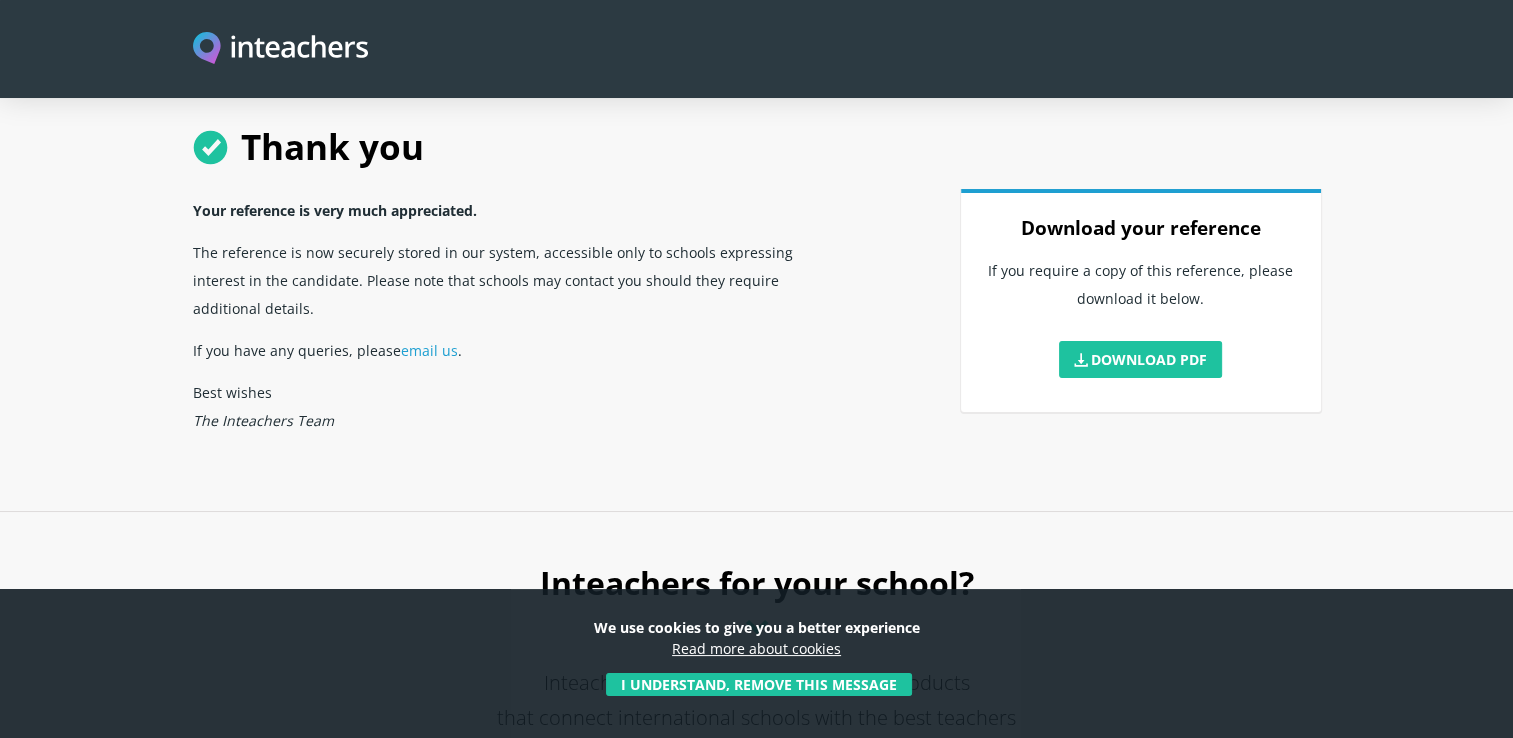 scroll, scrollTop: 0, scrollLeft: 0, axis: both 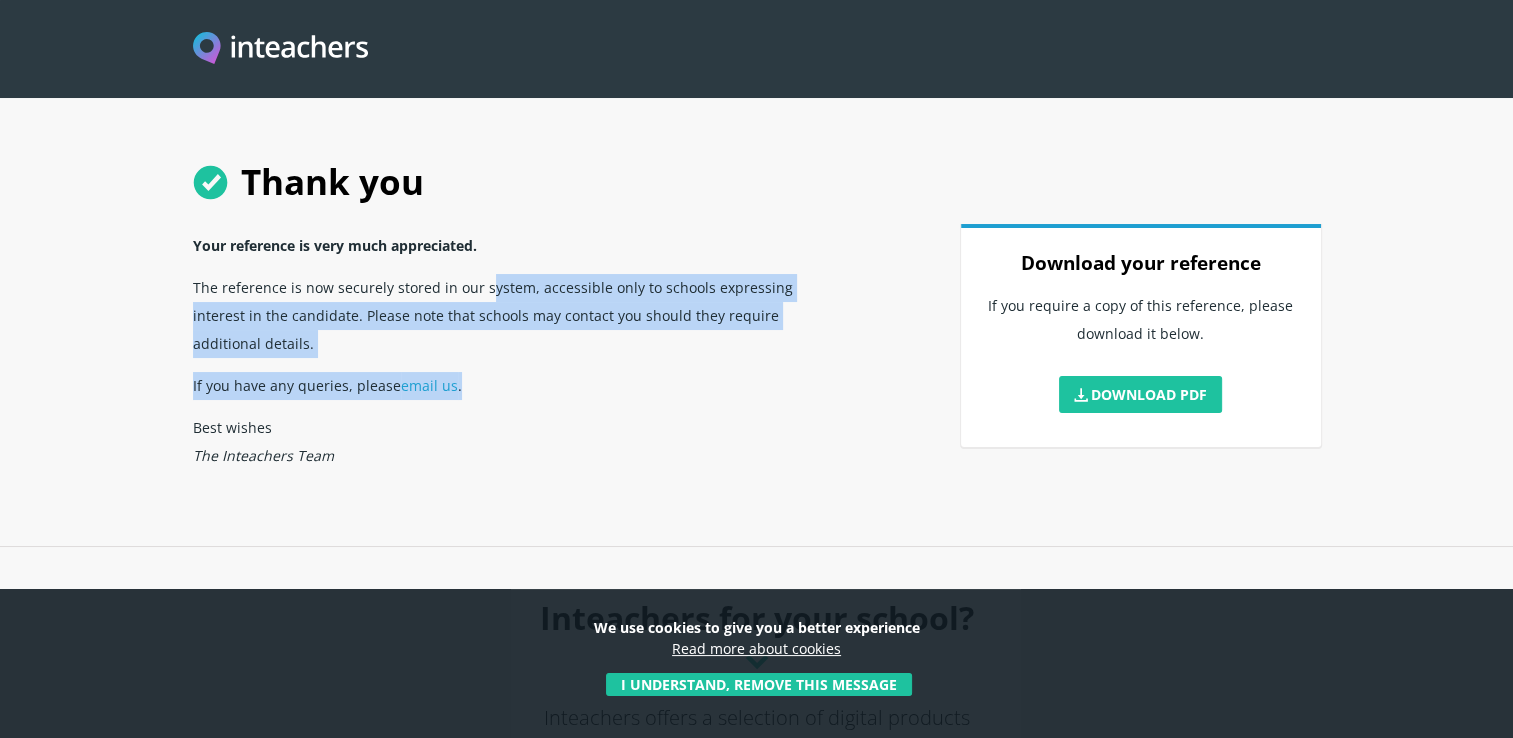 drag, startPoint x: 483, startPoint y: 301, endPoint x: 652, endPoint y: 342, distance: 173.90227 